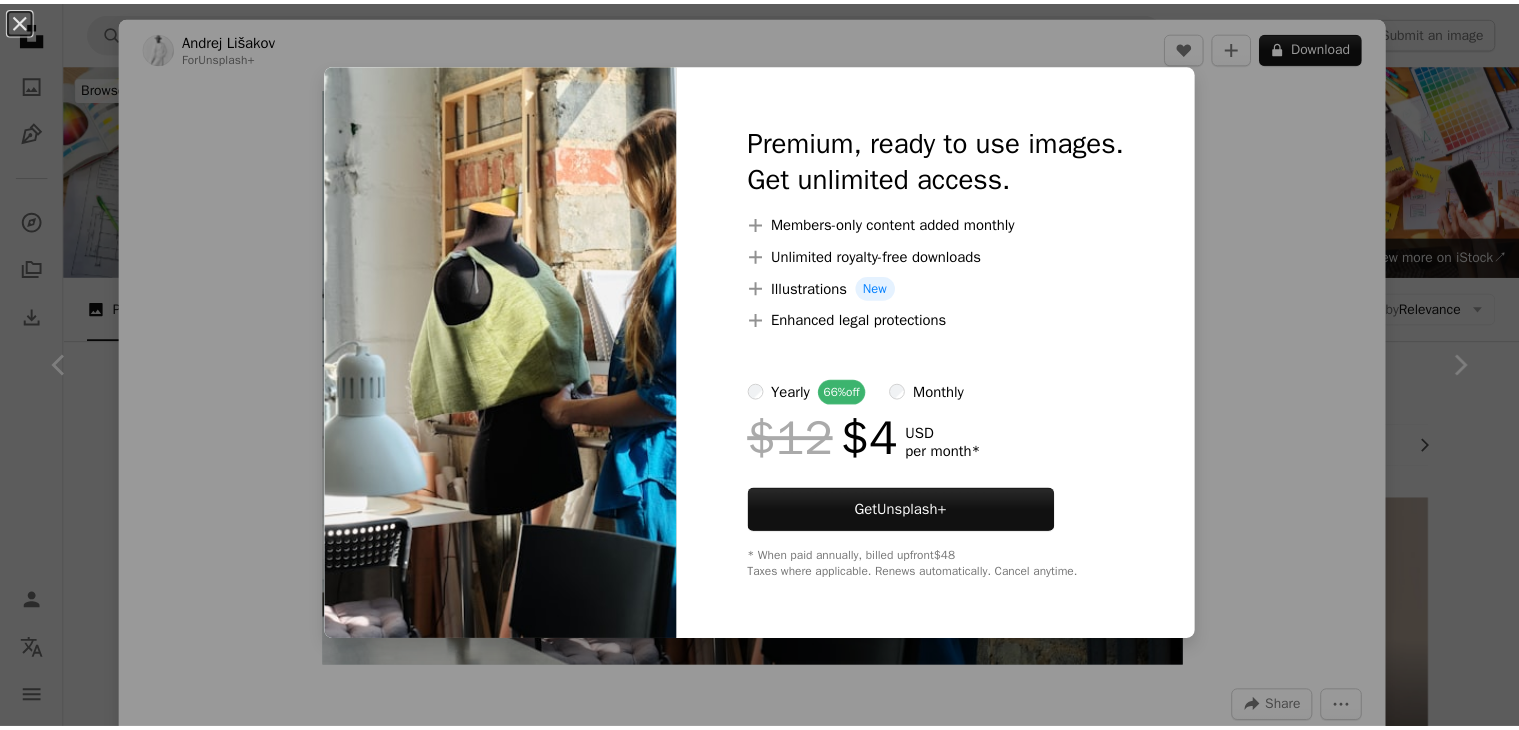 scroll, scrollTop: 6024, scrollLeft: 0, axis: vertical 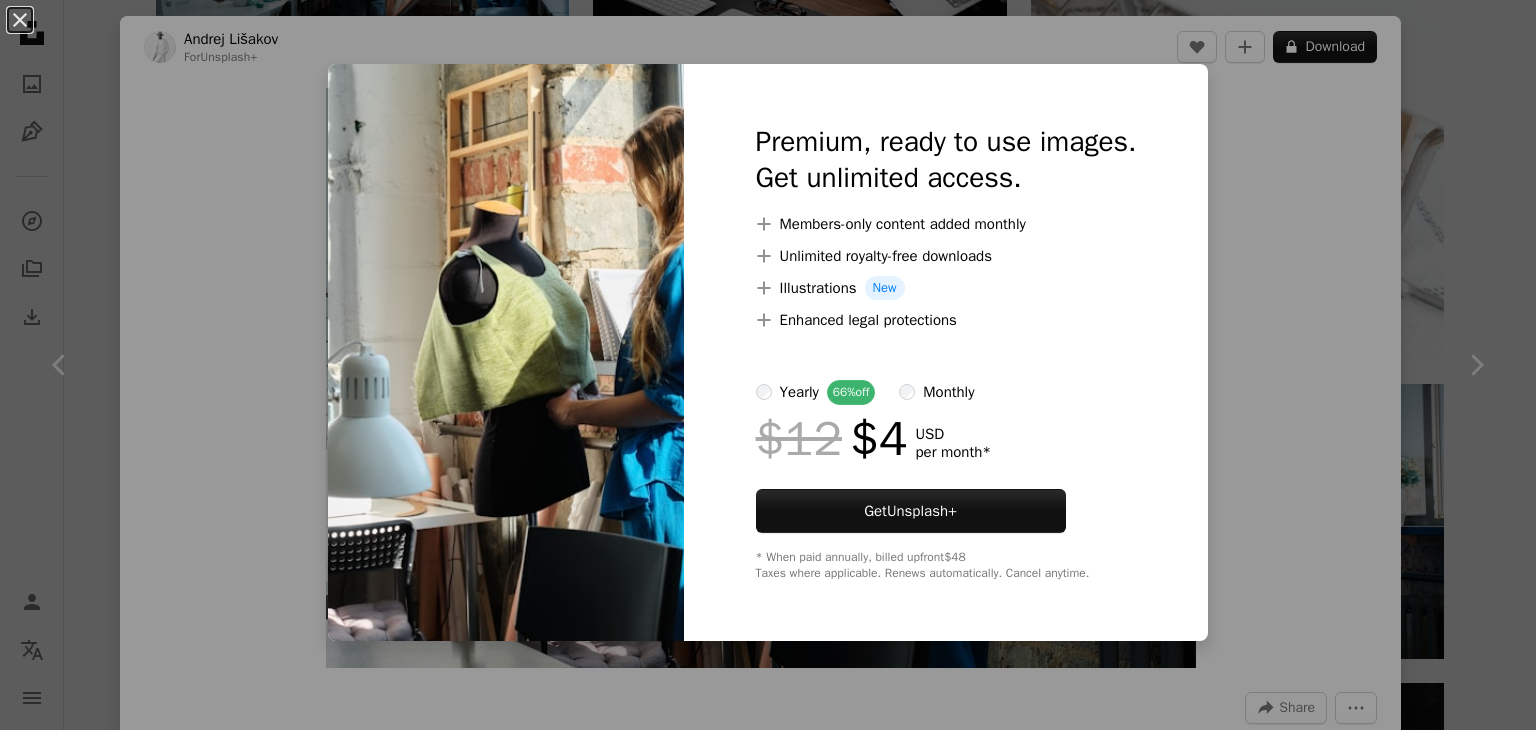 click on "An X shape Premium, ready to use images. Get unlimited access. A plus sign Members-only content added monthly A plus sign Unlimited royalty-free downloads A plus sign Illustrations  New A plus sign Enhanced legal protections yearly 66%  off monthly $12   $4 USD per month * Get  Unsplash+ * When paid annually, billed upfront  $48 Taxes where applicable. Renews automatically. Cancel anytime." at bounding box center (768, 365) 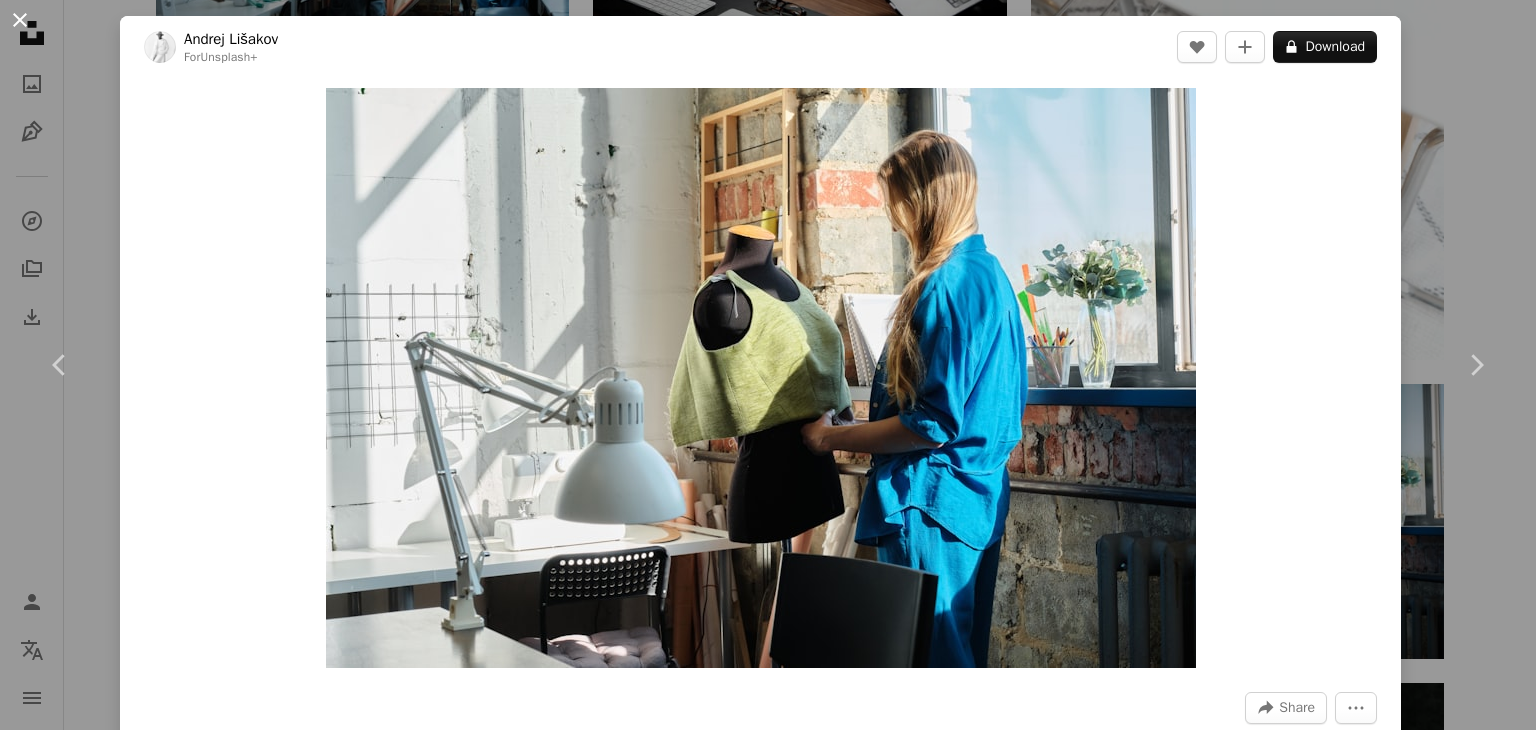 click on "An X shape" at bounding box center (20, 20) 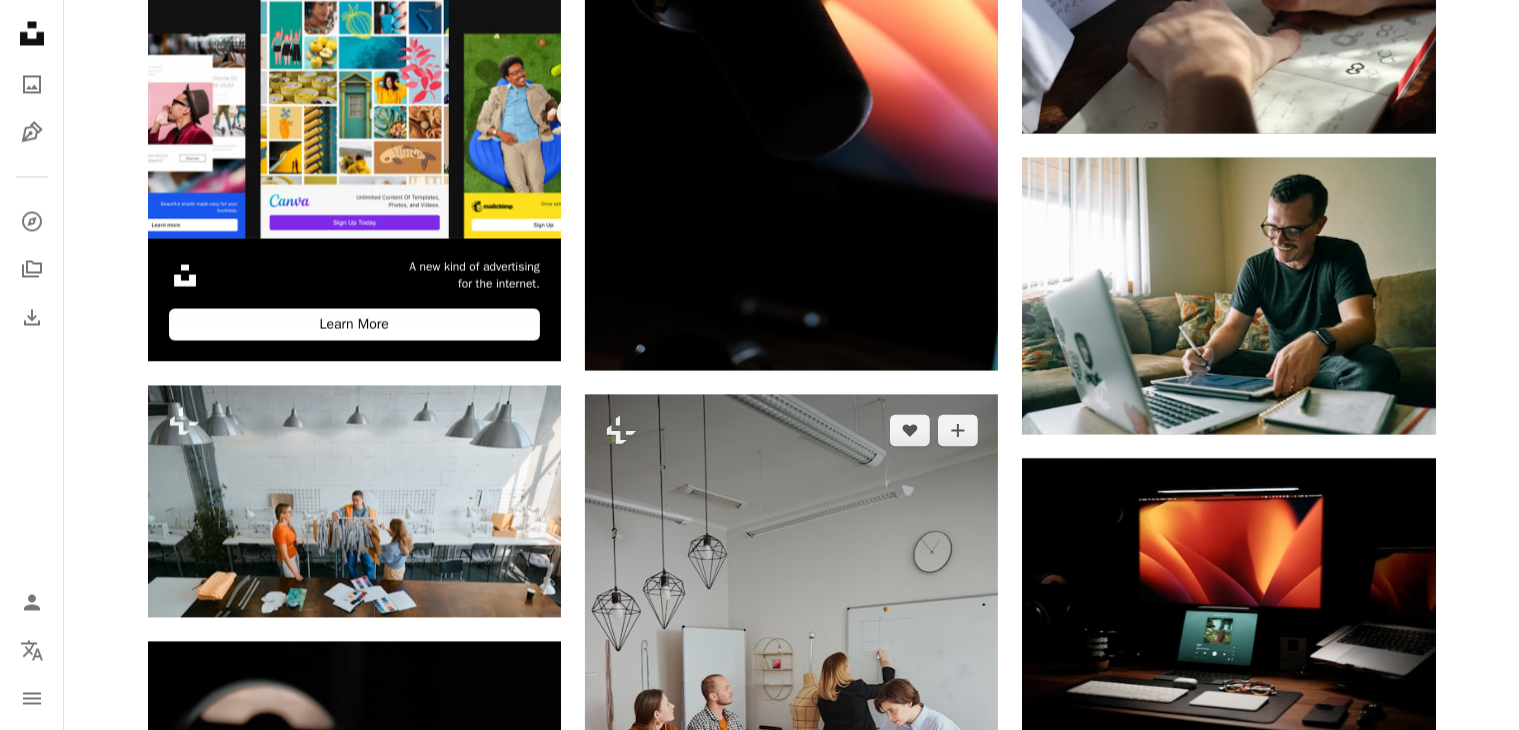 scroll, scrollTop: 3935, scrollLeft: 0, axis: vertical 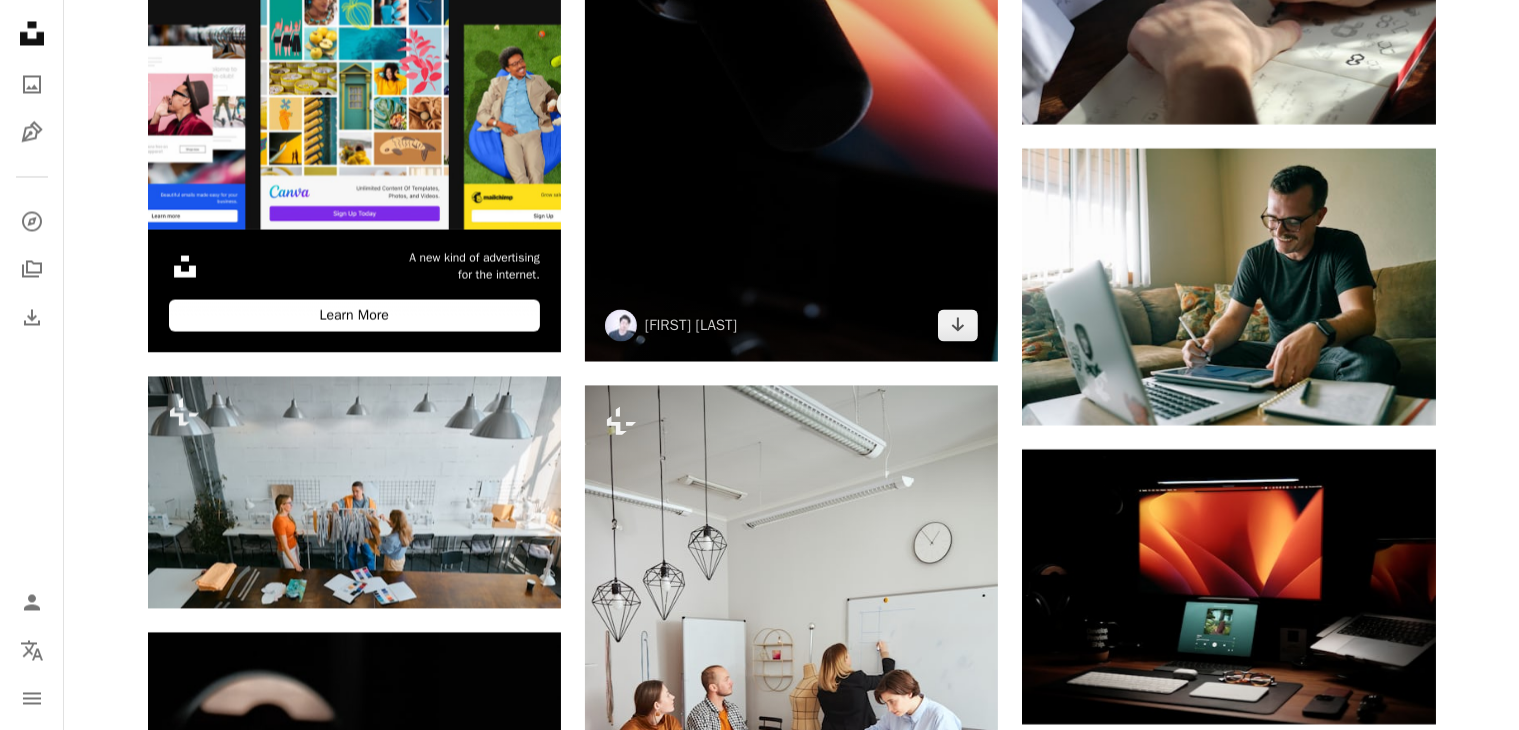 click at bounding box center [791, 51] 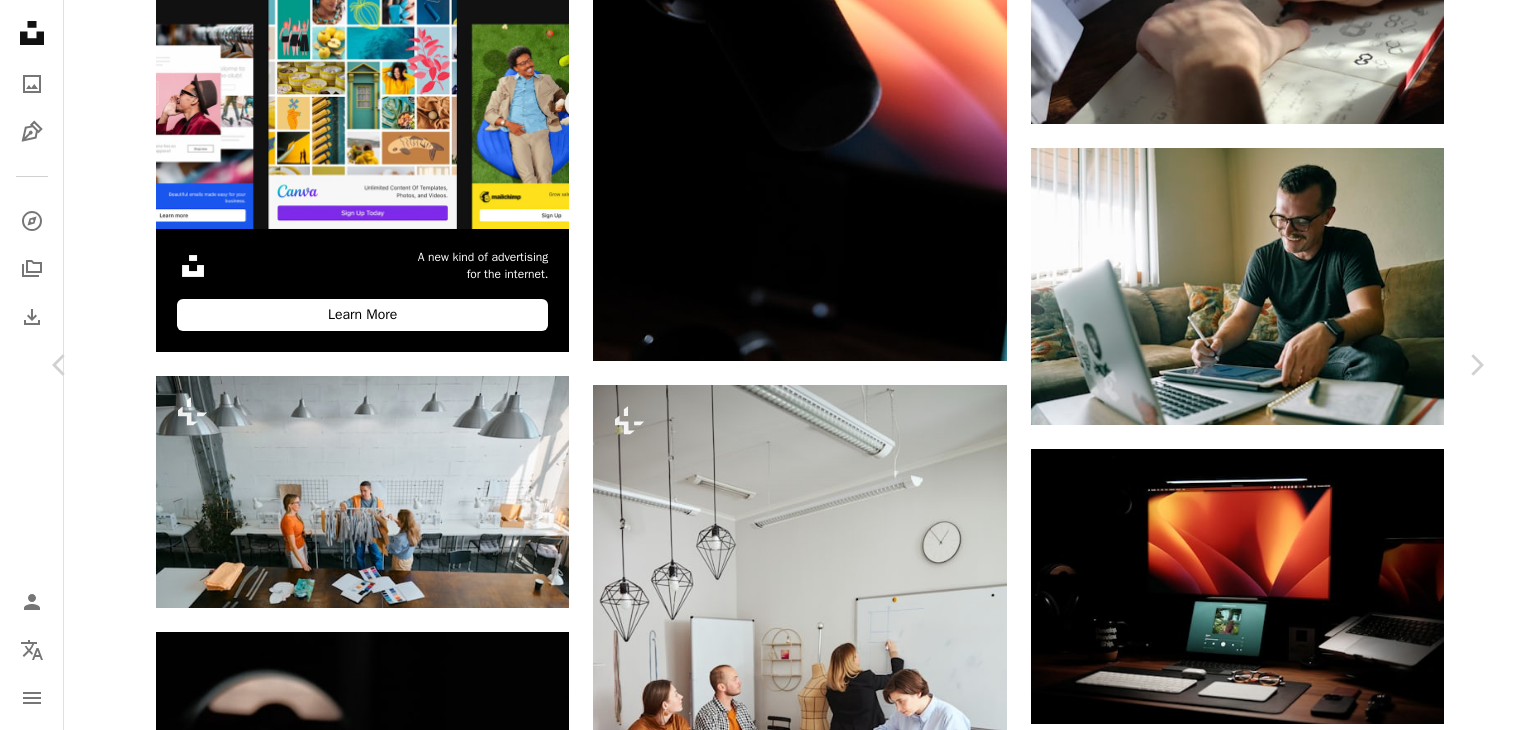 click on "A forward-right arrow Share Info icon Info More Actions Calendar outlined Published on [DATE] Camera FUJIFILM, X100V Safety Free to use under the Unsplash License dark computer laptop apple minimal developer designer software developer ux designer ui designer desksetup light lighting microphone electronics screen monitor hardware computer hardware electrical device Creative Commons images Browse premium related images on iStock | Save 20% with code UNSPLASH20 View more on iStock ↗ Related images A heart A plus sign [FIRST] [LAST] Available for hire A checkmark inside of a circle Arrow pointing down A heart A plus sign [FIRST] [LAST] Arrow pointing down A heart A plus sign [FIRST] [LAST] Available for hire A checkmark inside of a circle Arrow pointing down A heart A plus sign [FIRST] [LAST] Arrow pointing down" at bounding box center (768, 6378) 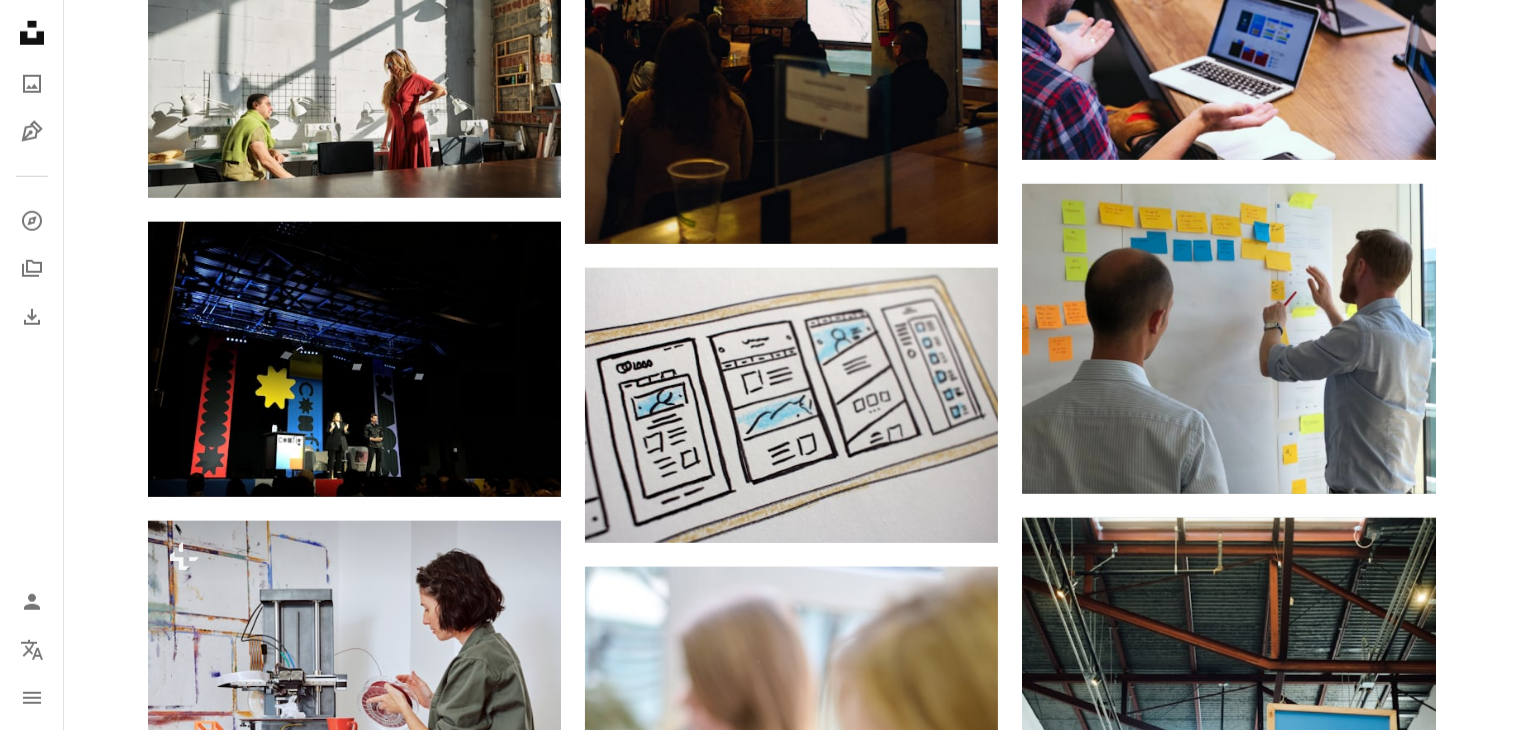 scroll, scrollTop: 1666, scrollLeft: 0, axis: vertical 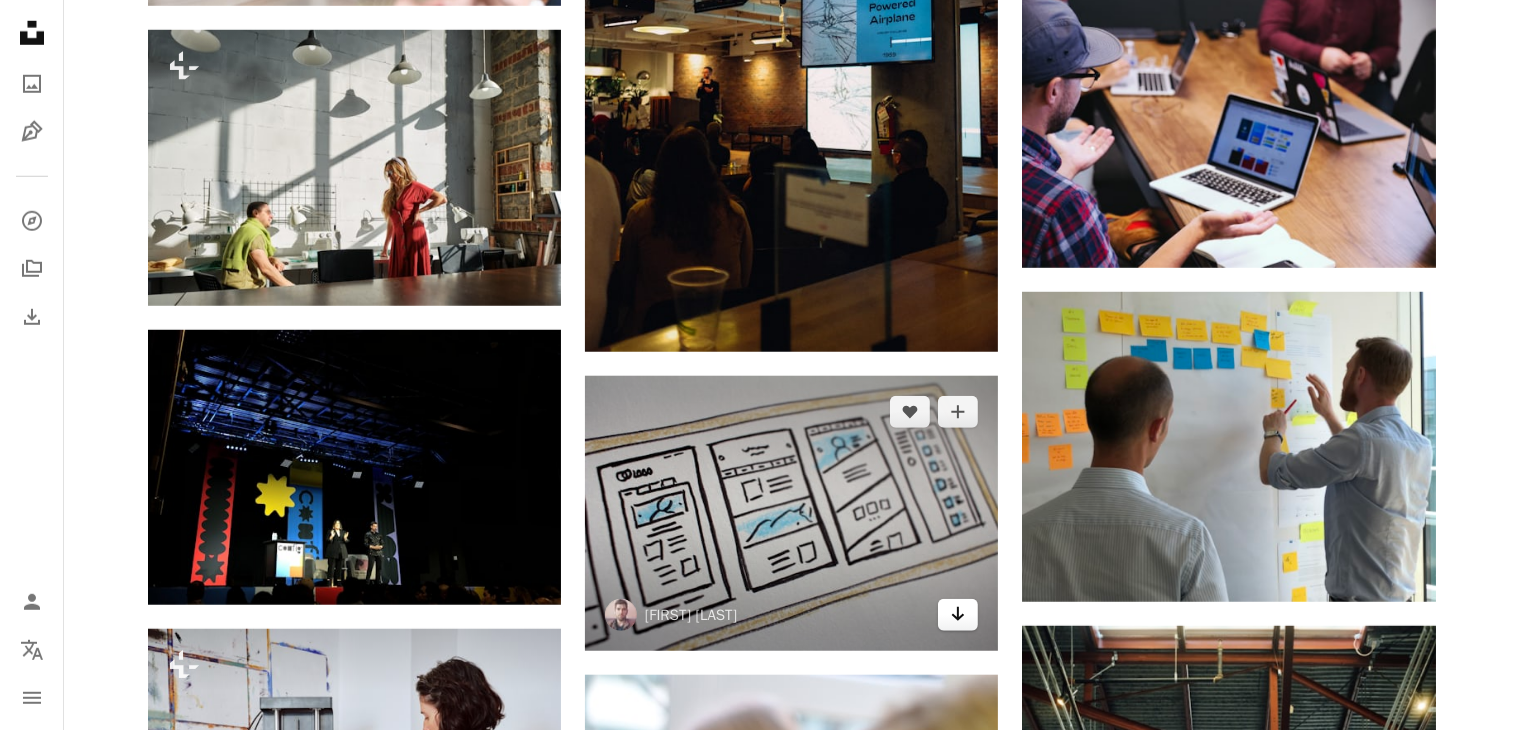 click 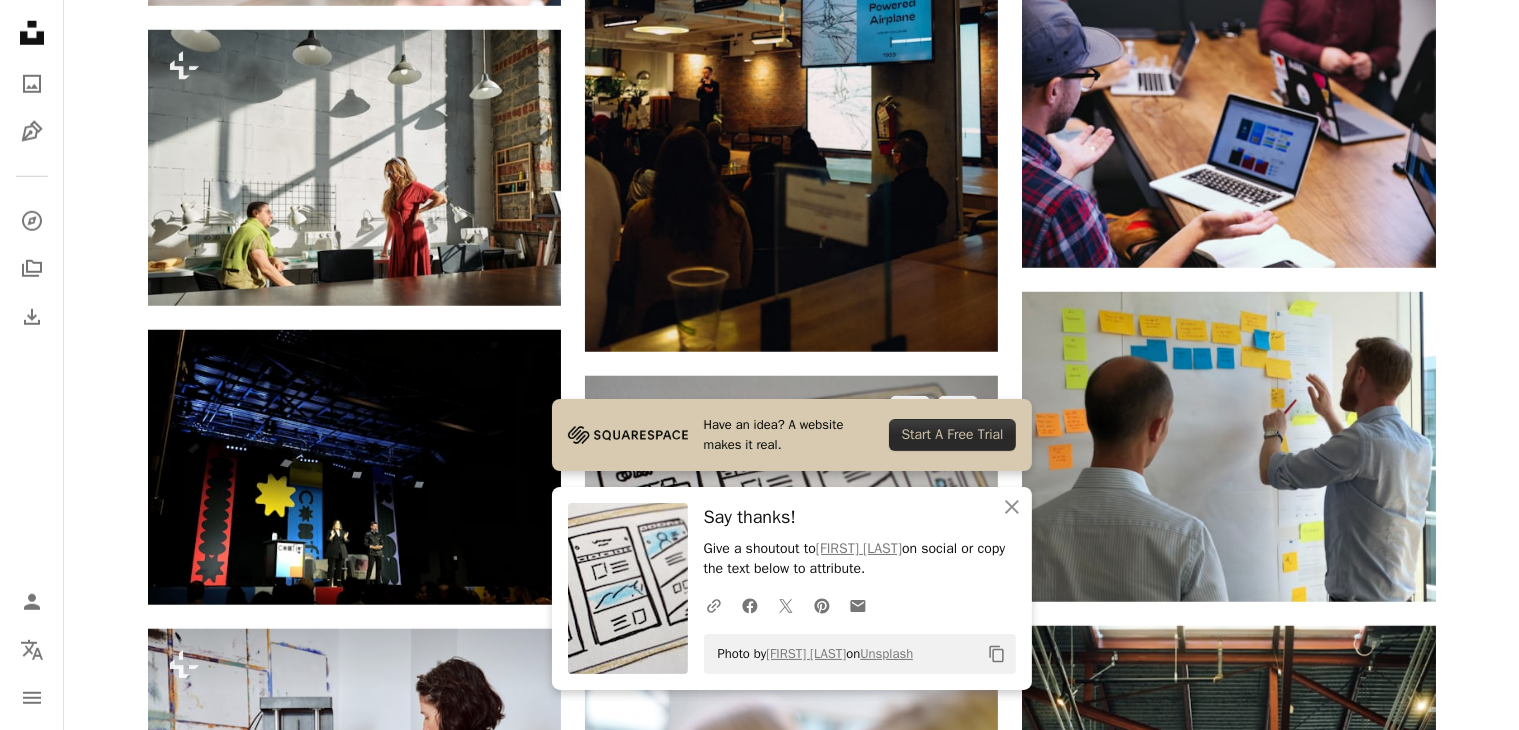 click at bounding box center [791, 513] 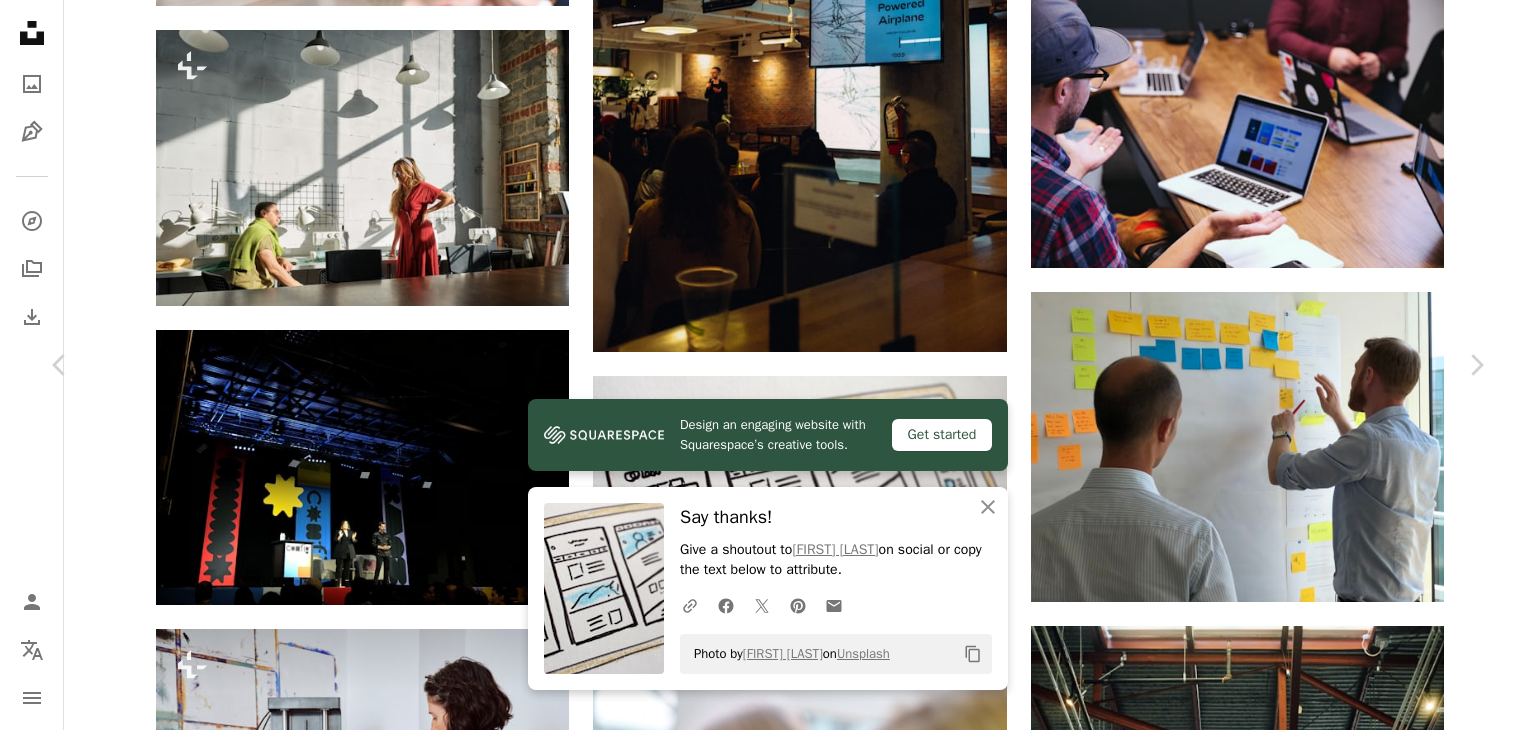 click on "Chevron down" 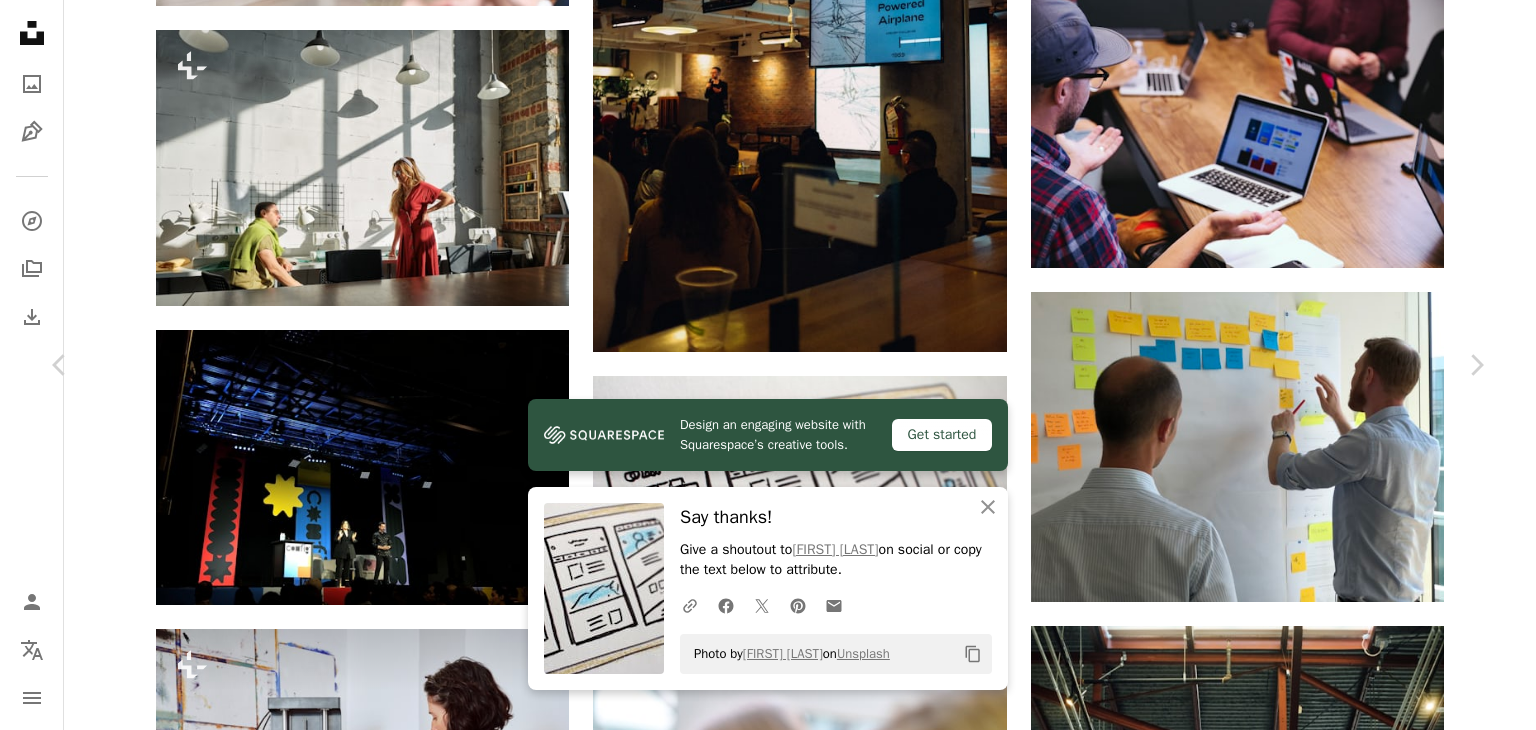 click on "( 2400 x 1600 )" at bounding box center [1276, 8450] 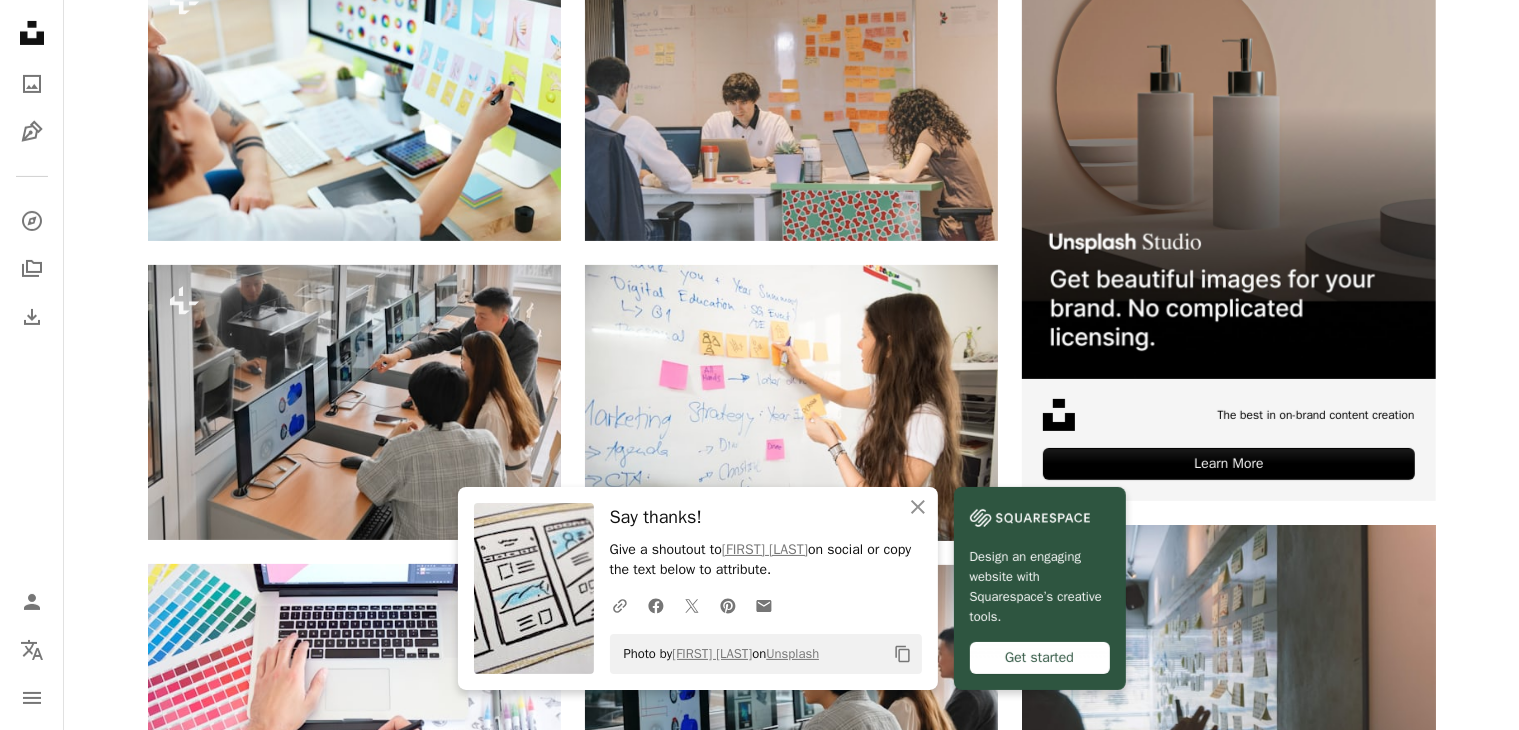 scroll, scrollTop: 0, scrollLeft: 0, axis: both 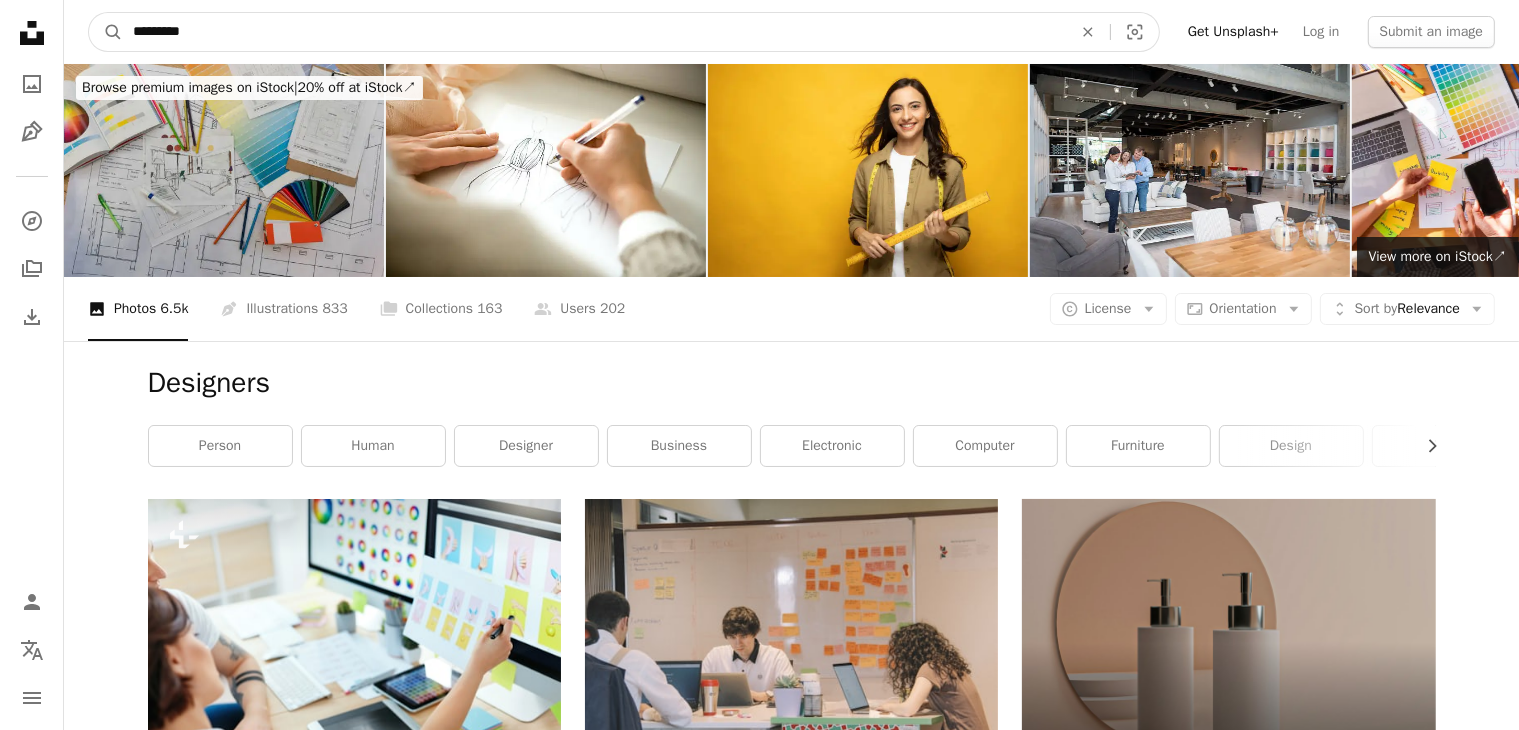 click on "*********" at bounding box center (594, 32) 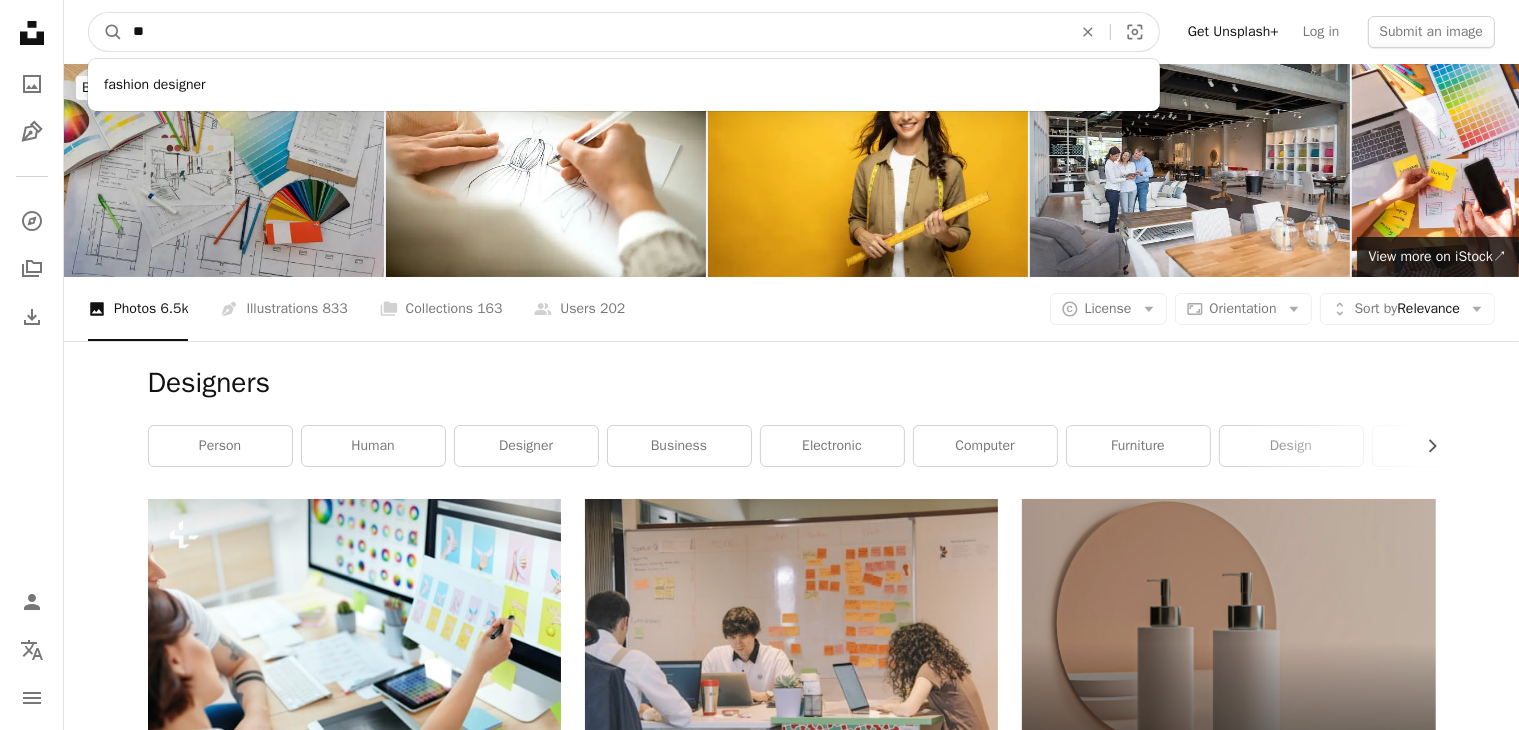 type on "*" 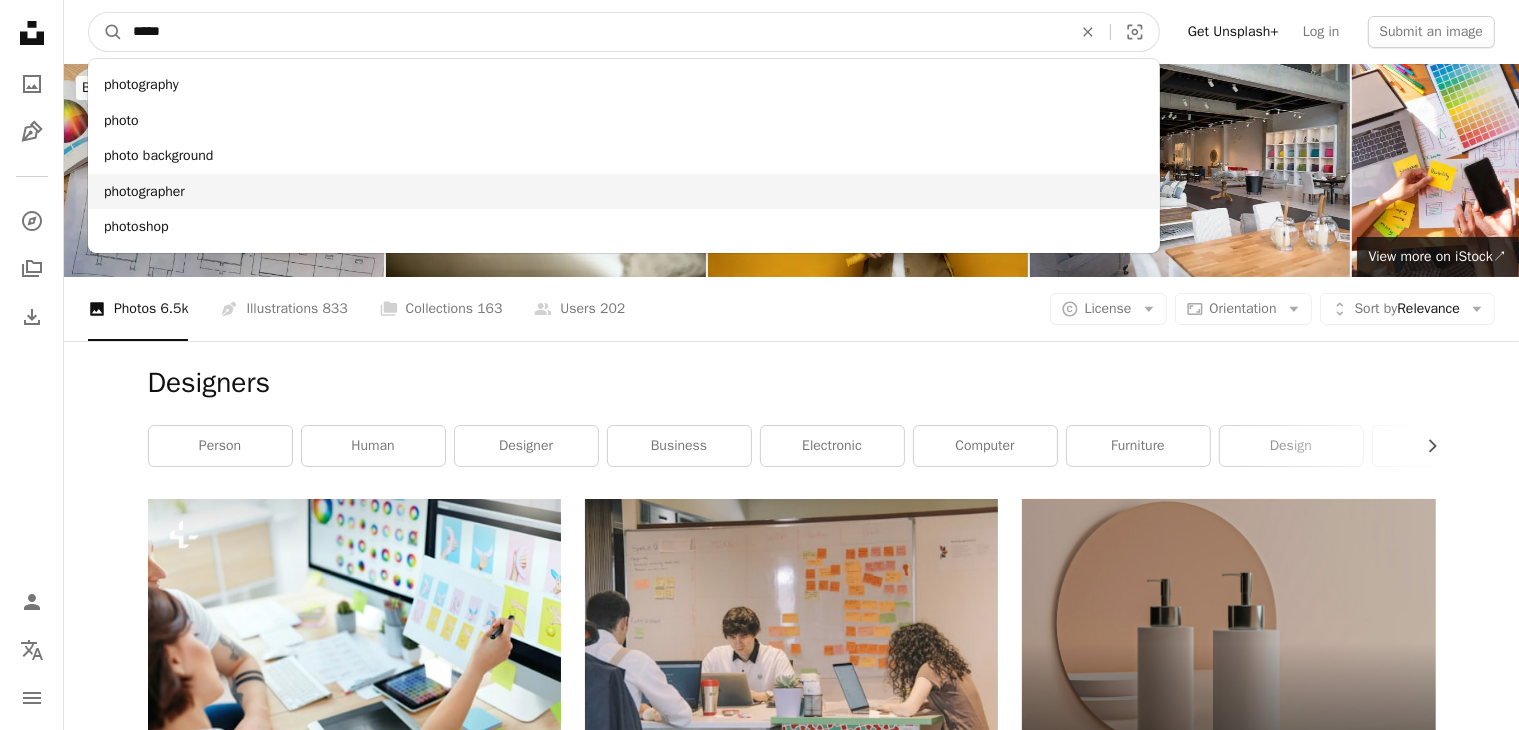 type on "*****" 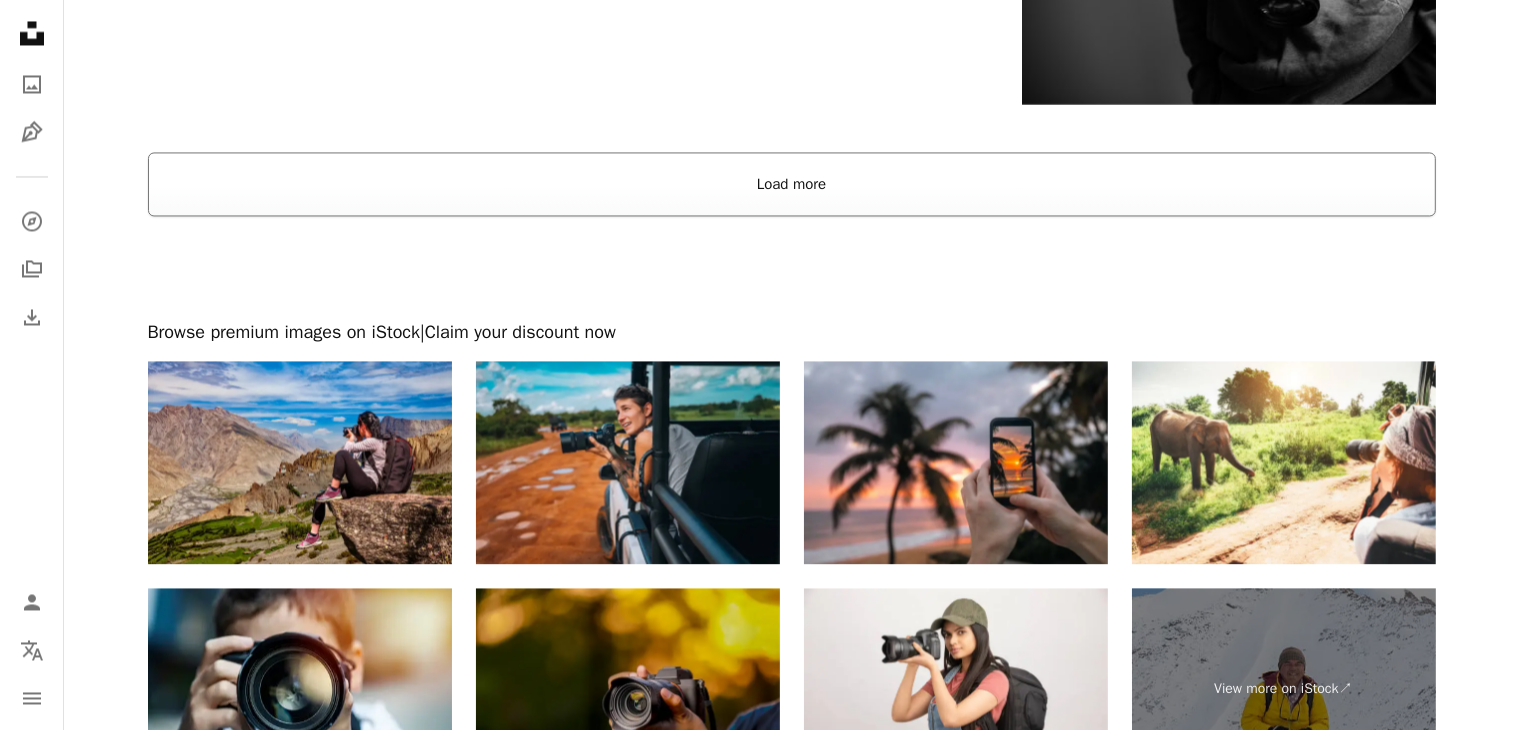scroll, scrollTop: 4022, scrollLeft: 0, axis: vertical 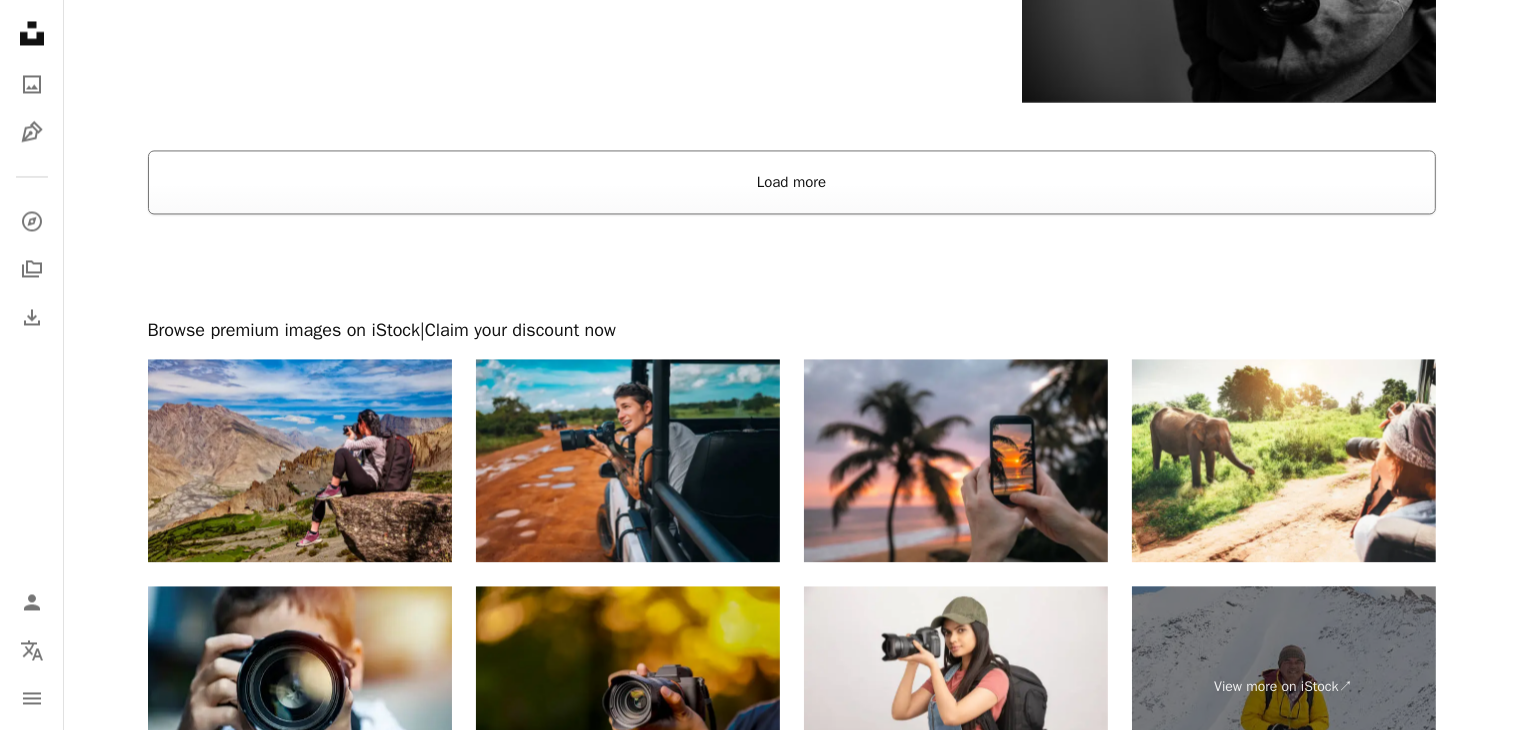 click on "Load more" at bounding box center [792, 182] 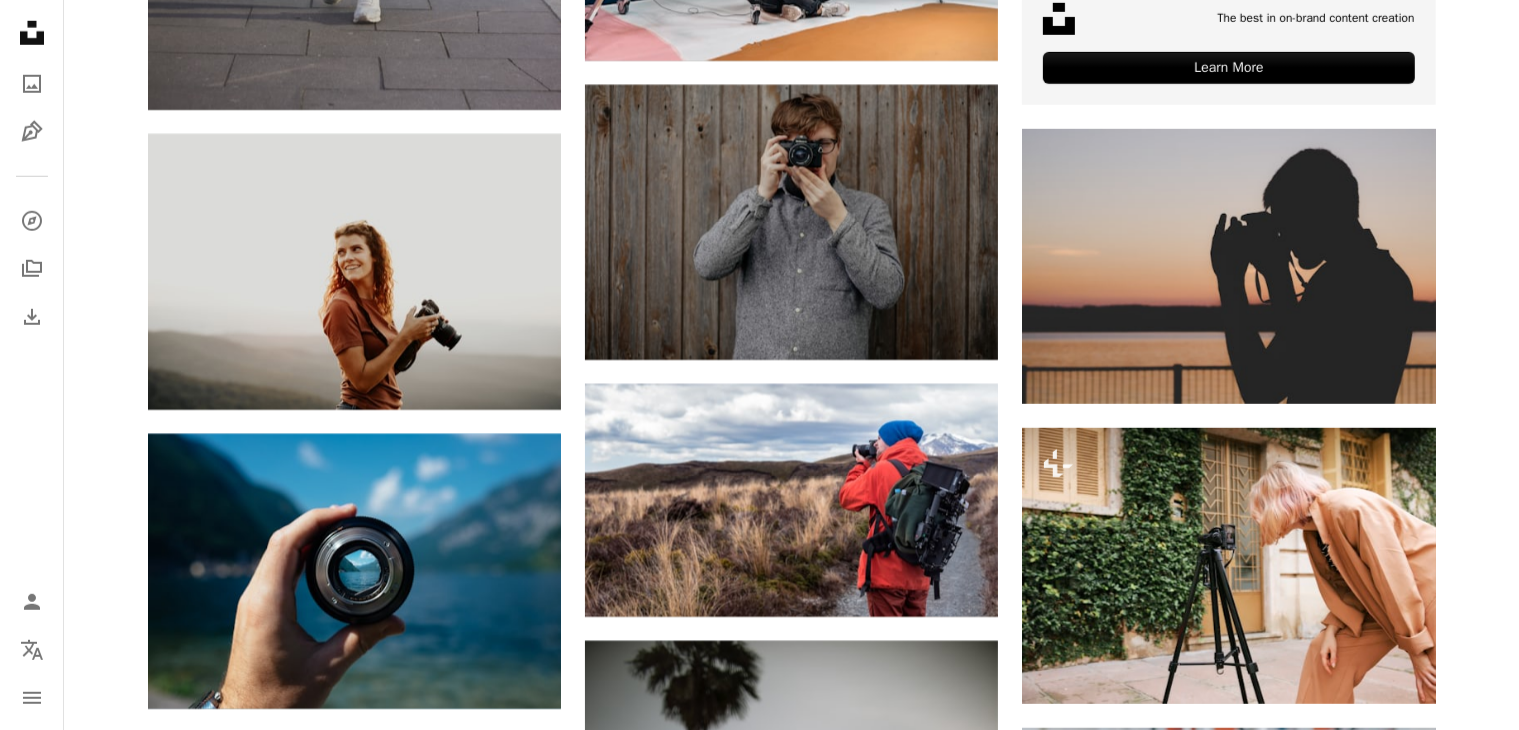 scroll, scrollTop: 9235, scrollLeft: 0, axis: vertical 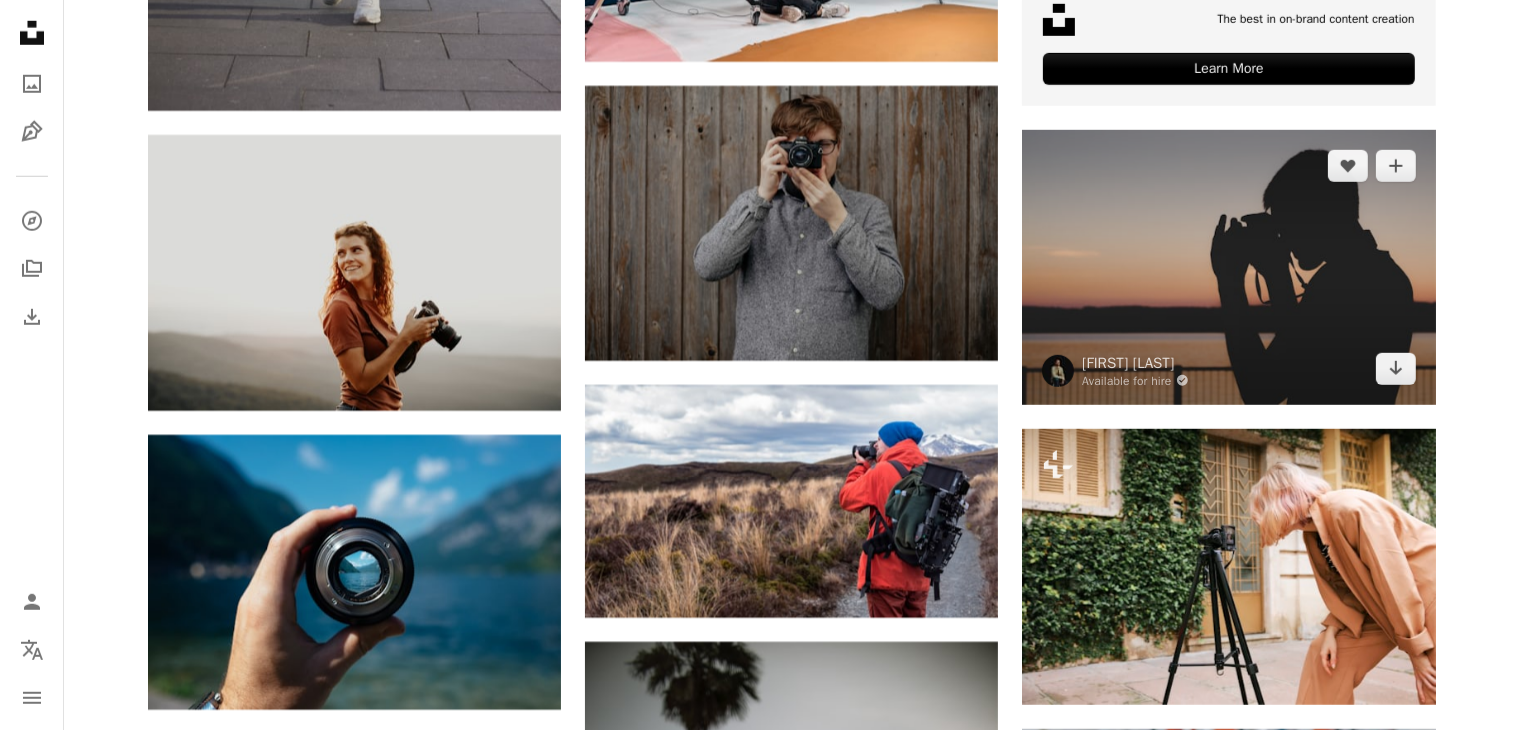 click at bounding box center [1228, 267] 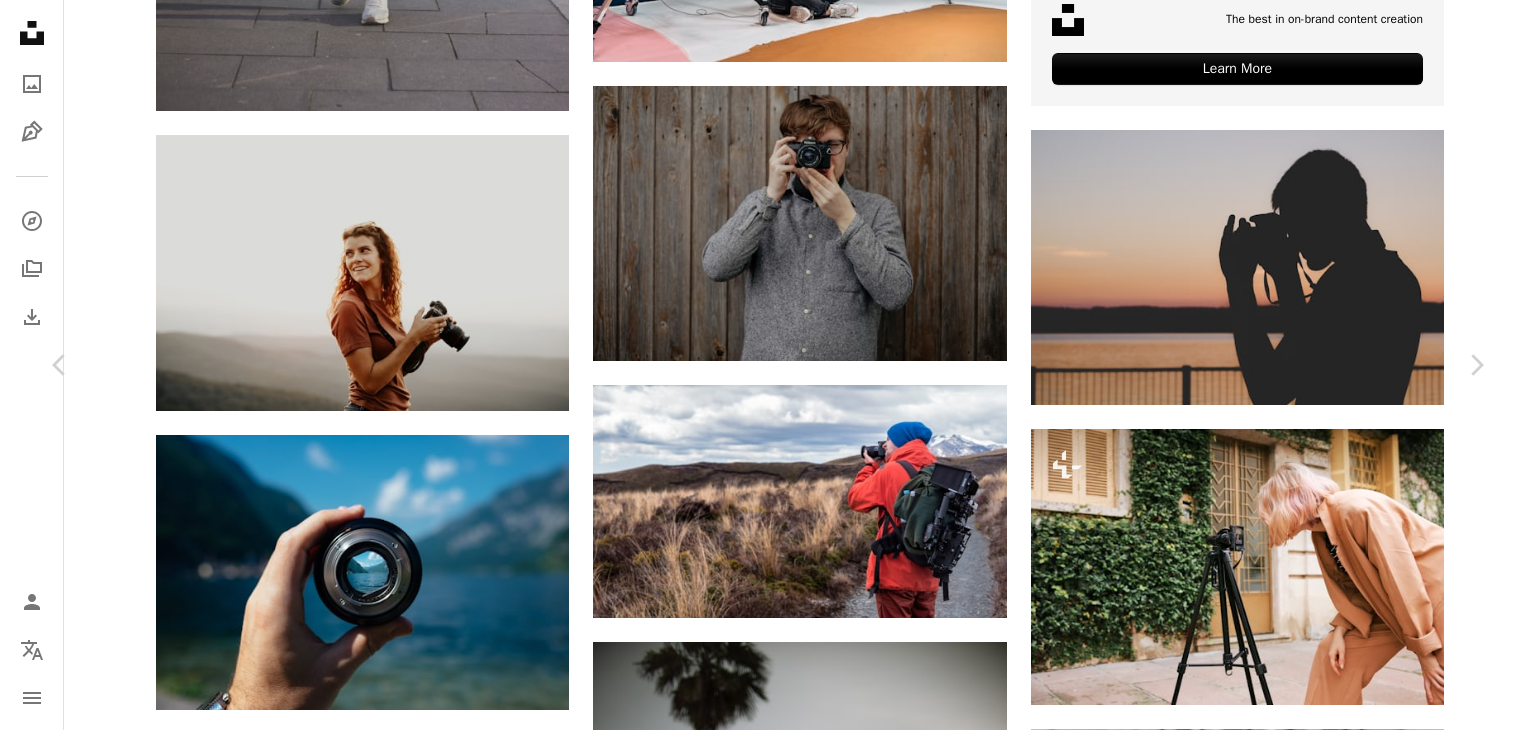 click on "Chevron down" 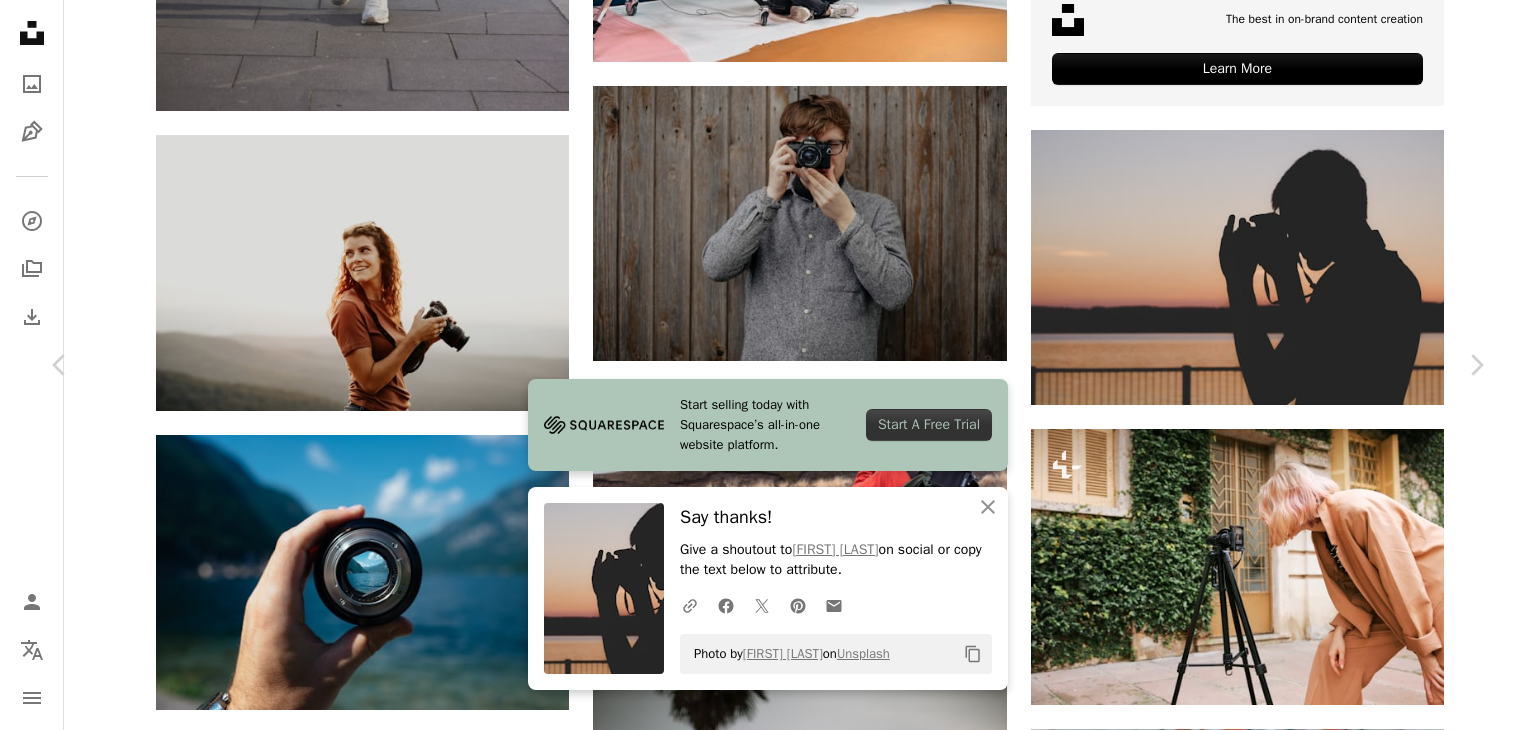 click on "Zoom in" at bounding box center (760, 10283) 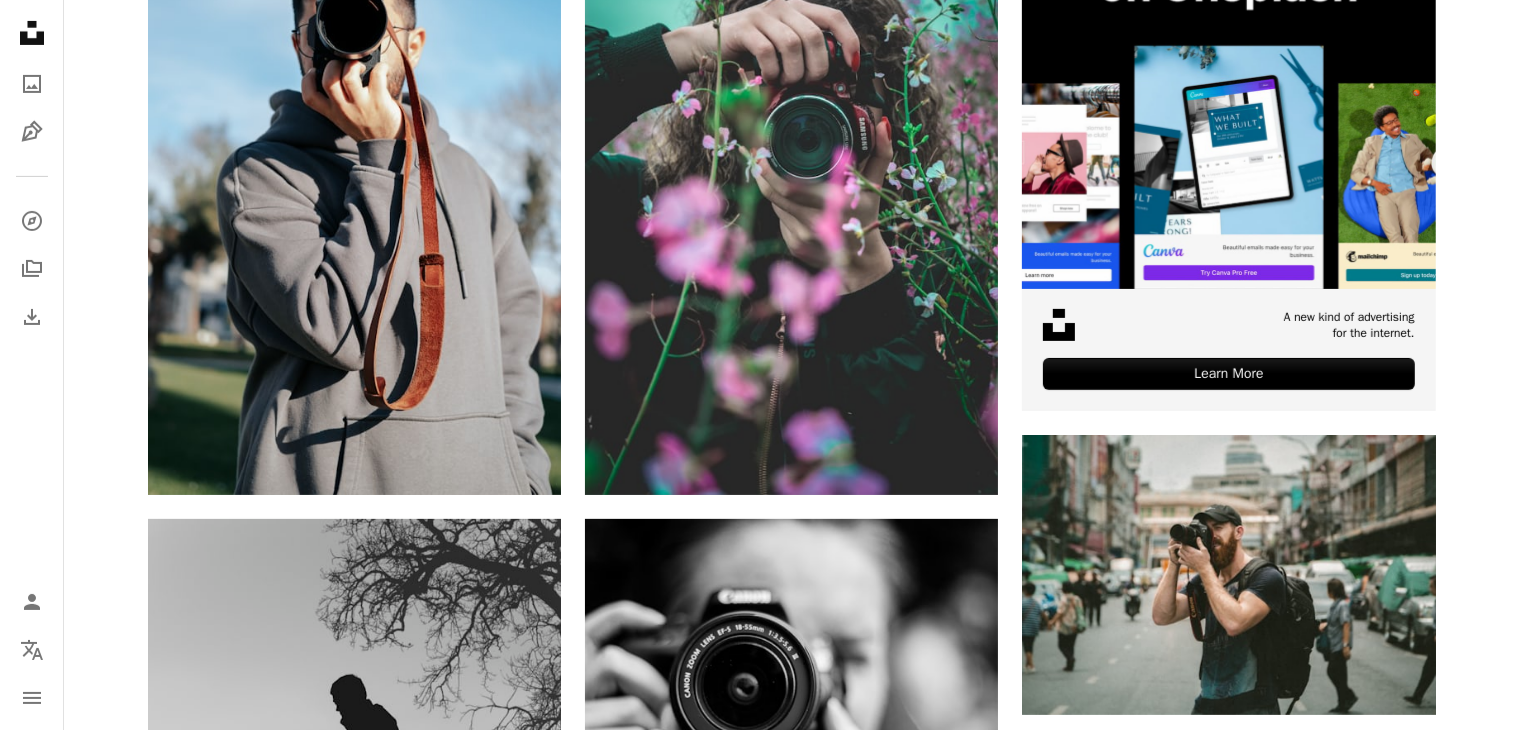 scroll, scrollTop: 0, scrollLeft: 0, axis: both 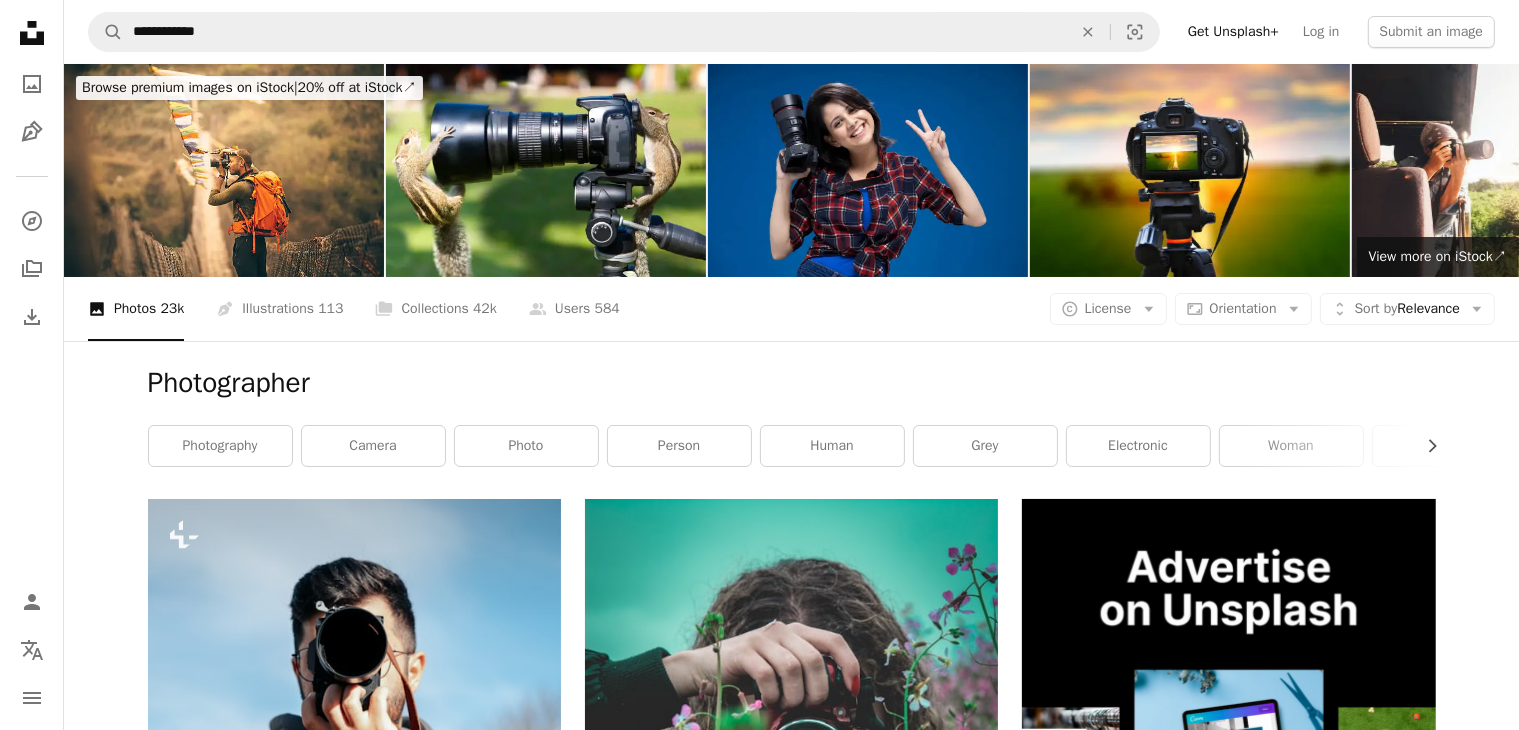 click on "**********" at bounding box center [791, 32] 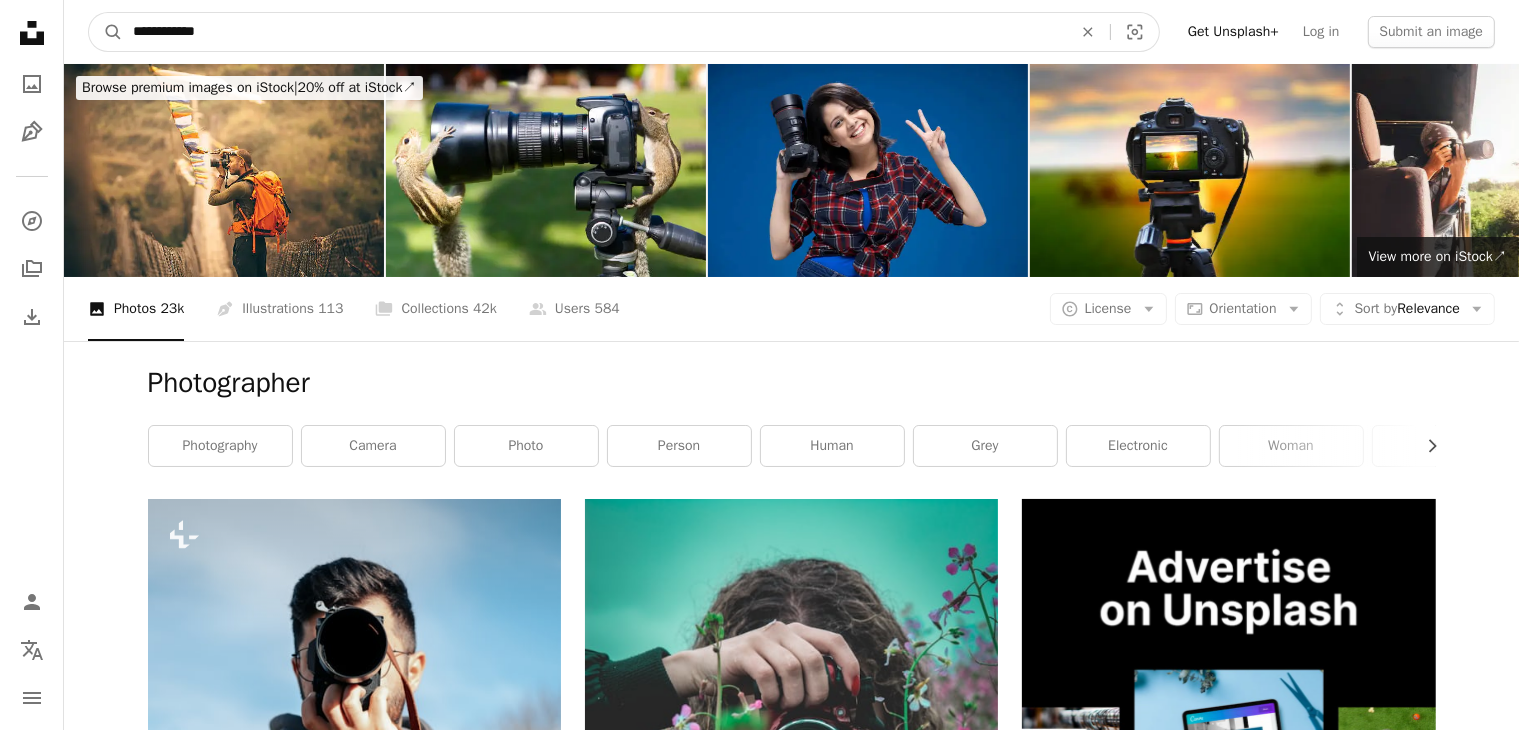 click on "**********" at bounding box center [594, 32] 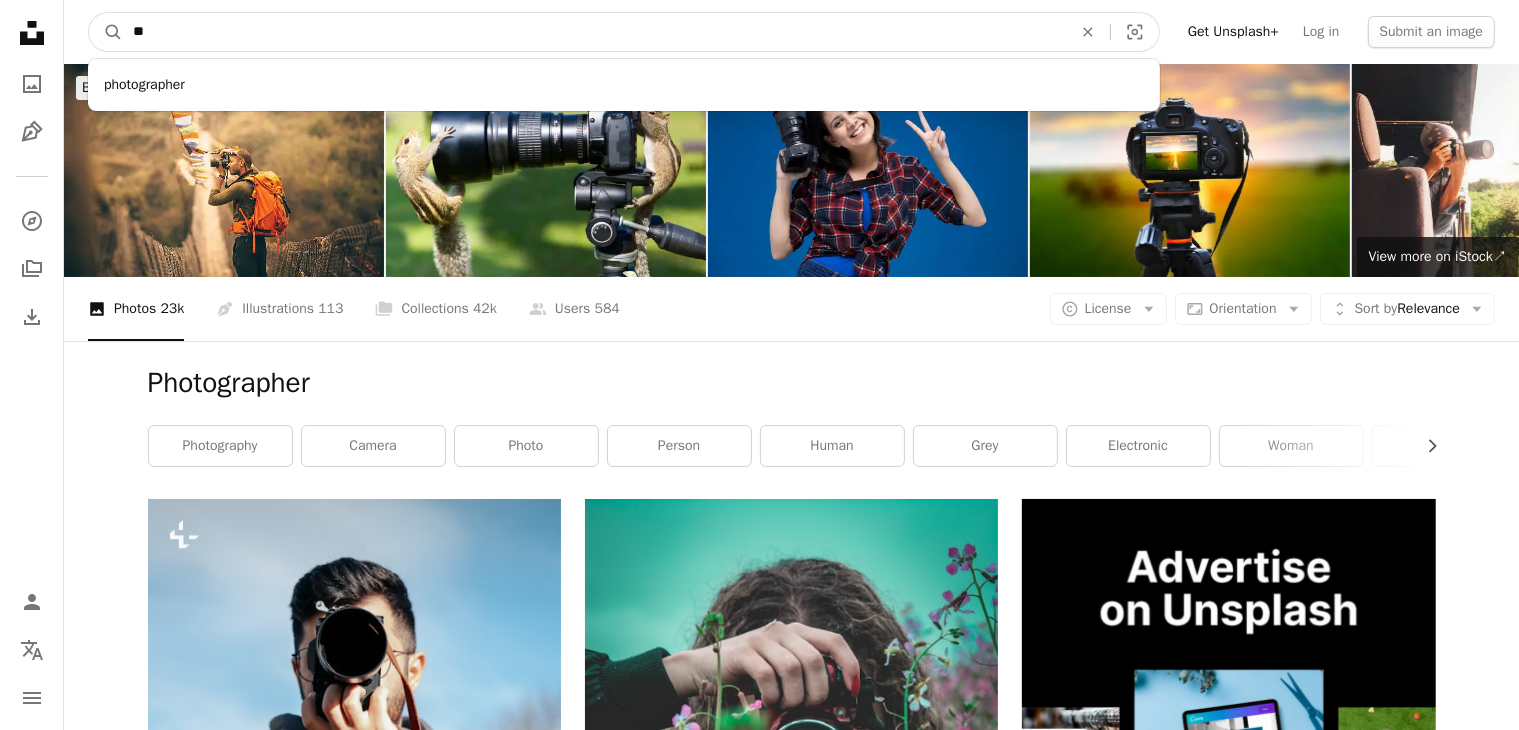 type on "*" 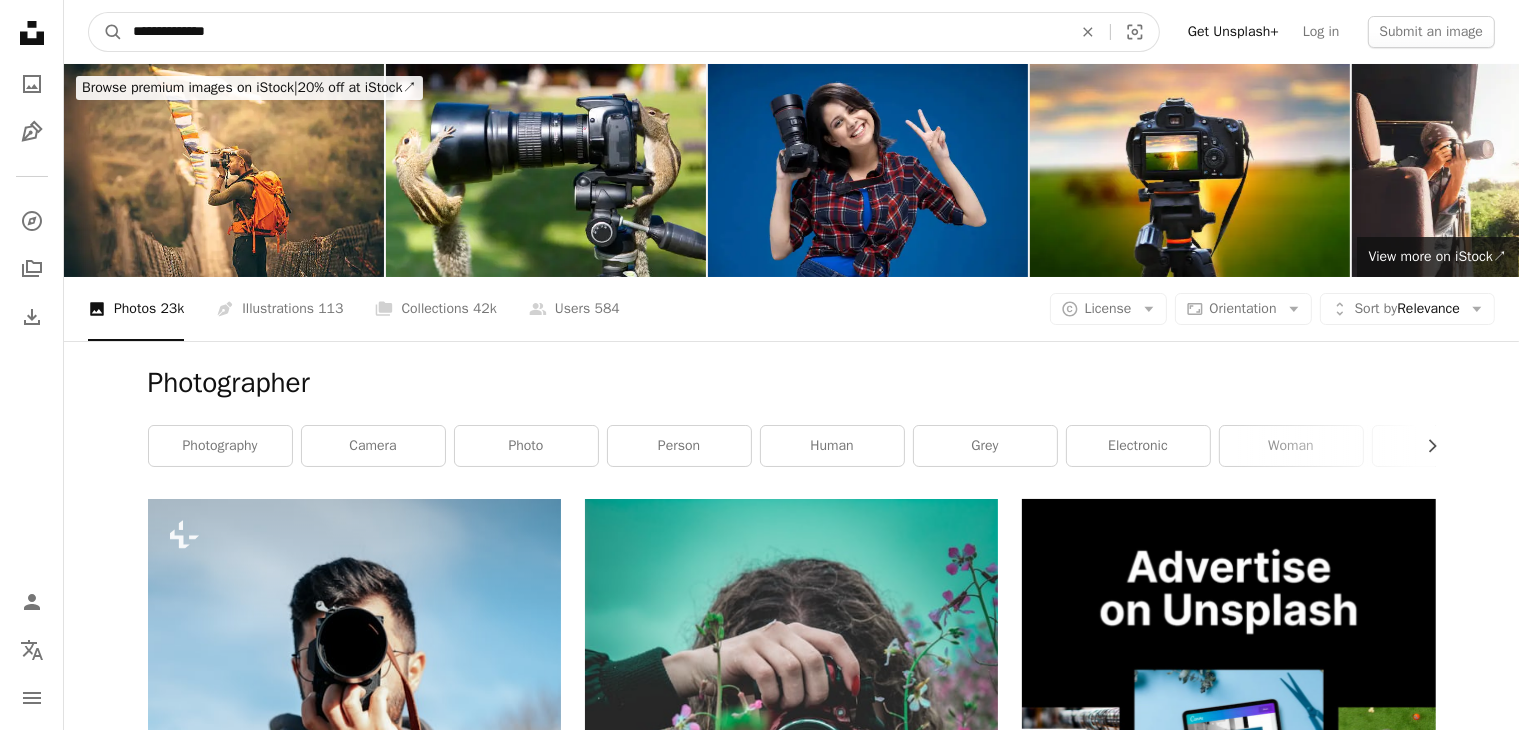 type on "**********" 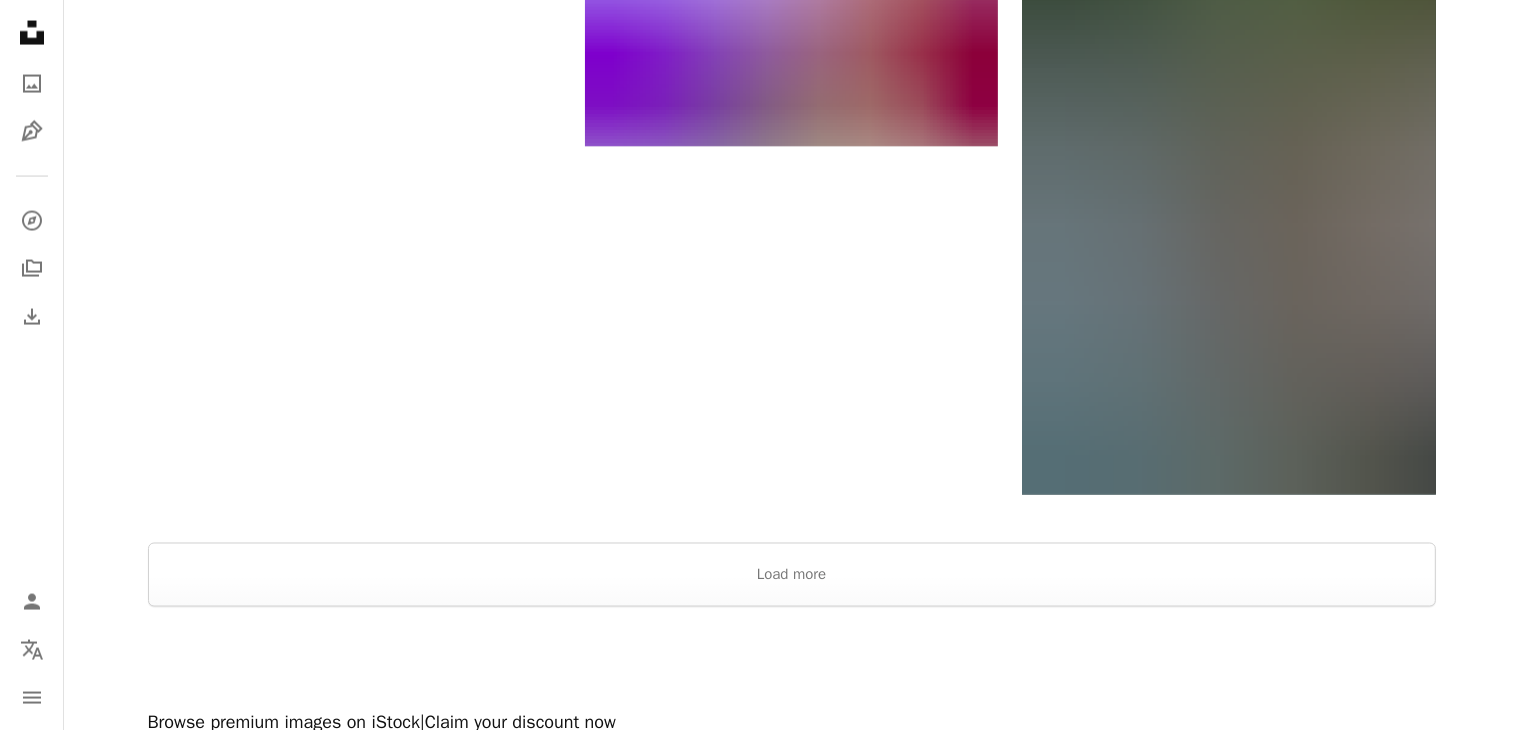 scroll, scrollTop: 3363, scrollLeft: 0, axis: vertical 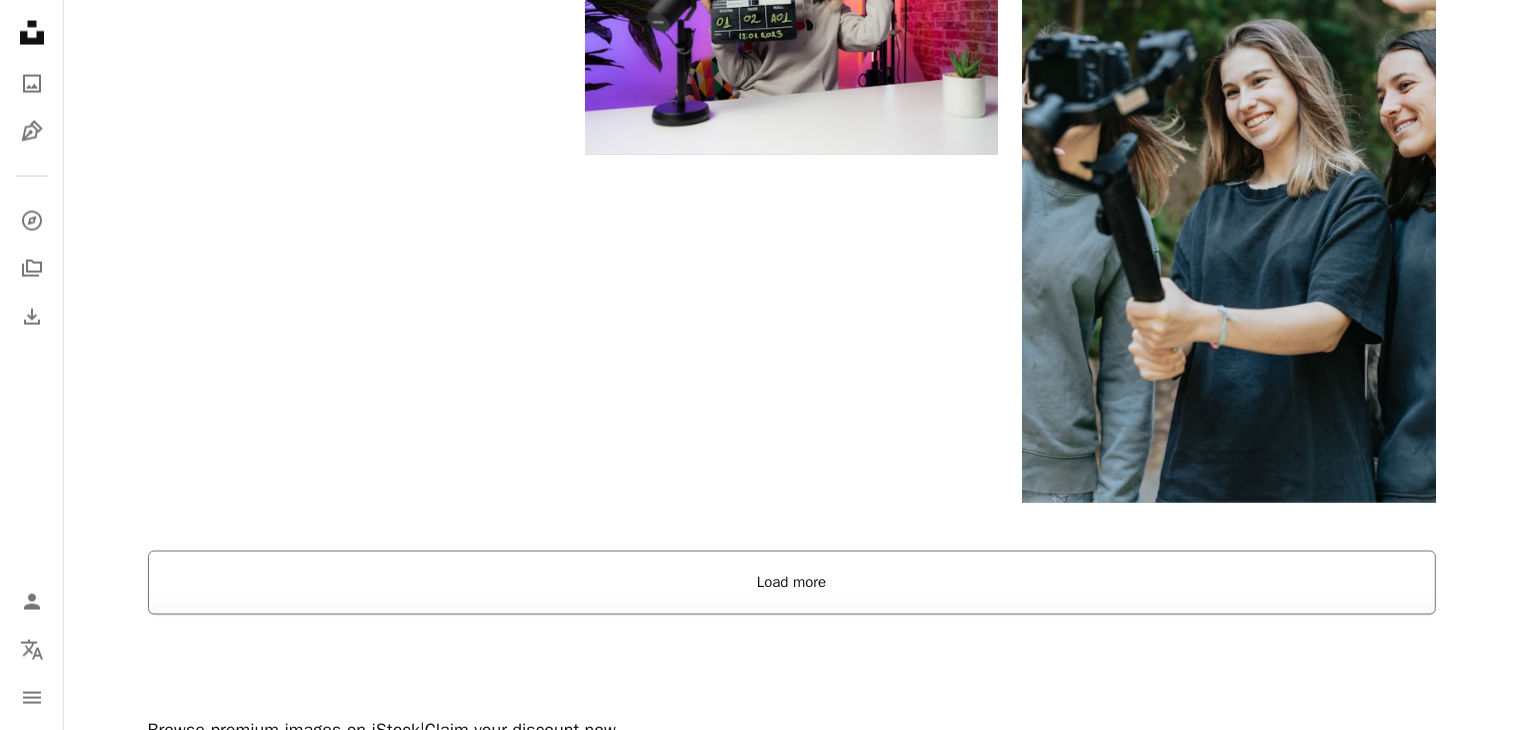 click on "Load more" at bounding box center (792, 583) 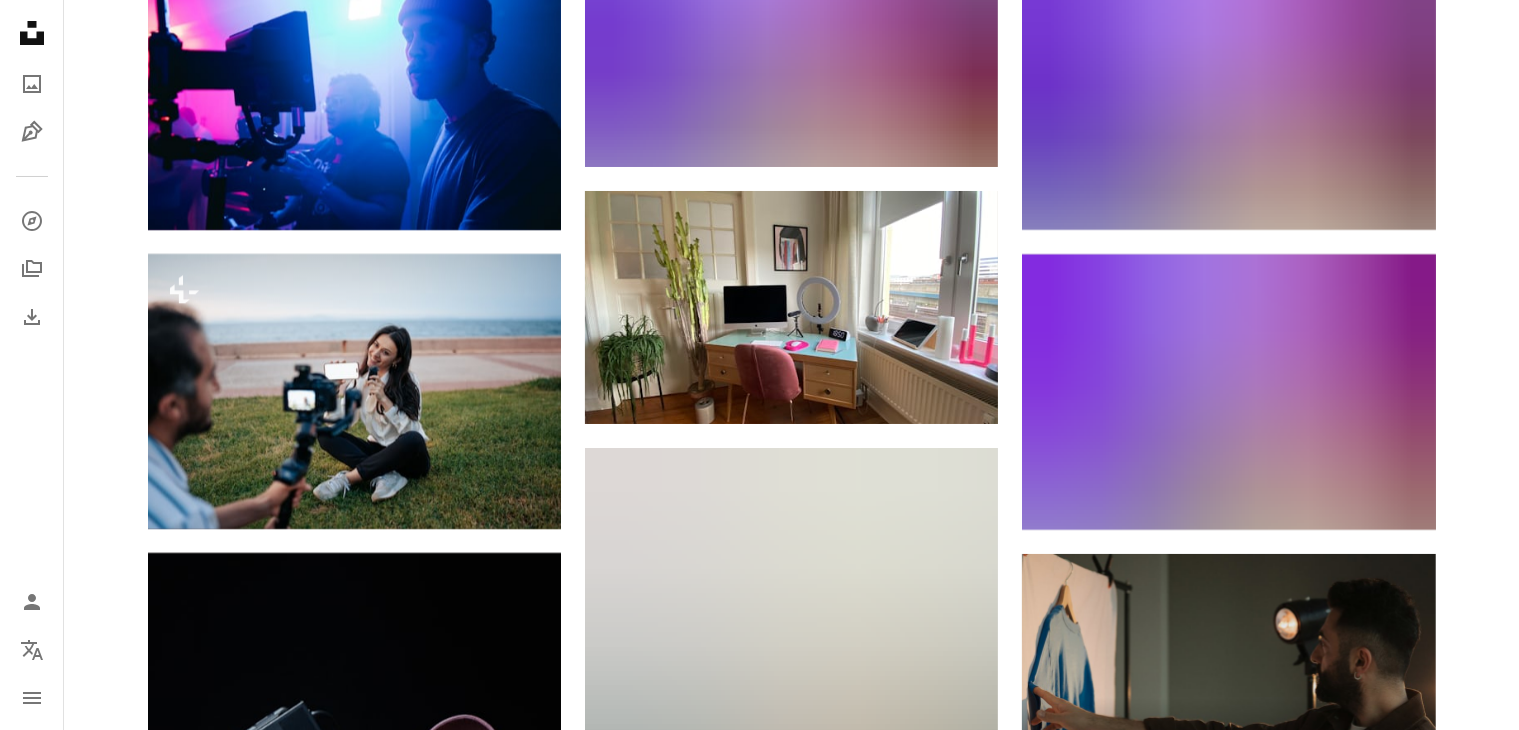 scroll, scrollTop: 7748, scrollLeft: 0, axis: vertical 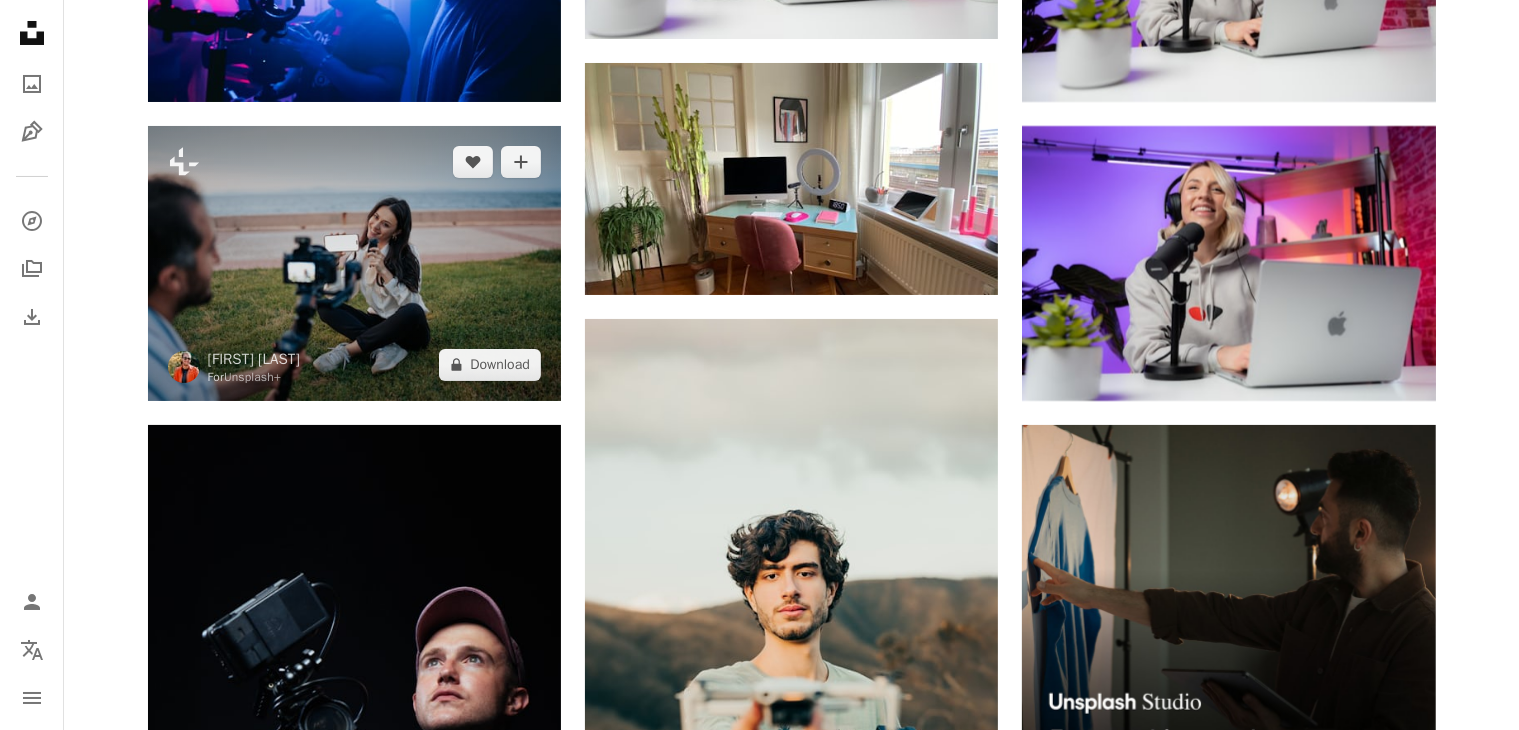 click at bounding box center (354, 263) 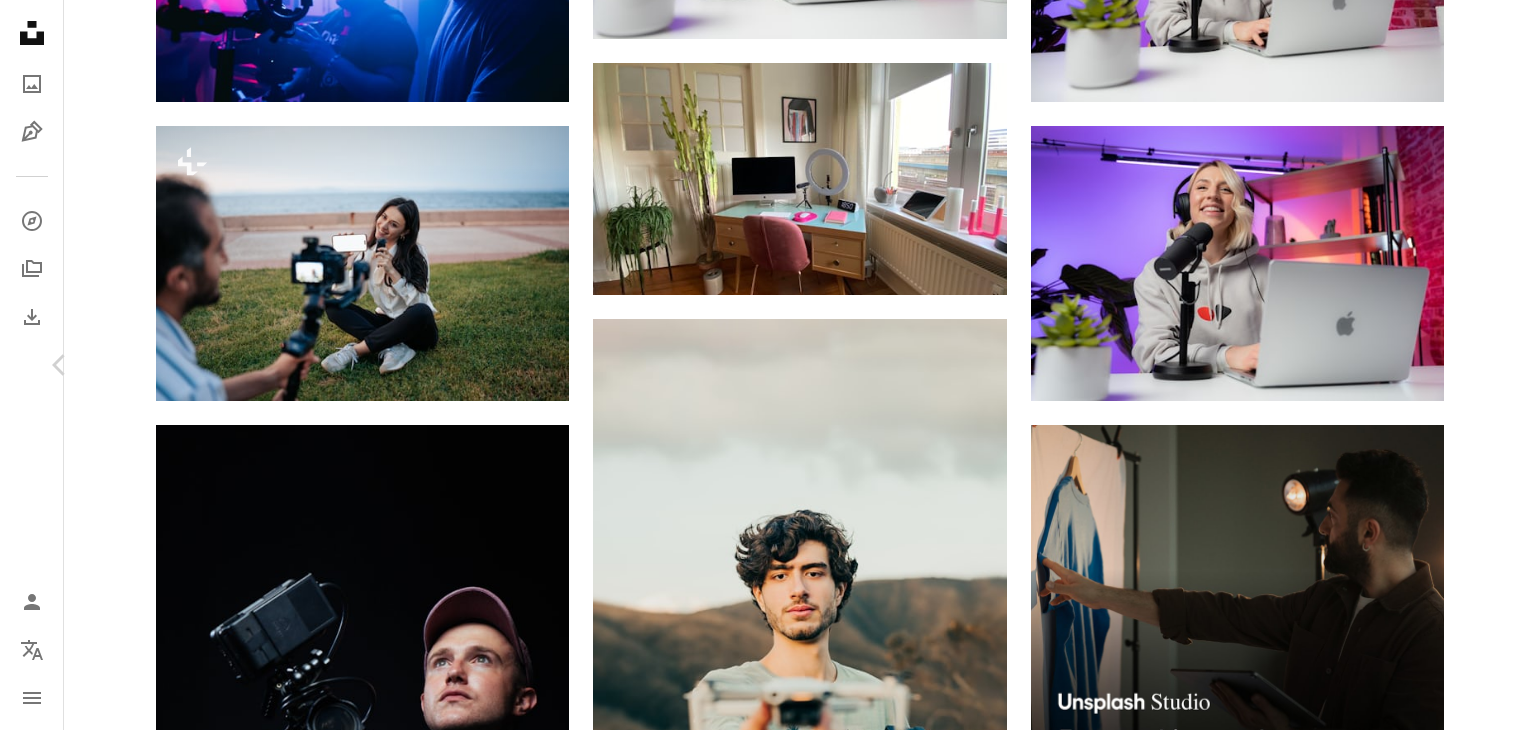 click on "Chevron right" at bounding box center [1476, 365] 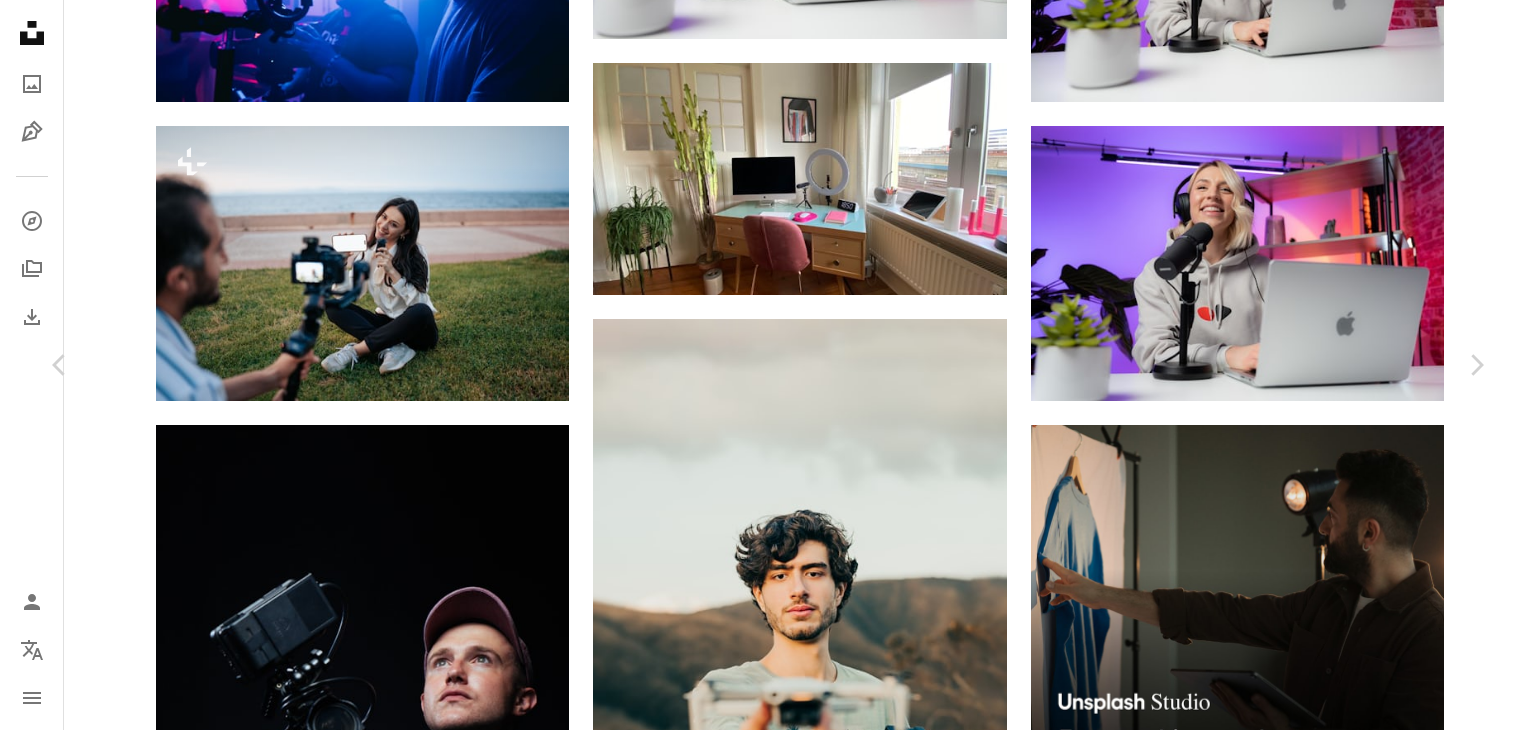 click on "An X shape" at bounding box center (20, 20) 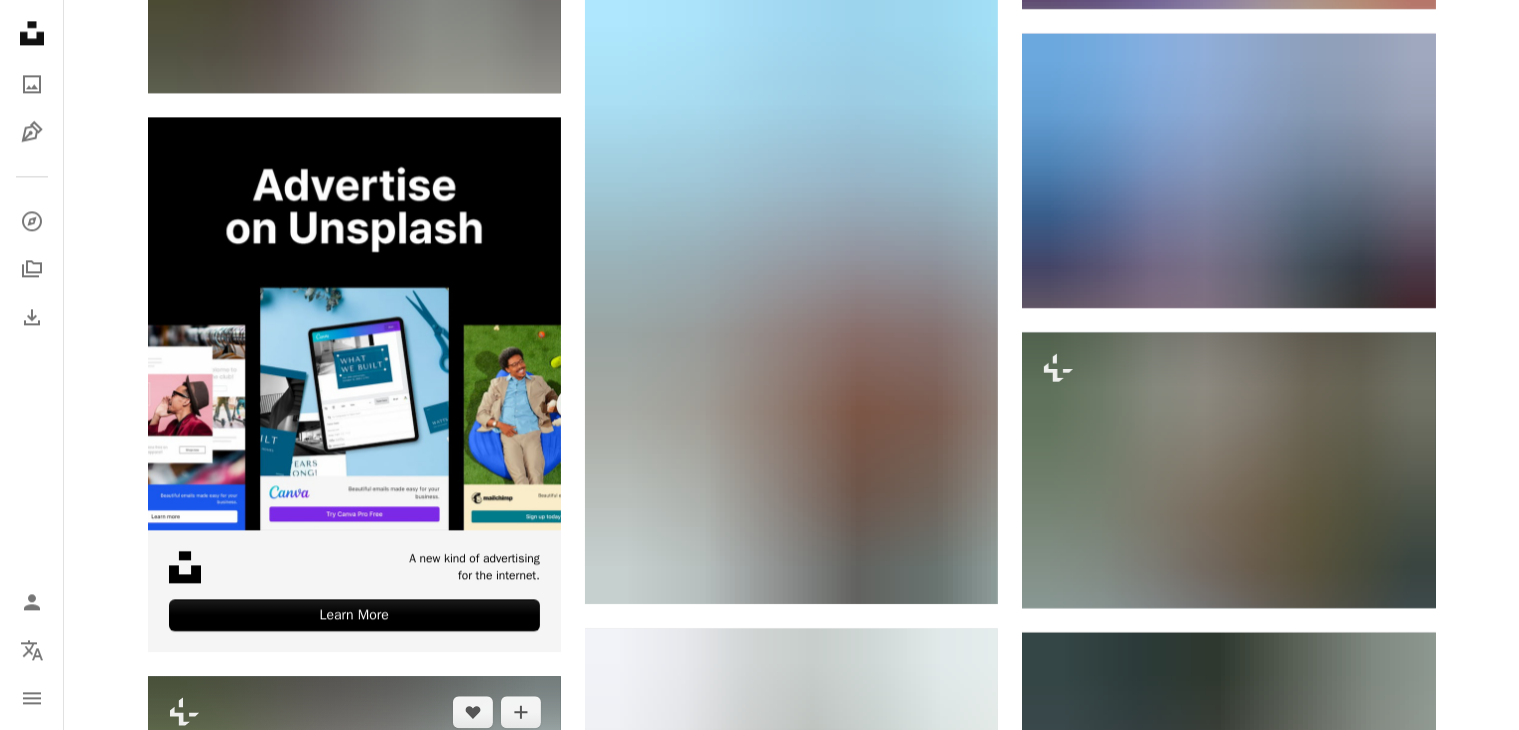scroll, scrollTop: 4747, scrollLeft: 0, axis: vertical 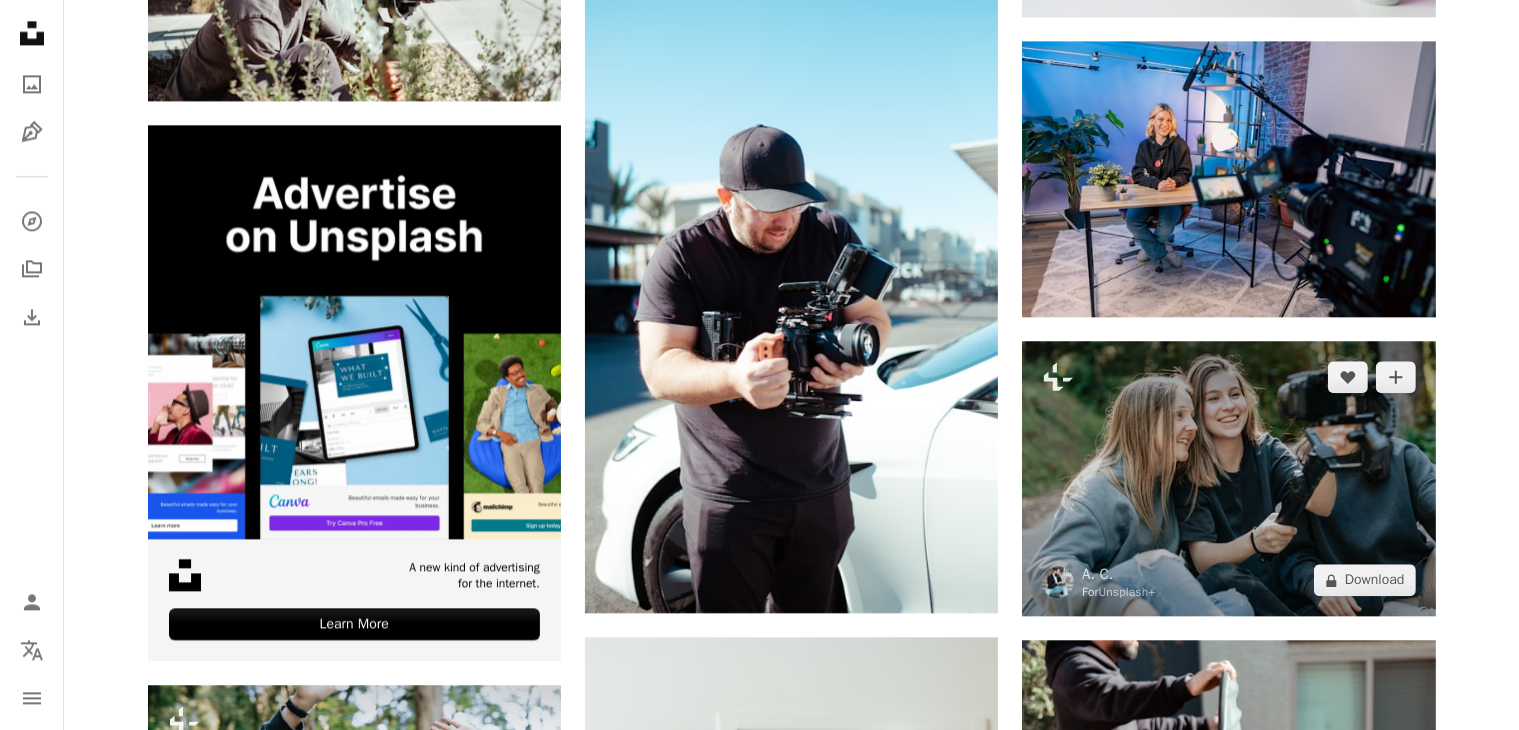 click at bounding box center (1228, 478) 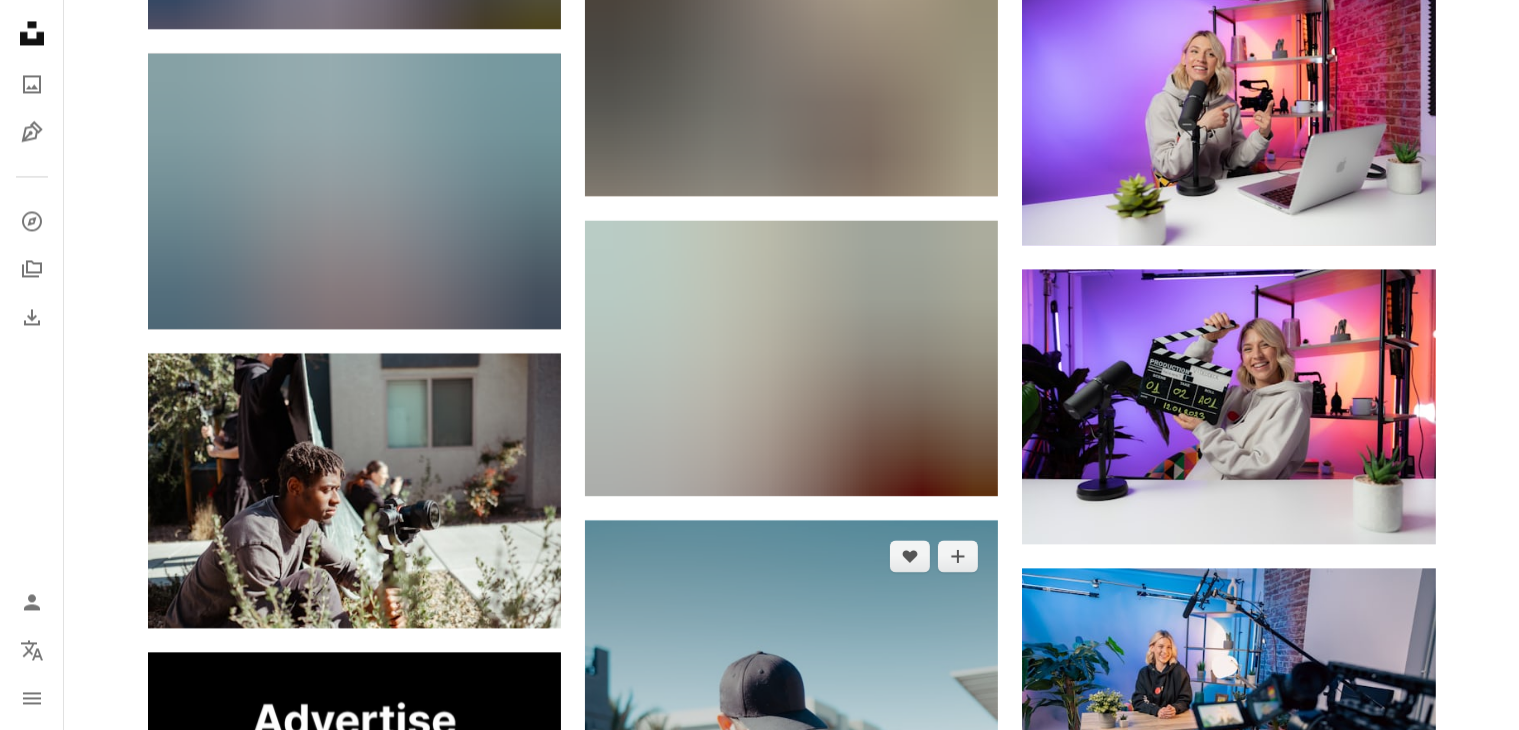 scroll, scrollTop: 4133, scrollLeft: 0, axis: vertical 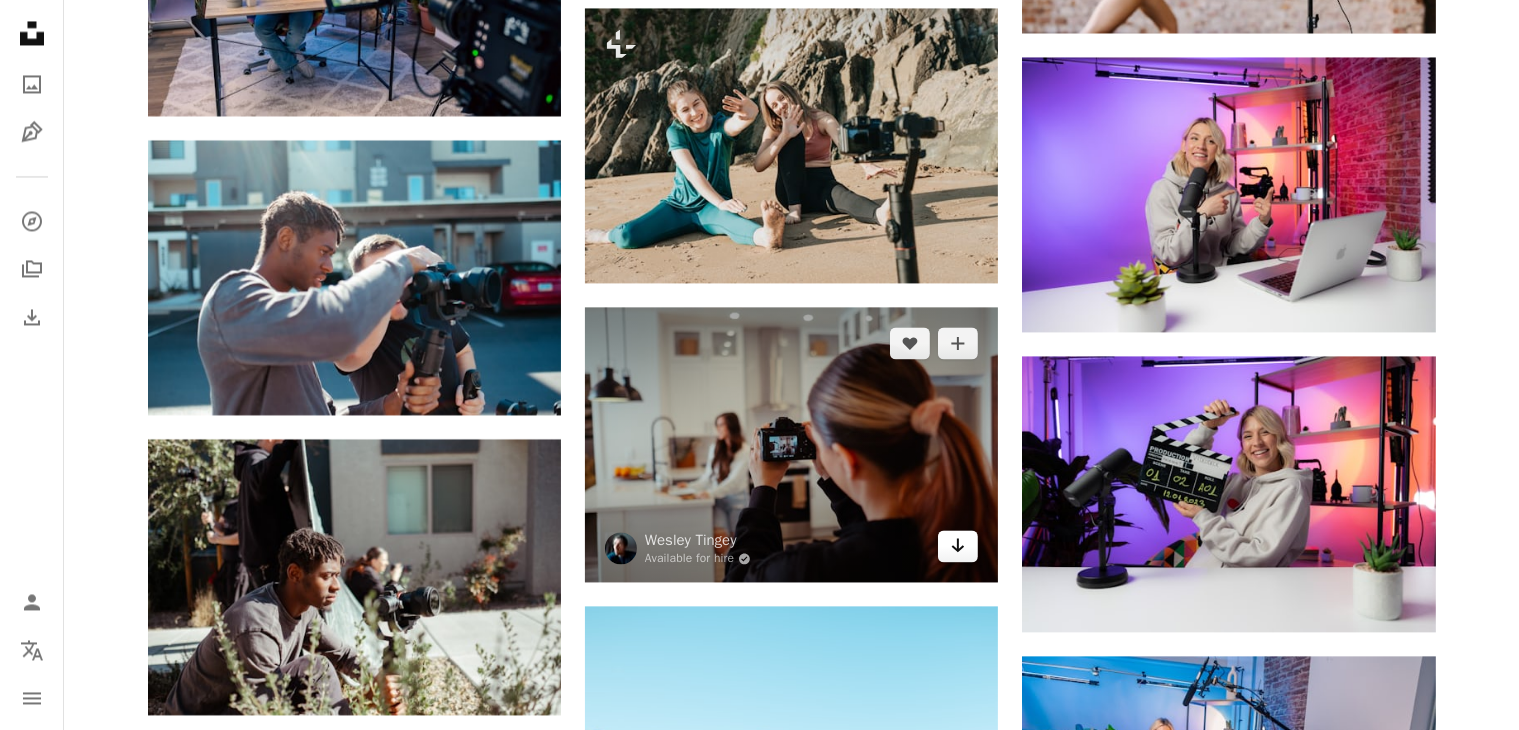 click on "Arrow pointing down" 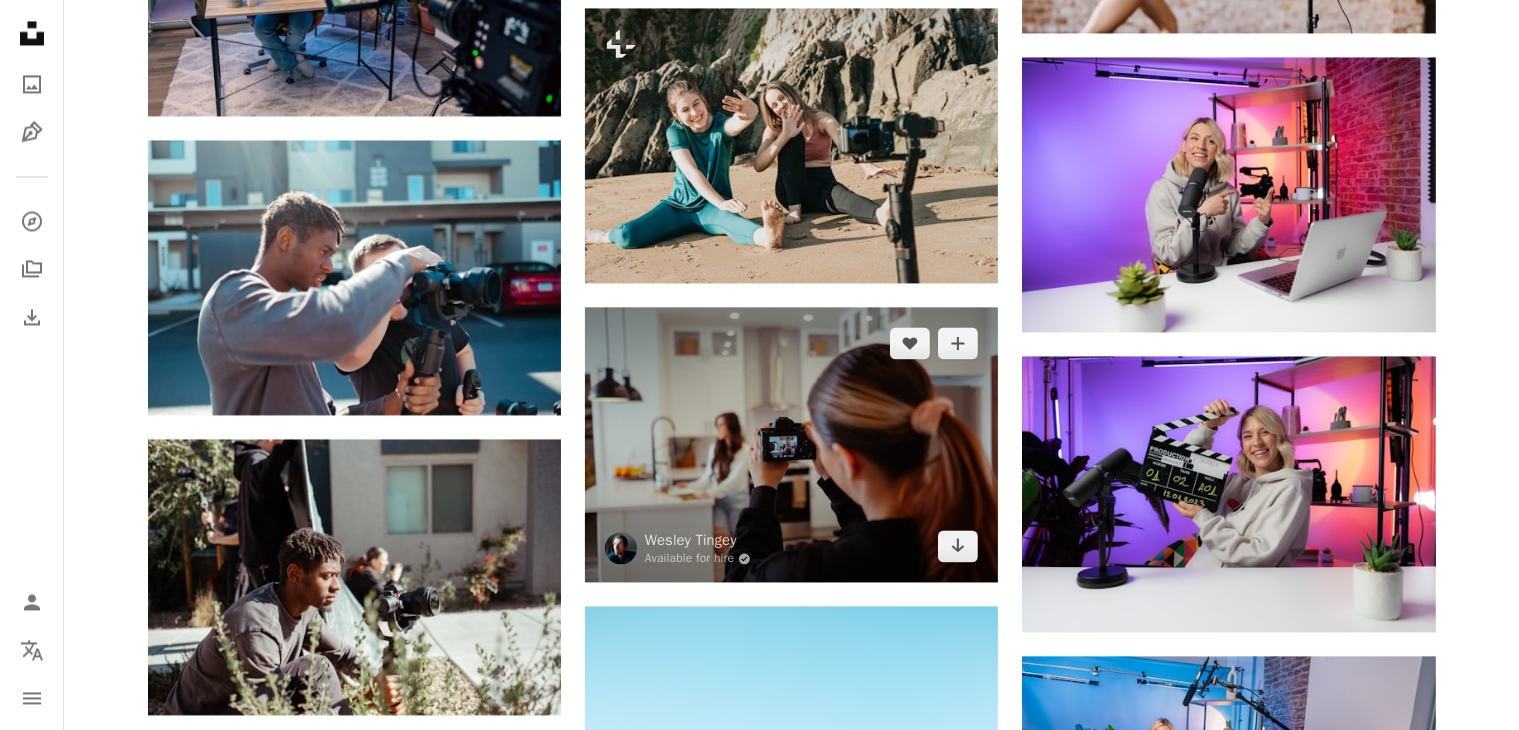 click at bounding box center (791, 444) 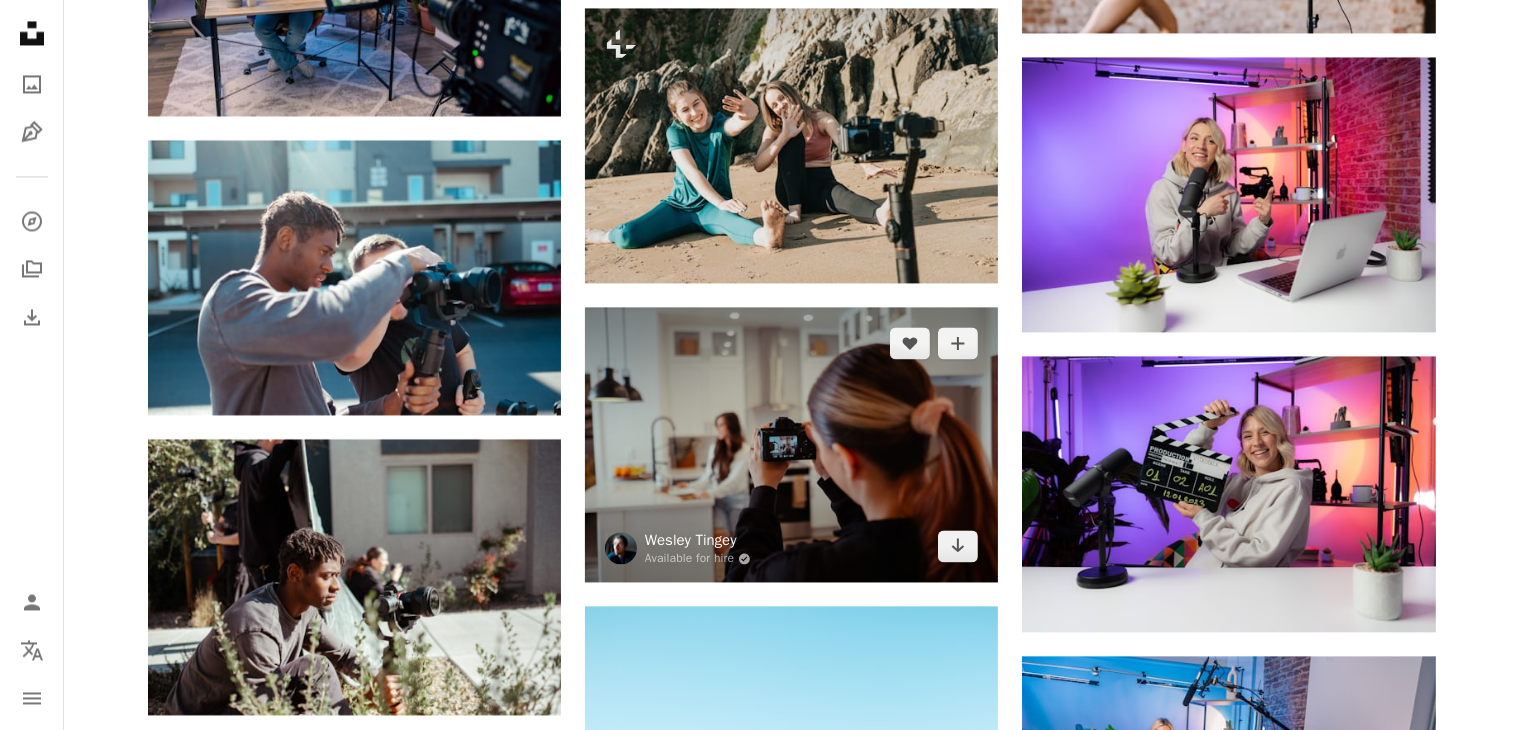click on "Wesley Tingey" at bounding box center [698, 540] 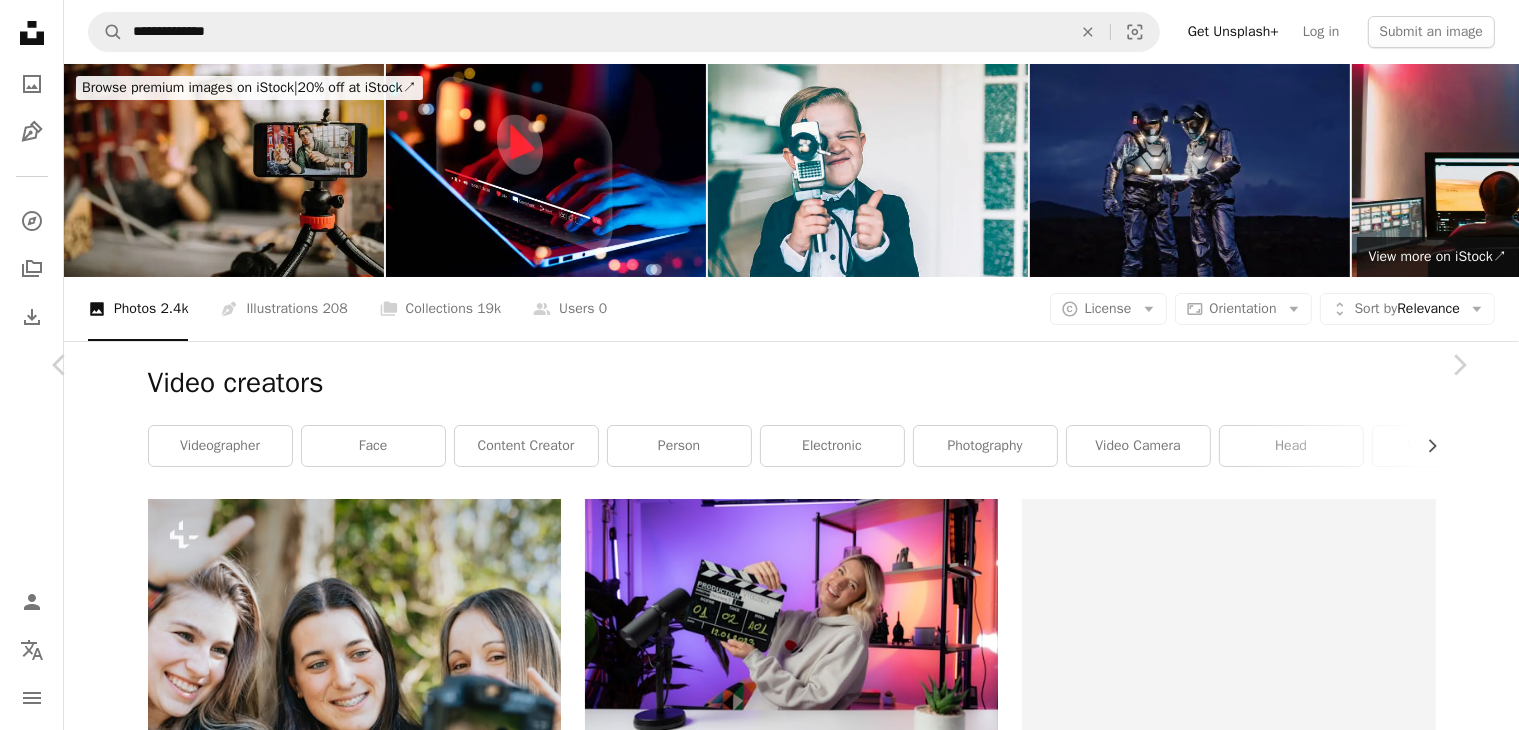 scroll, scrollTop: 4133, scrollLeft: 0, axis: vertical 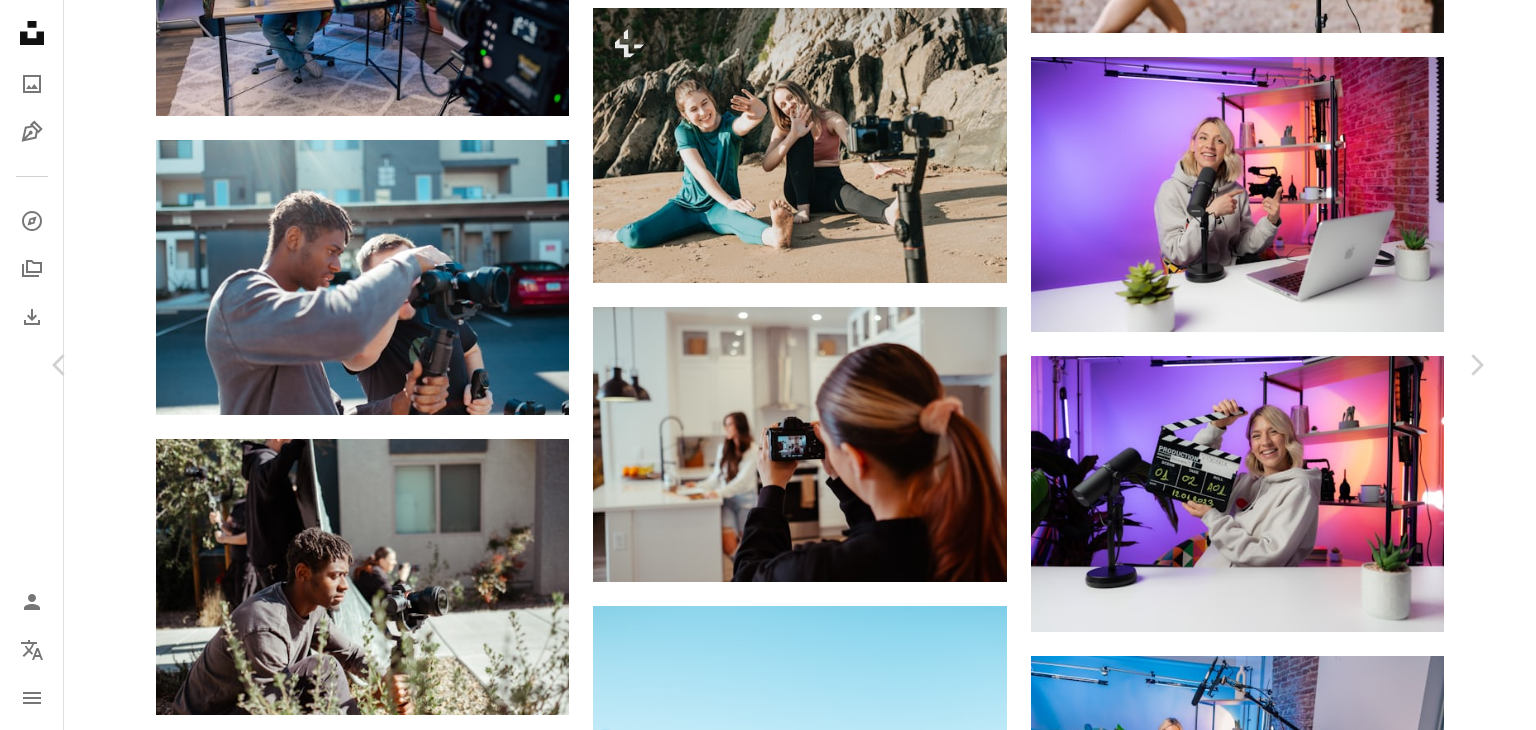click on "Chevron down" 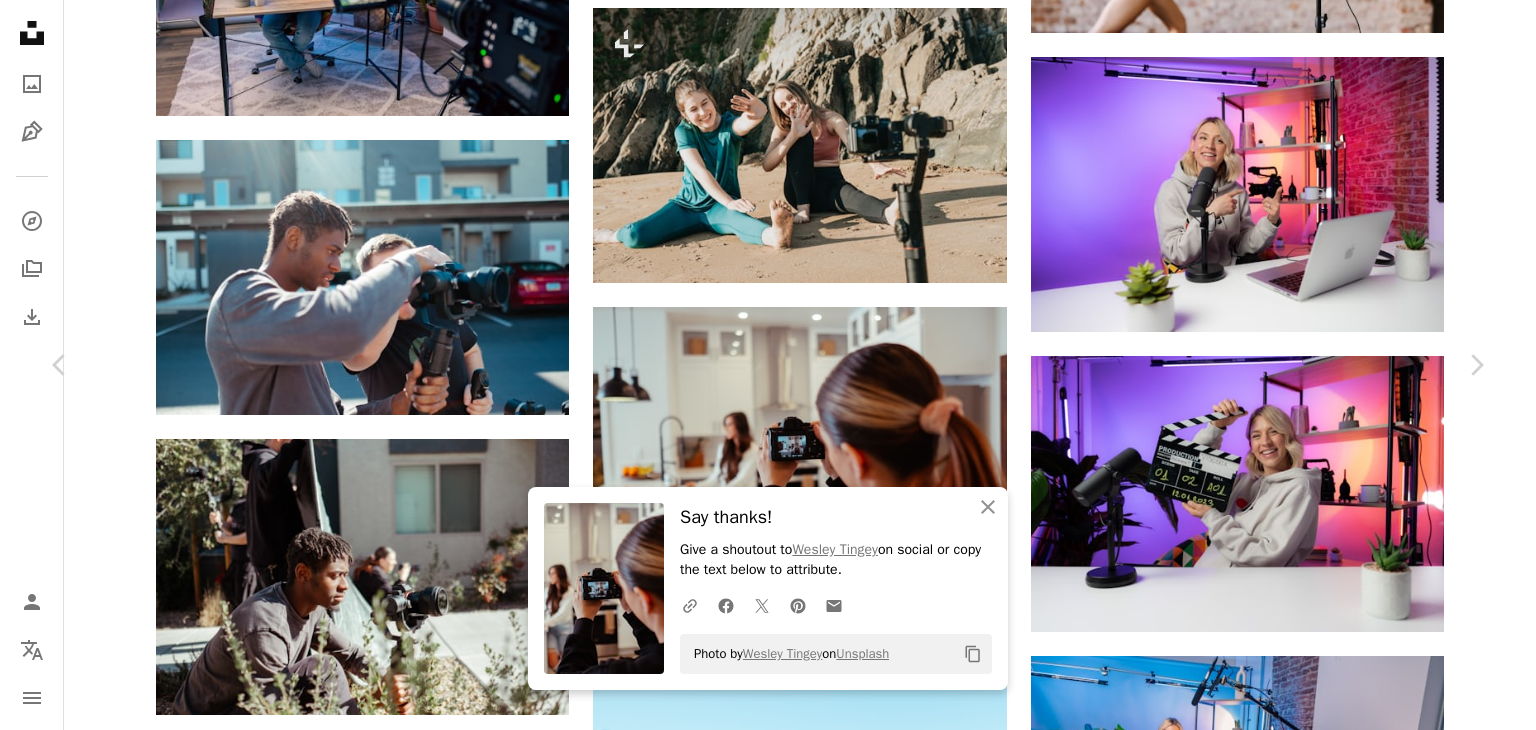 type 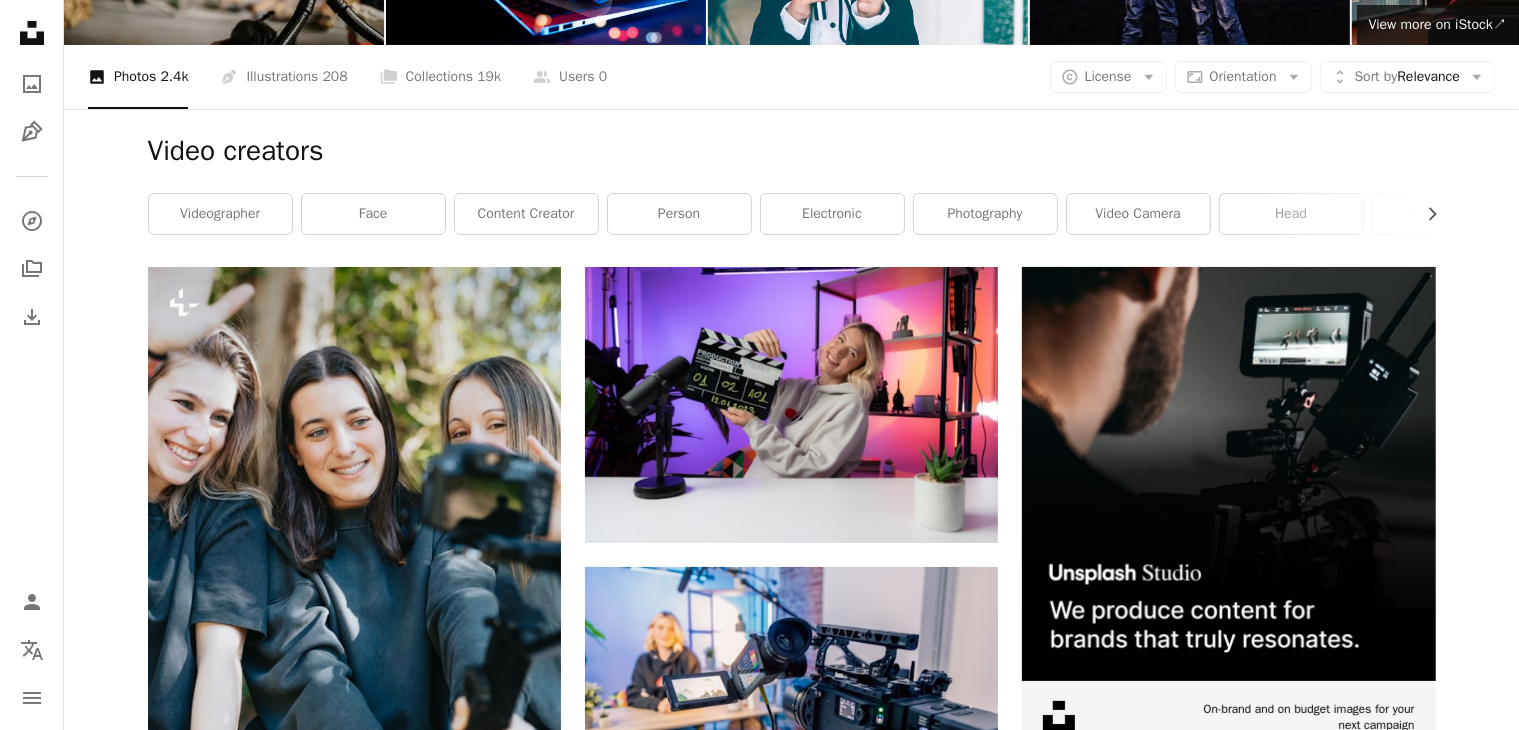 scroll, scrollTop: 233, scrollLeft: 0, axis: vertical 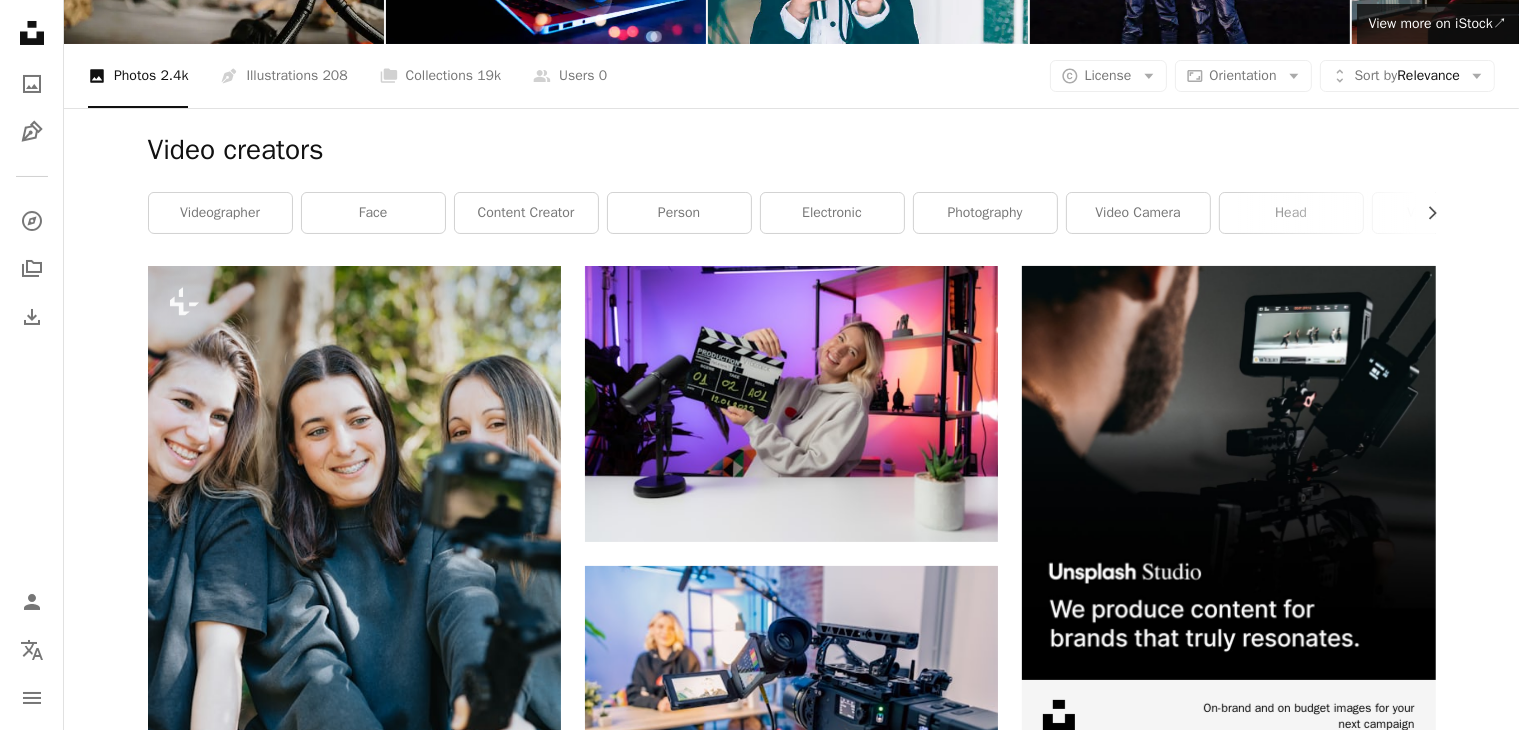 click on "face" at bounding box center (373, 213) 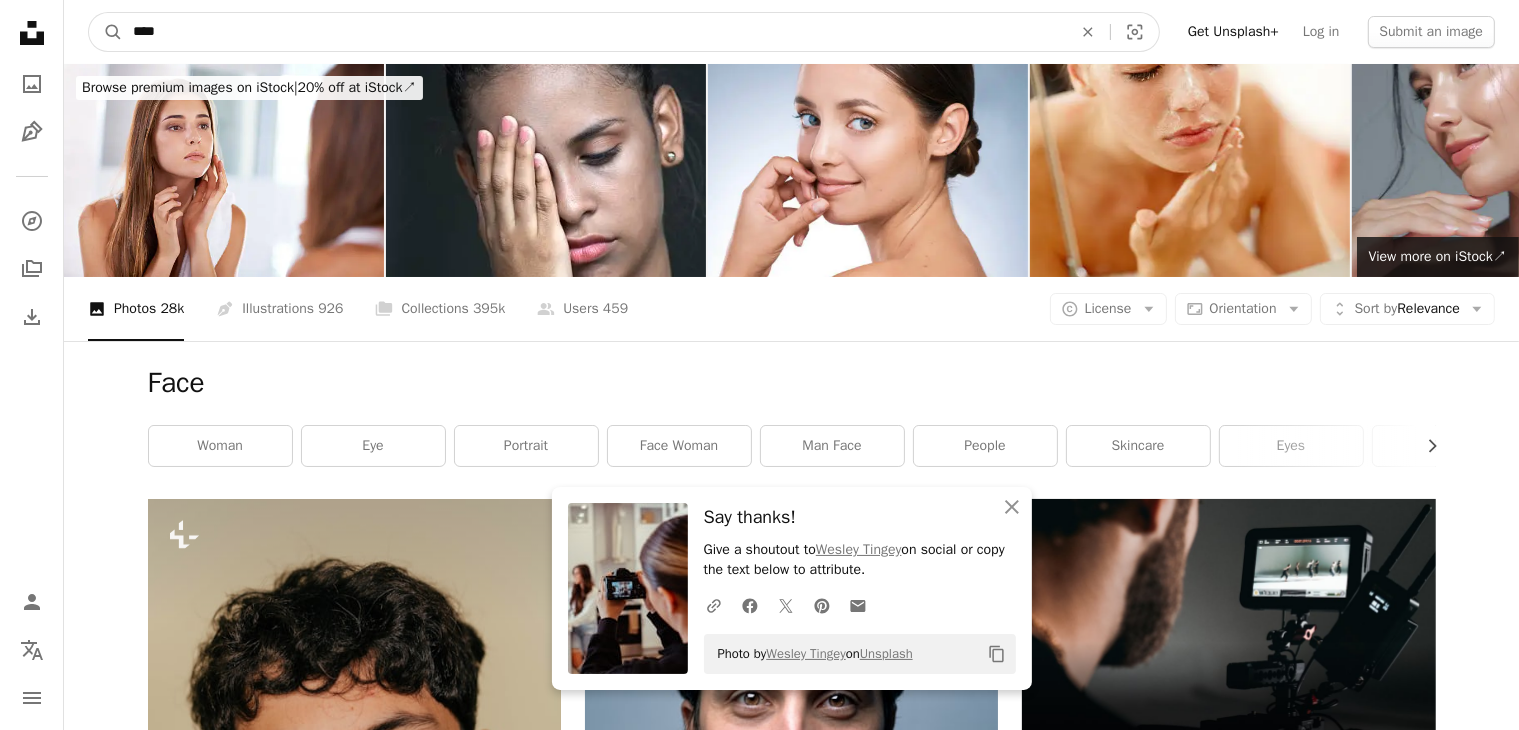 click on "****" at bounding box center (594, 32) 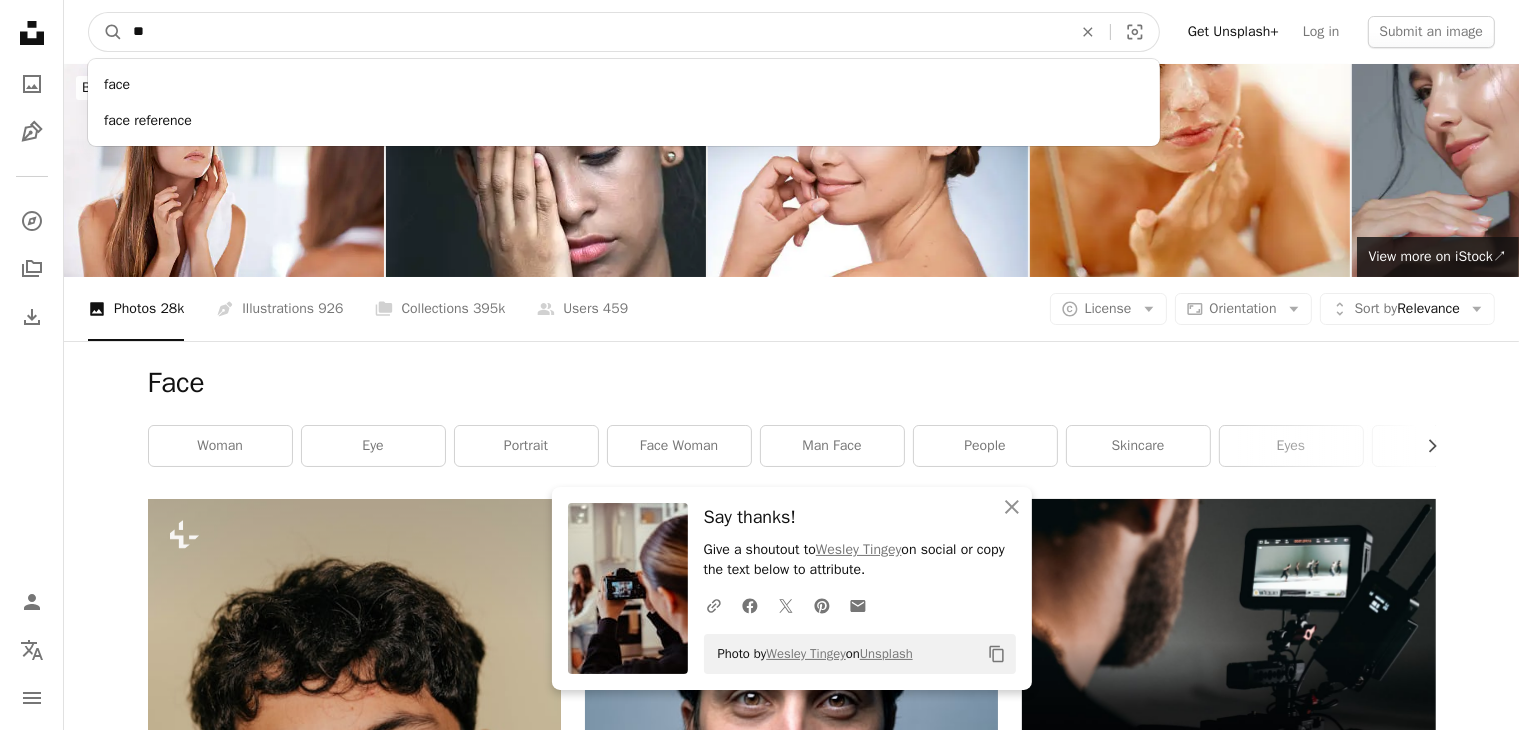 type on "*" 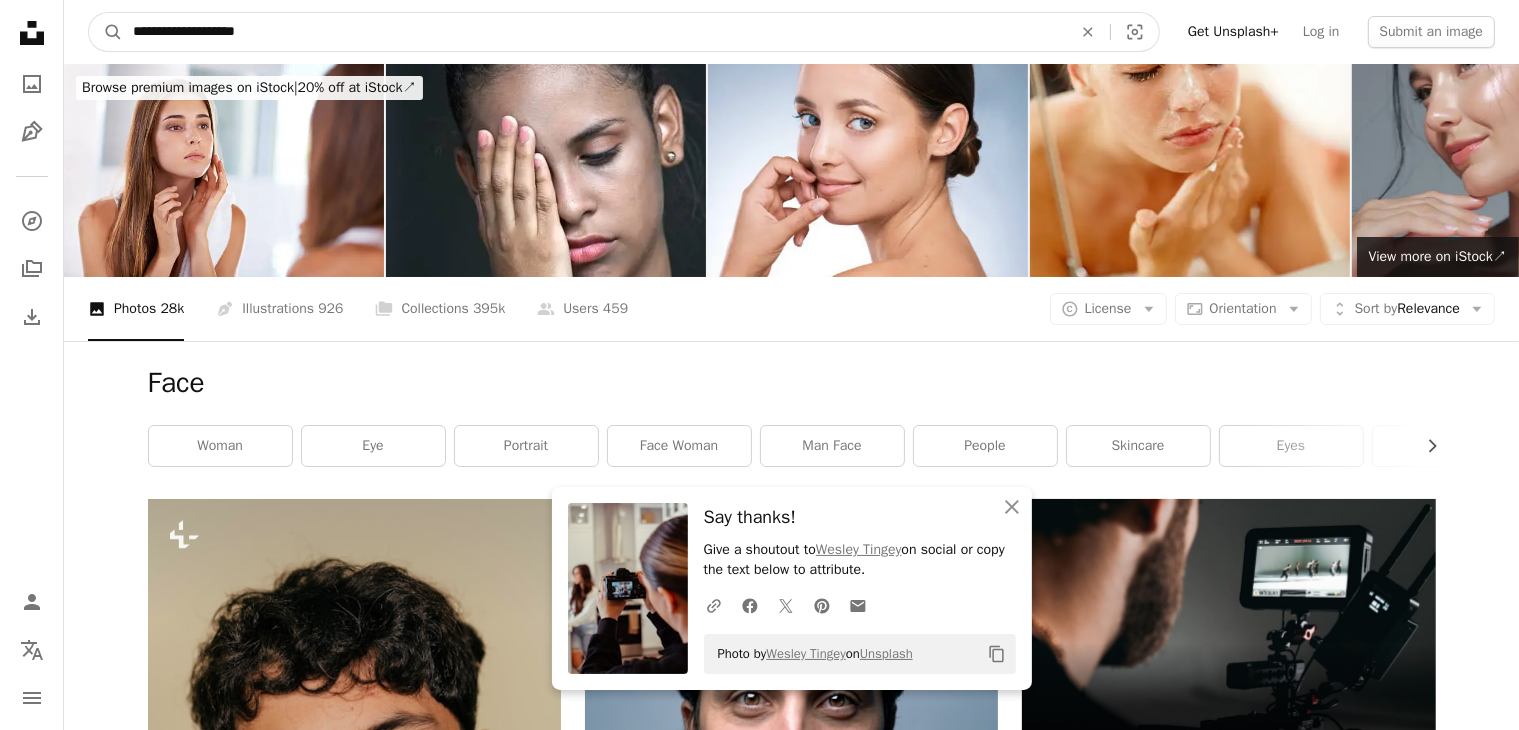 type on "**********" 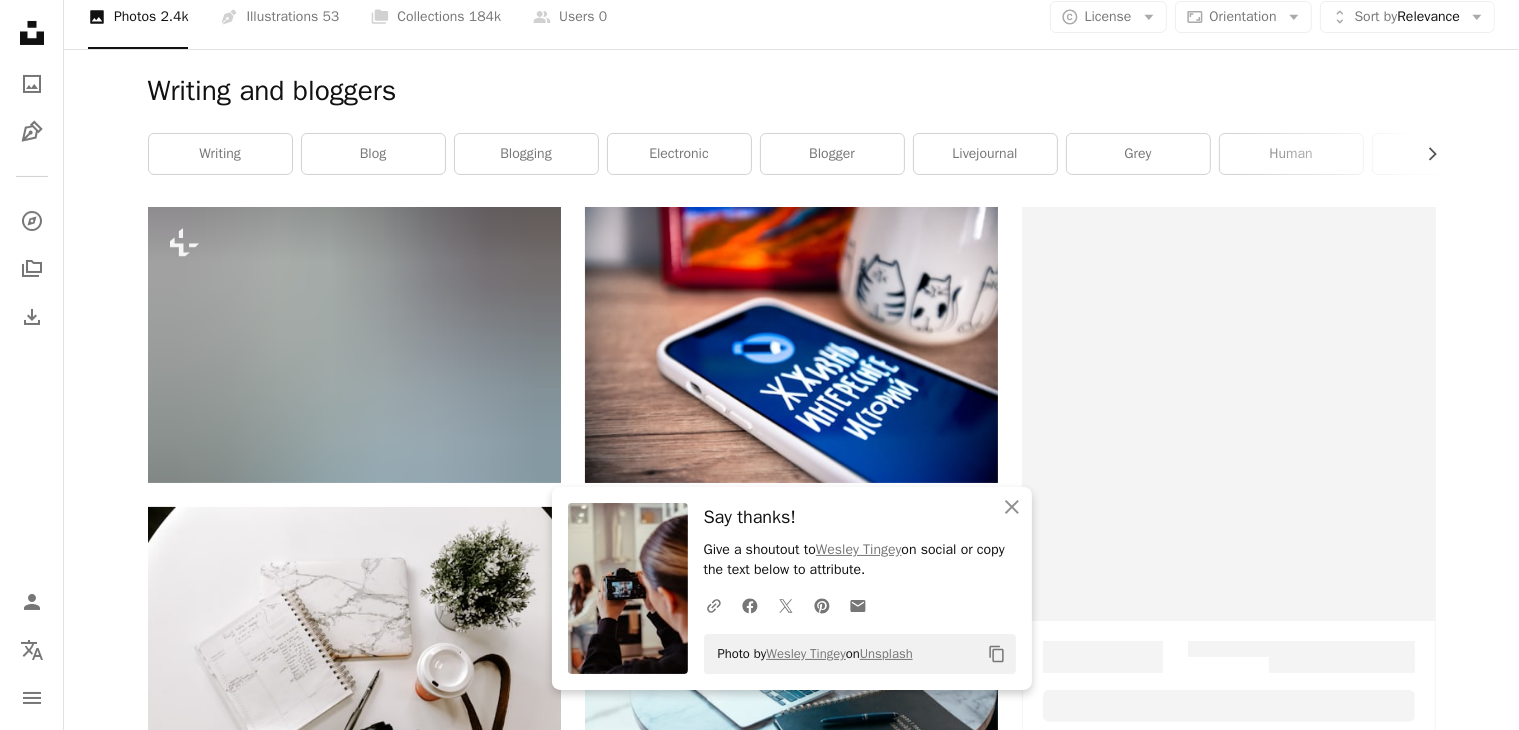 scroll, scrollTop: 296, scrollLeft: 0, axis: vertical 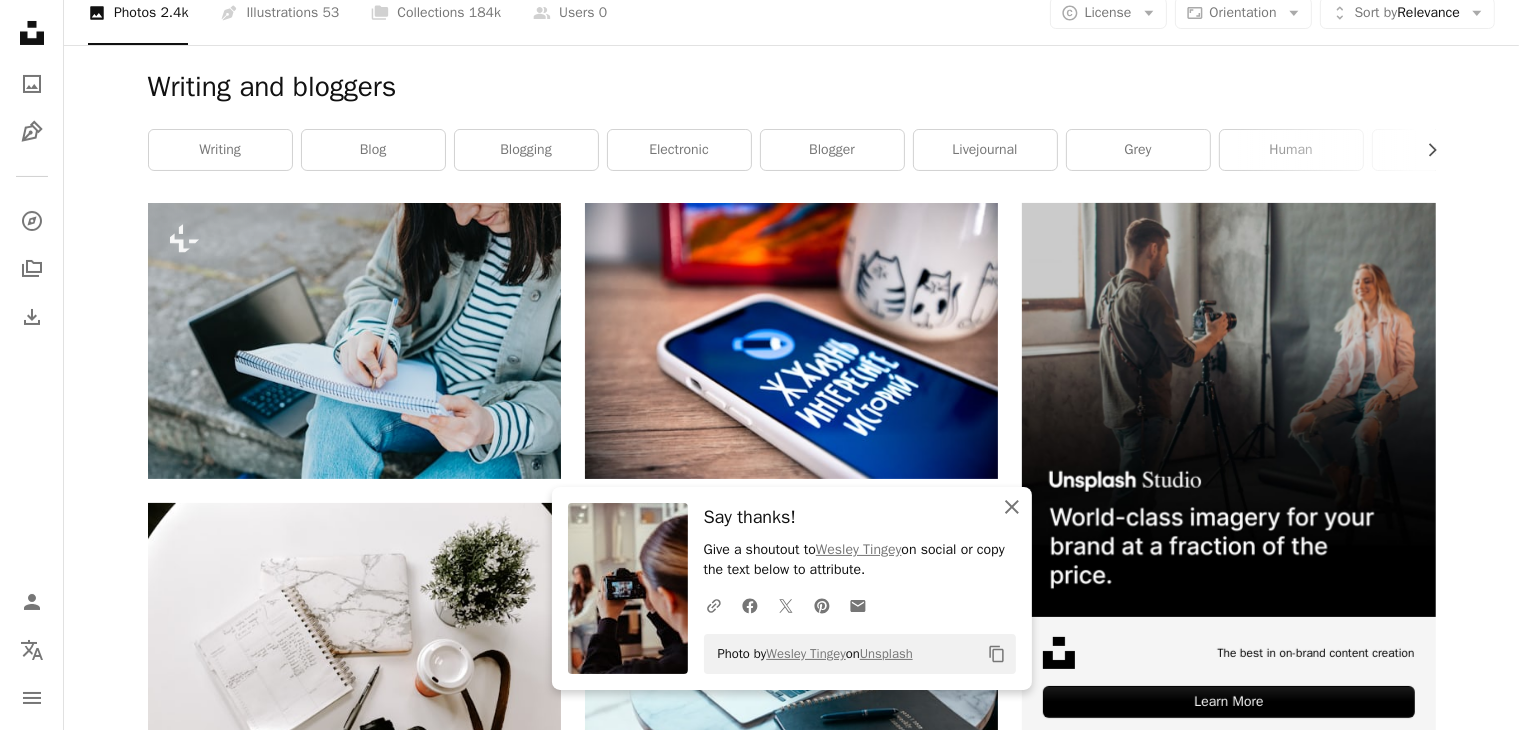 click 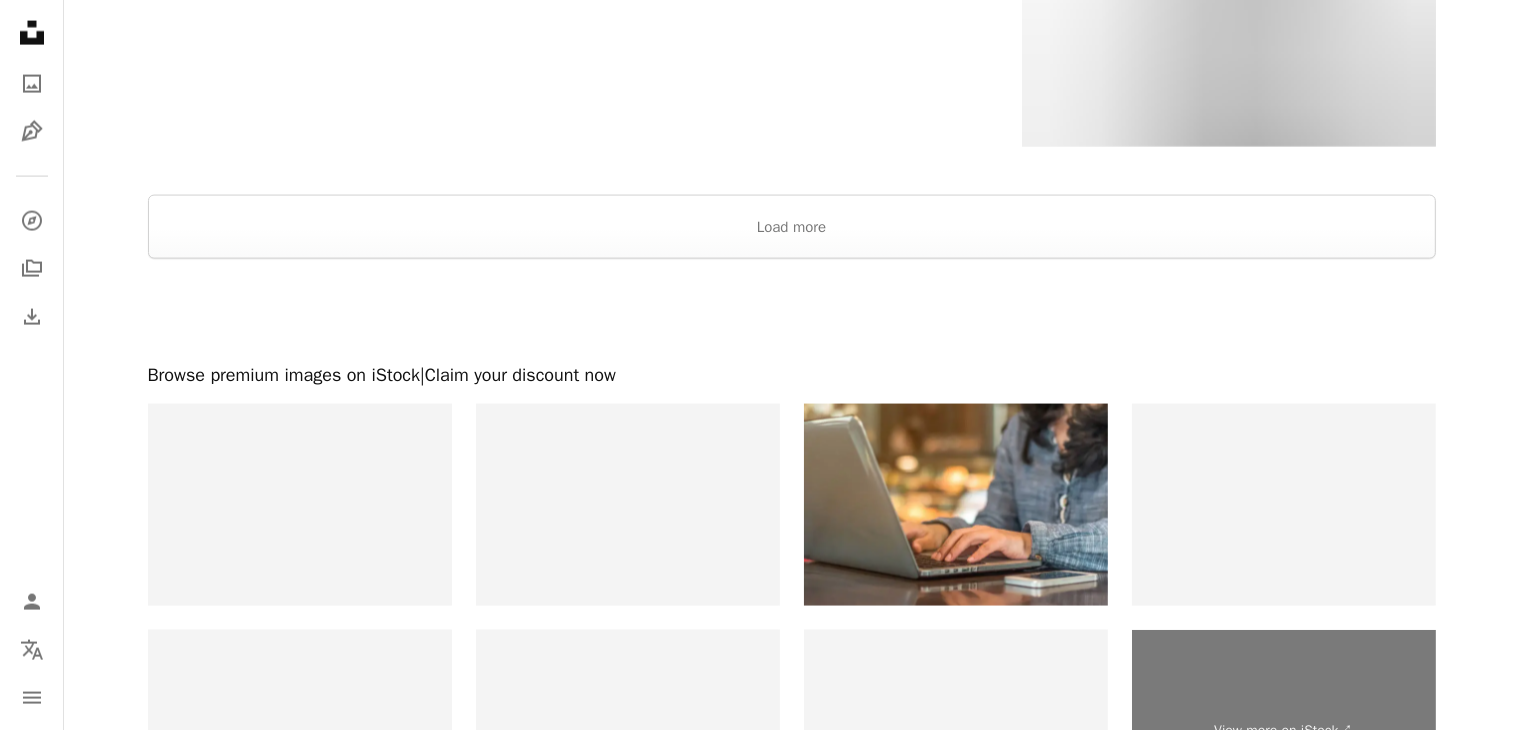 scroll, scrollTop: 2952, scrollLeft: 0, axis: vertical 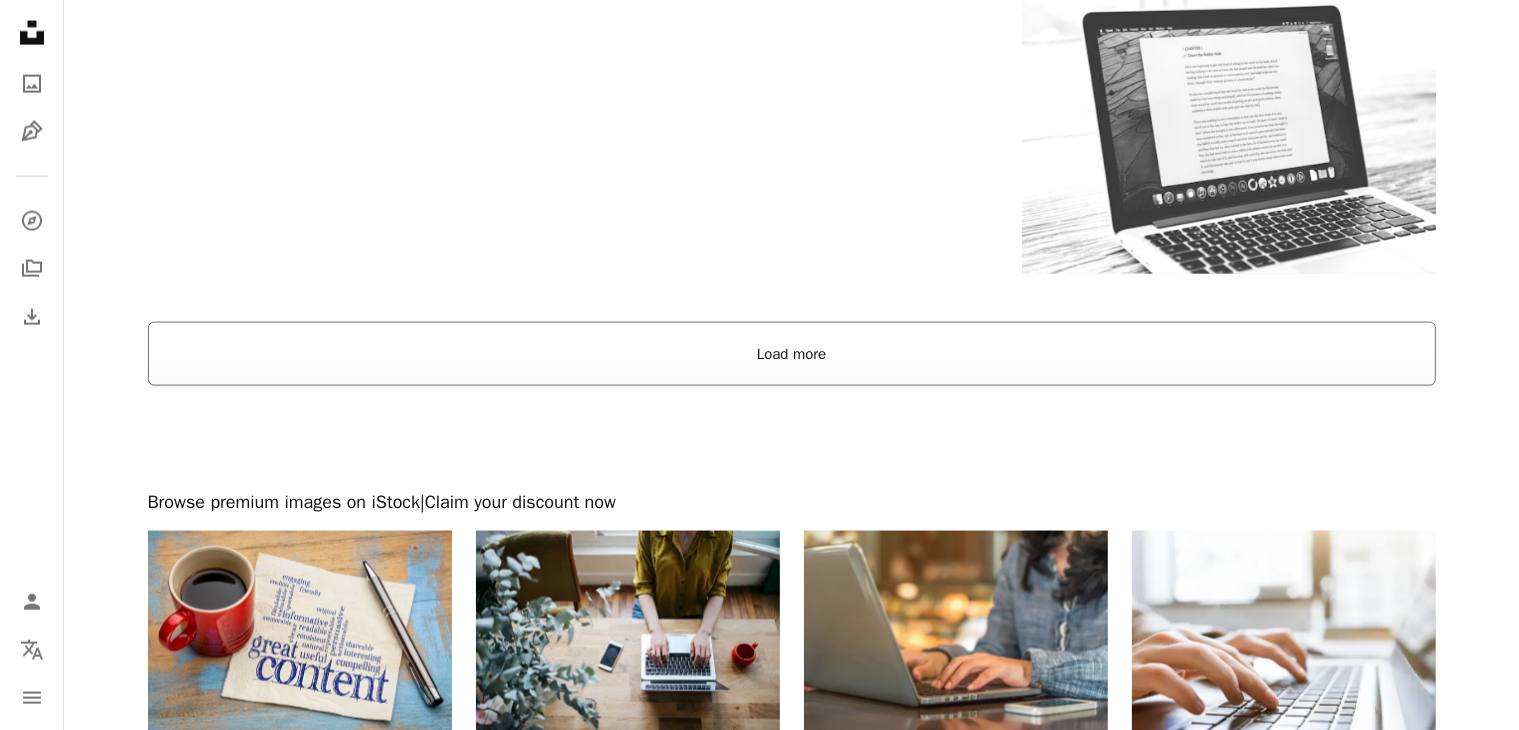 click on "Load more" at bounding box center [792, 354] 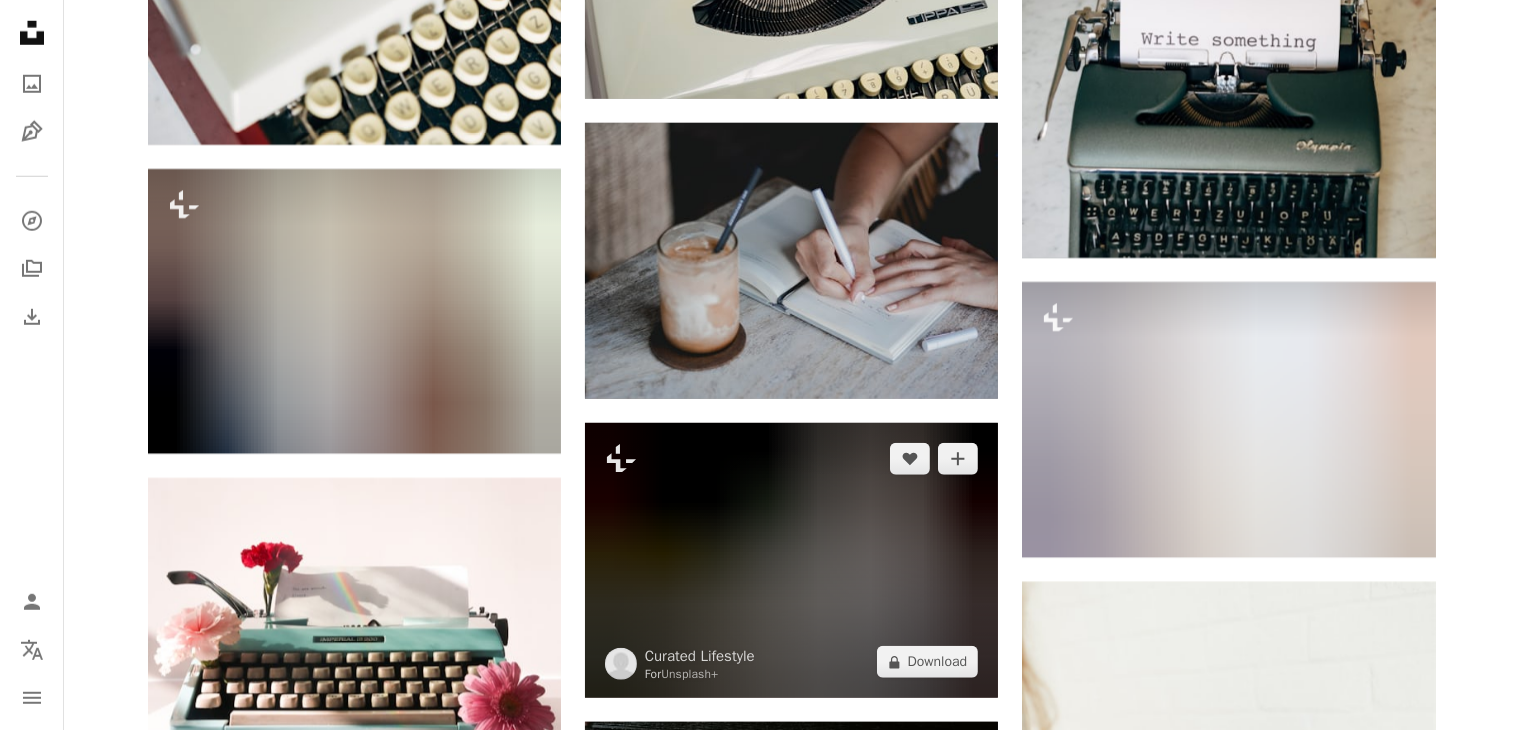 scroll, scrollTop: 16940, scrollLeft: 0, axis: vertical 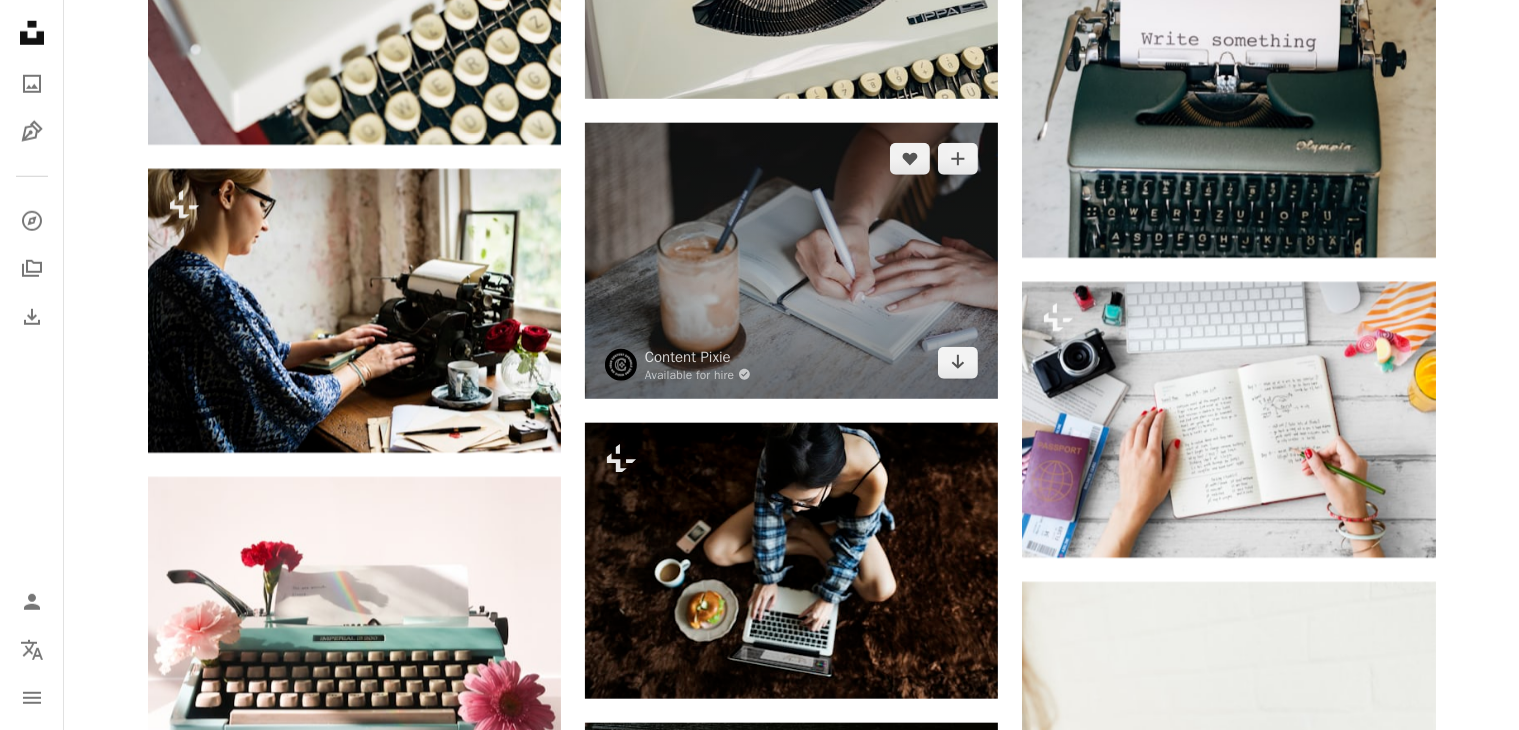 click at bounding box center (791, 260) 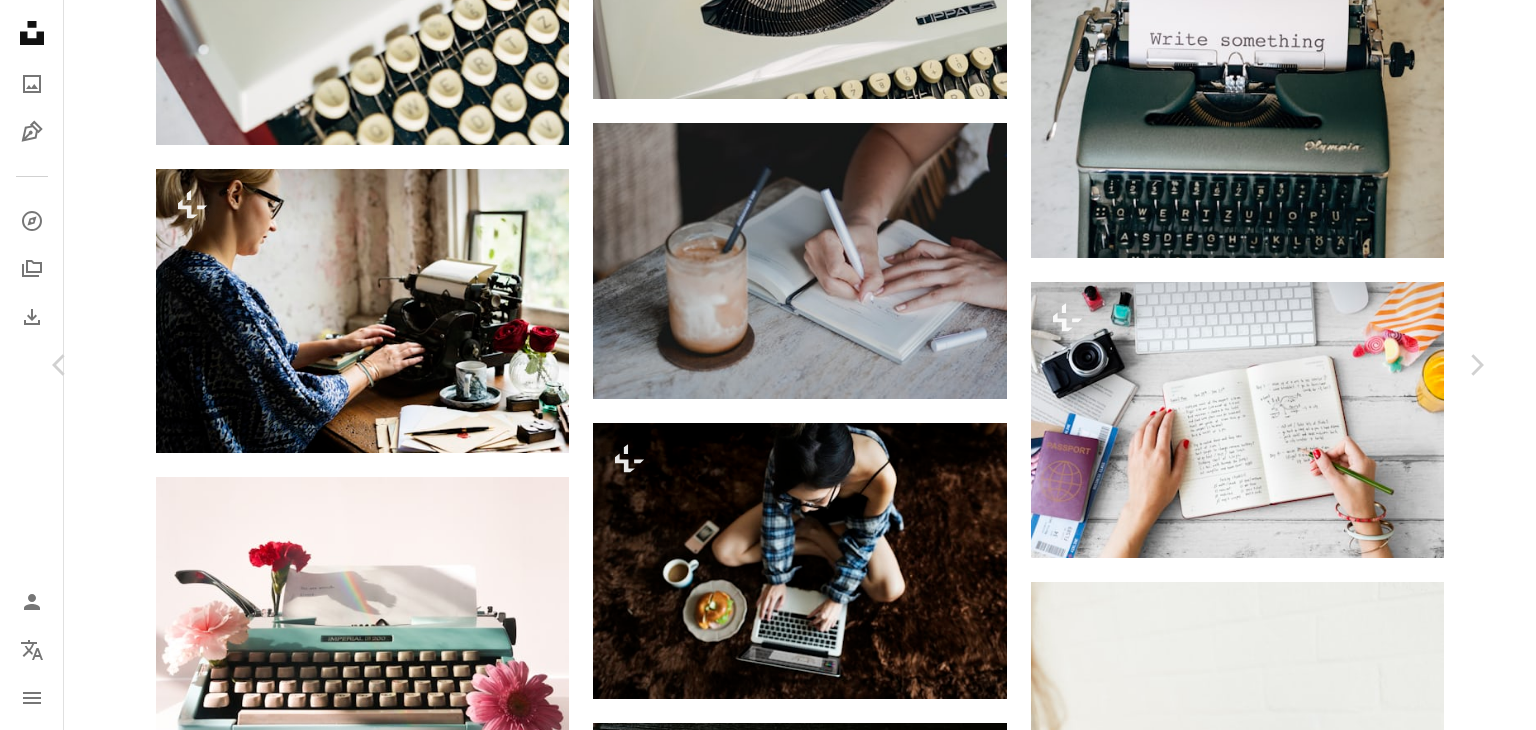 click on "( 1920 x 1280 )" at bounding box center [1291, 3089] 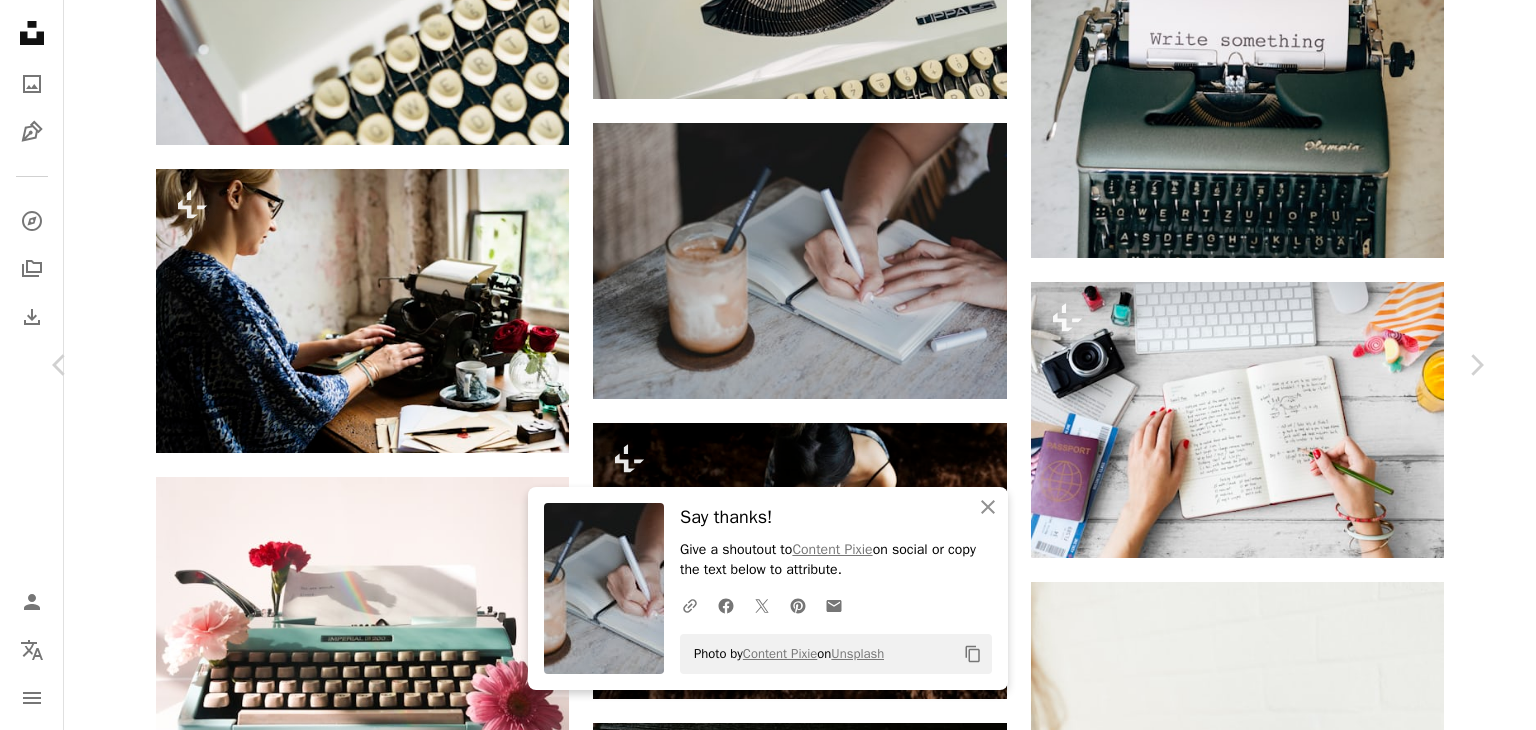 click on "An X shape" at bounding box center (20, 20) 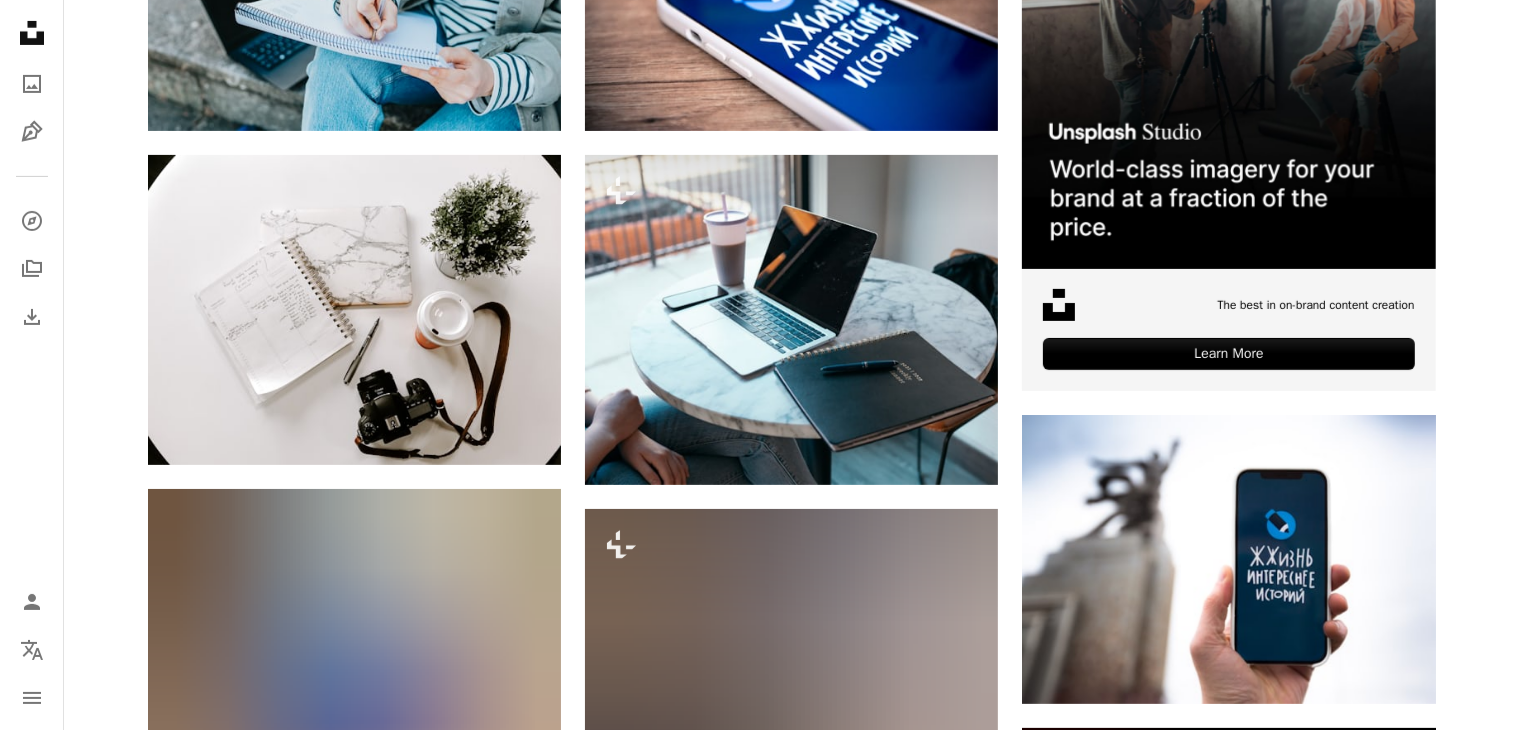 scroll, scrollTop: 0, scrollLeft: 0, axis: both 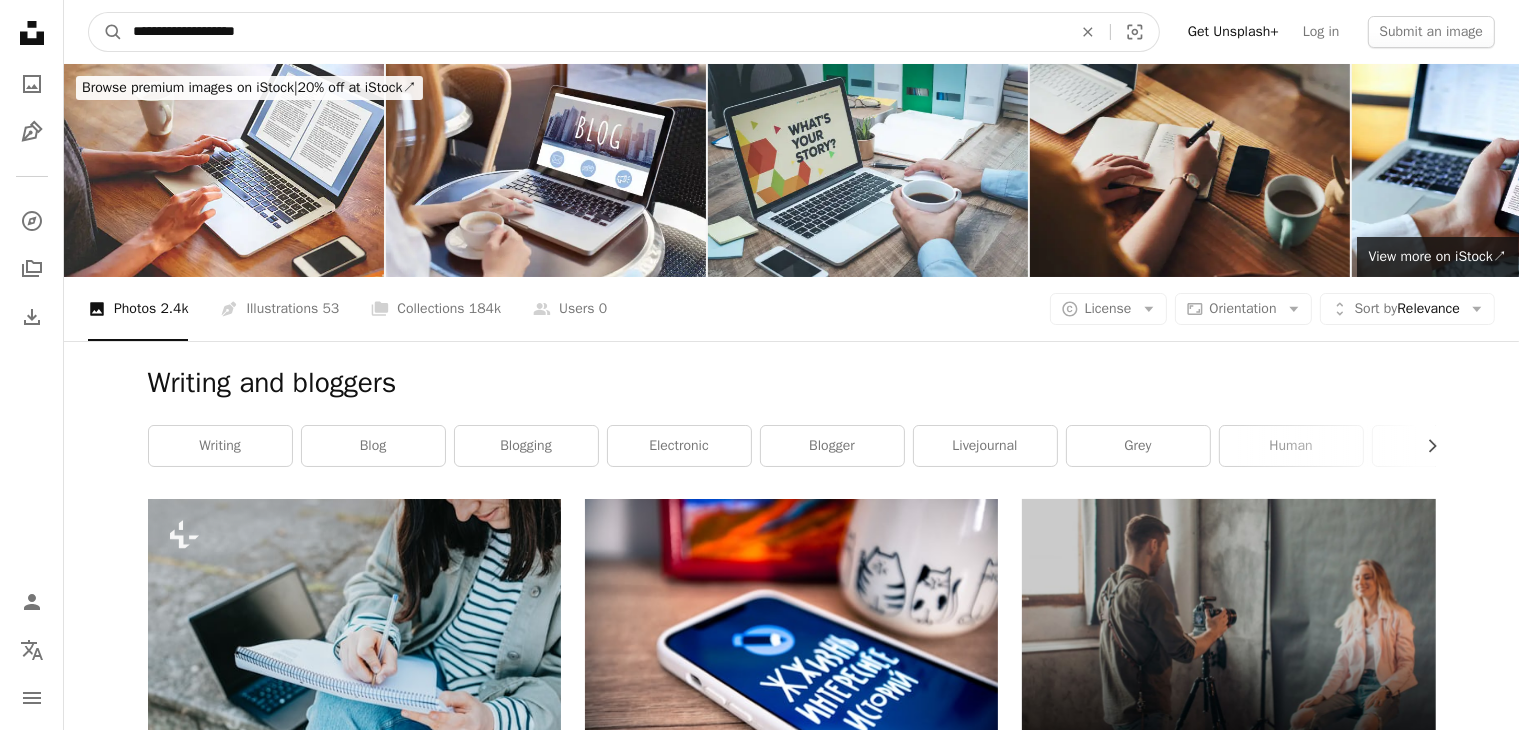 click on "**********" at bounding box center (594, 32) 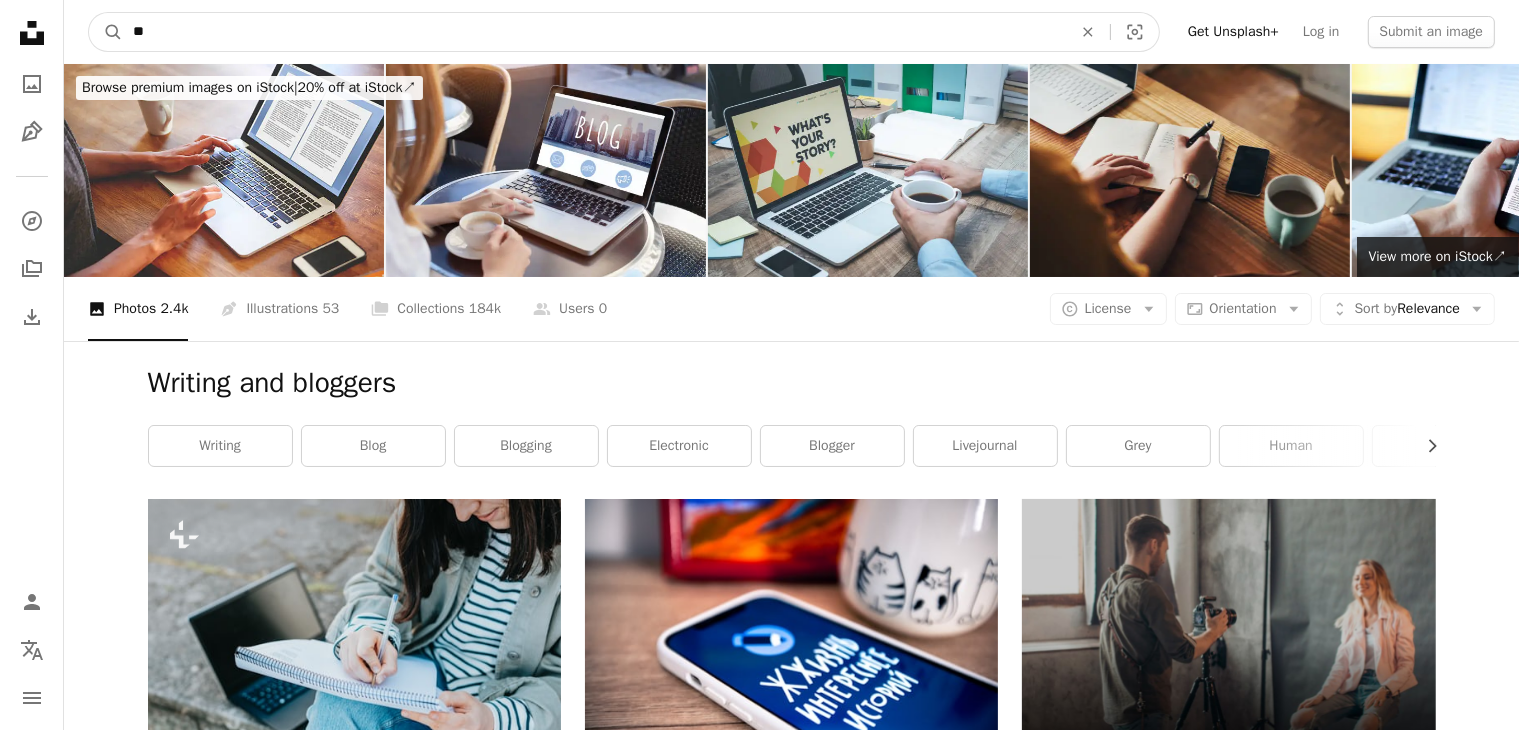 type on "*" 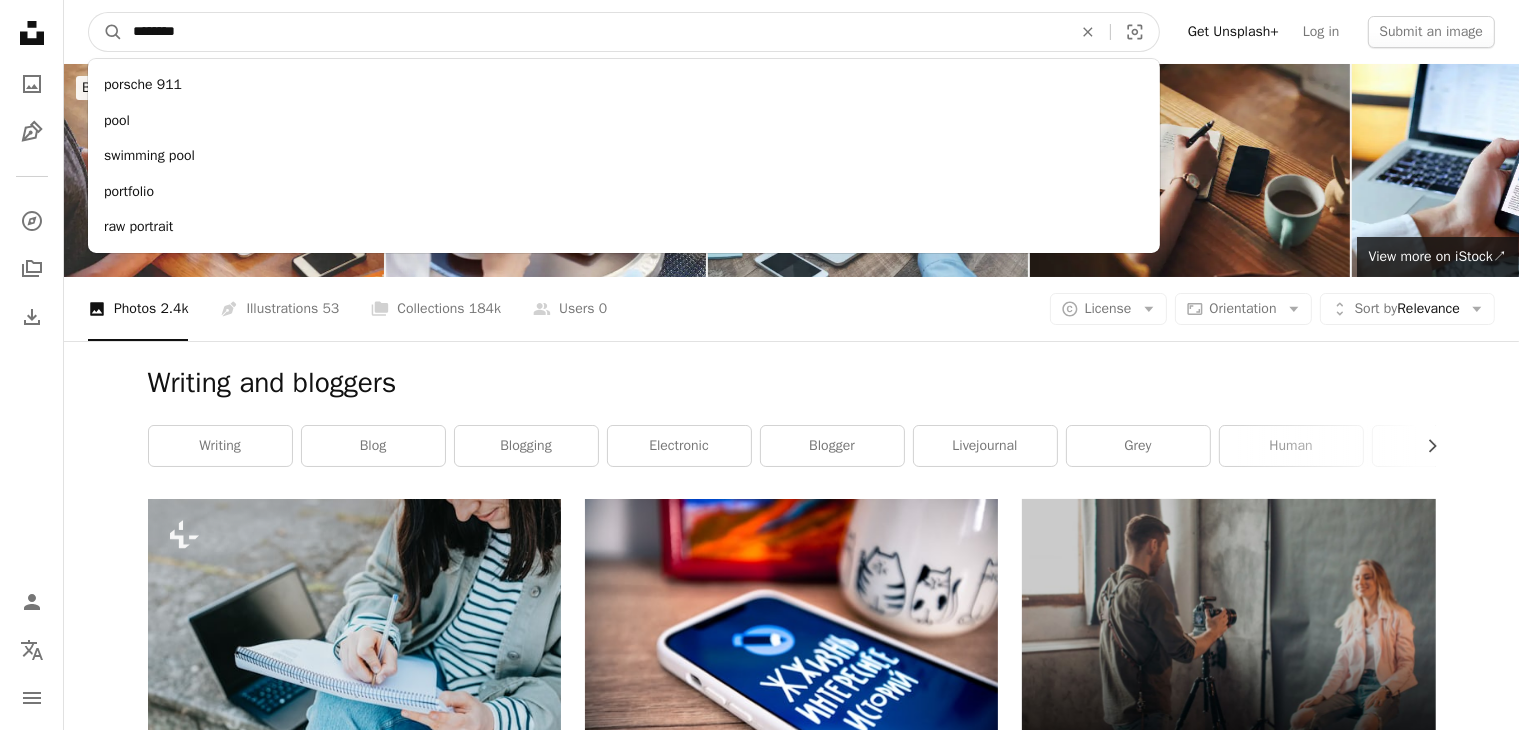 type on "*********" 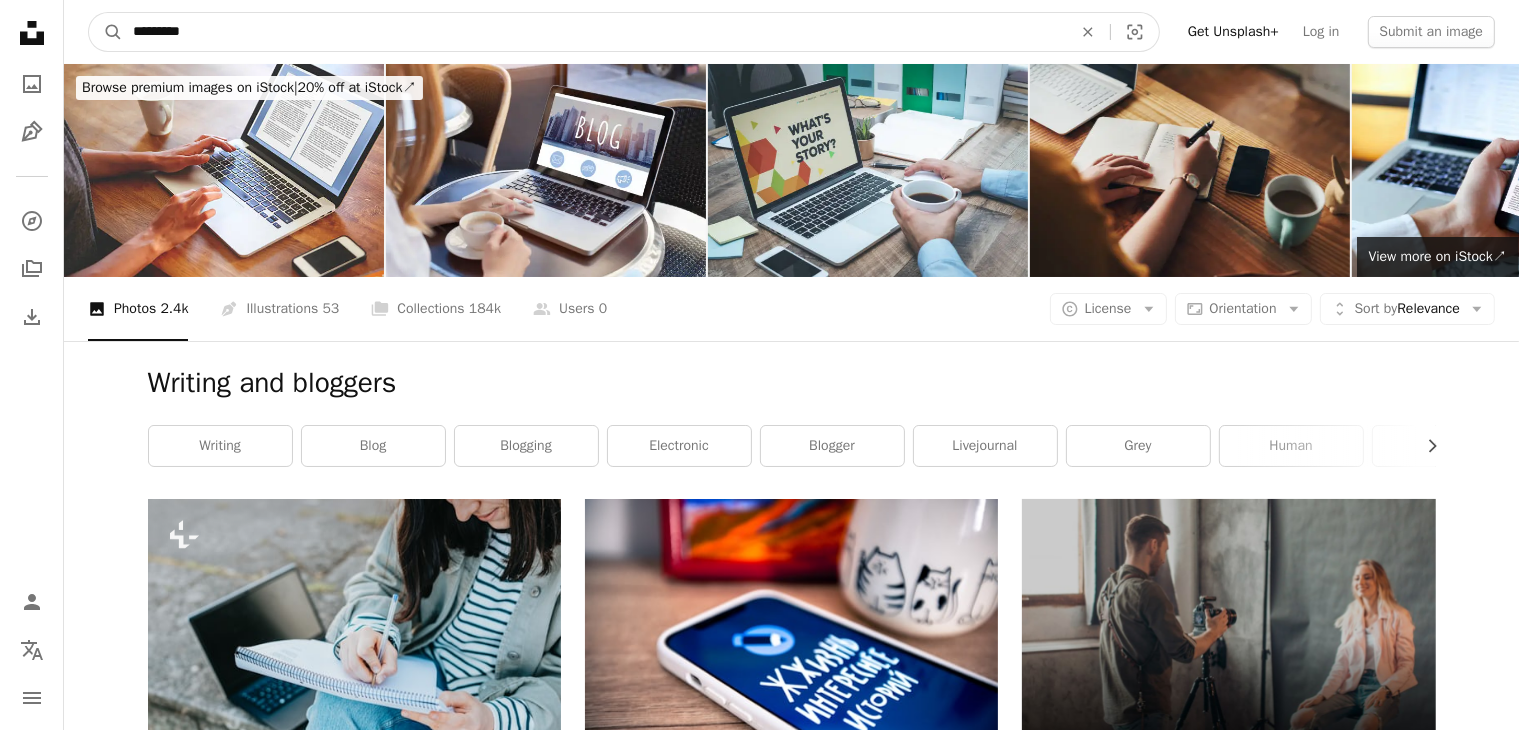 click on "A magnifying glass" at bounding box center [106, 32] 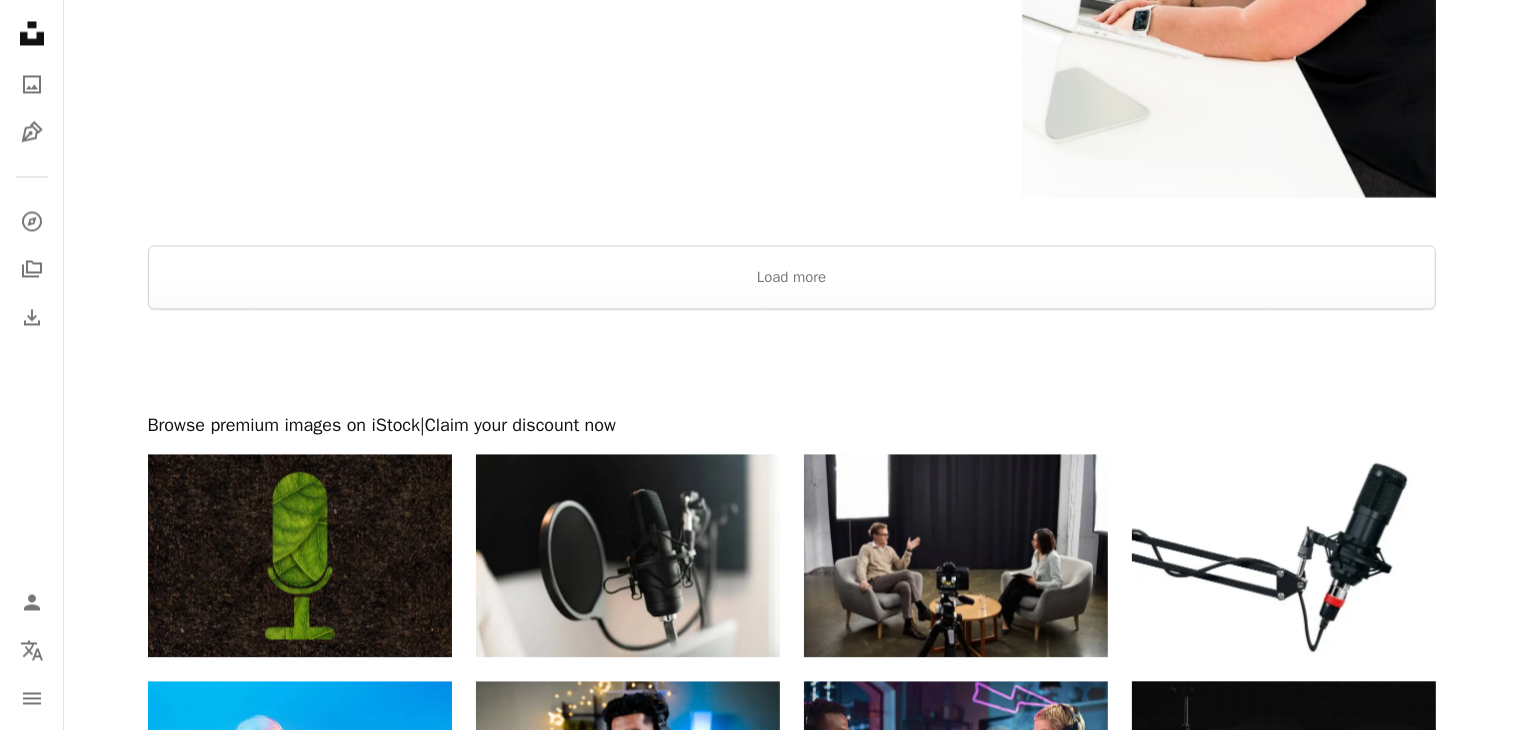 scroll, scrollTop: 3967, scrollLeft: 0, axis: vertical 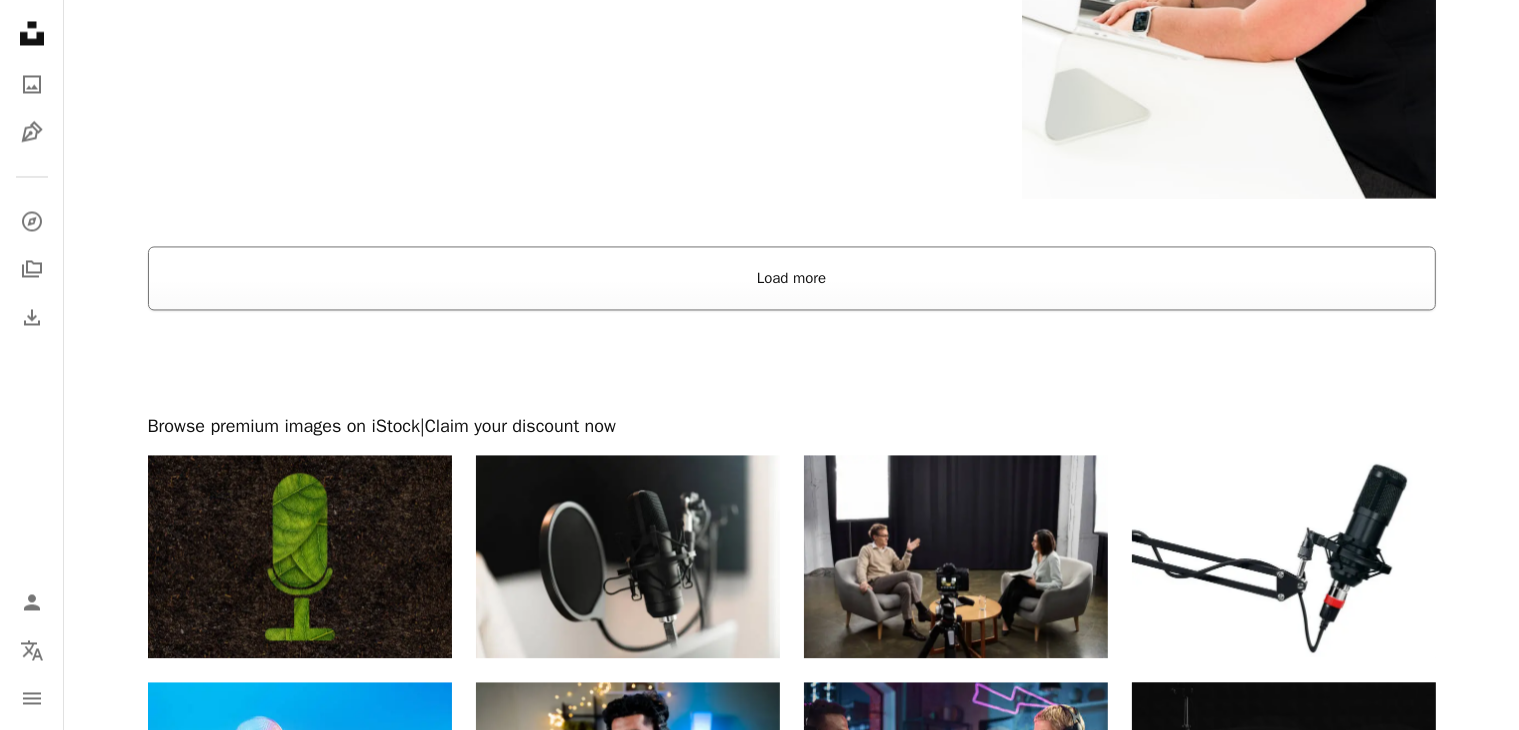 click on "Load more" at bounding box center (792, 278) 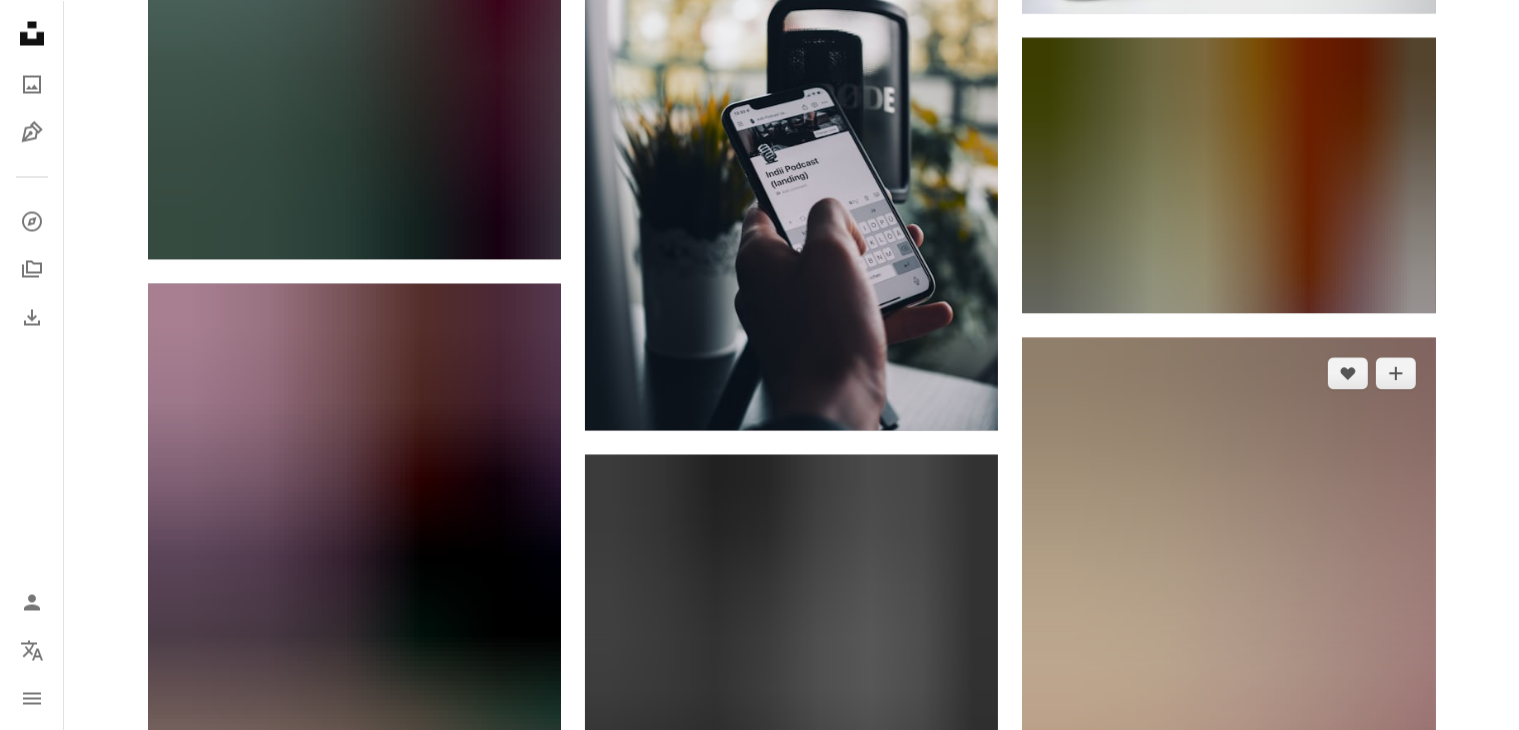 scroll, scrollTop: 26556, scrollLeft: 0, axis: vertical 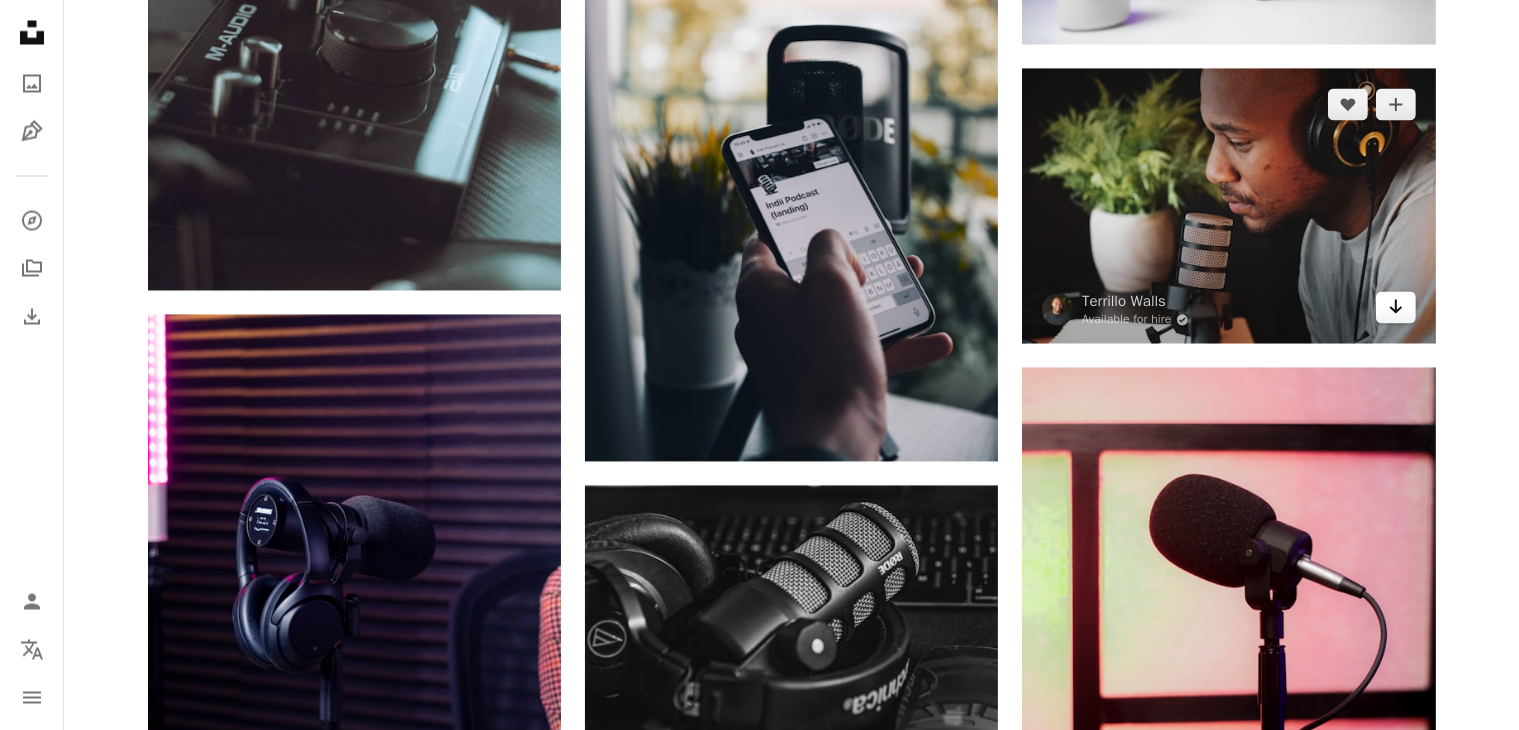 click on "Arrow pointing down" 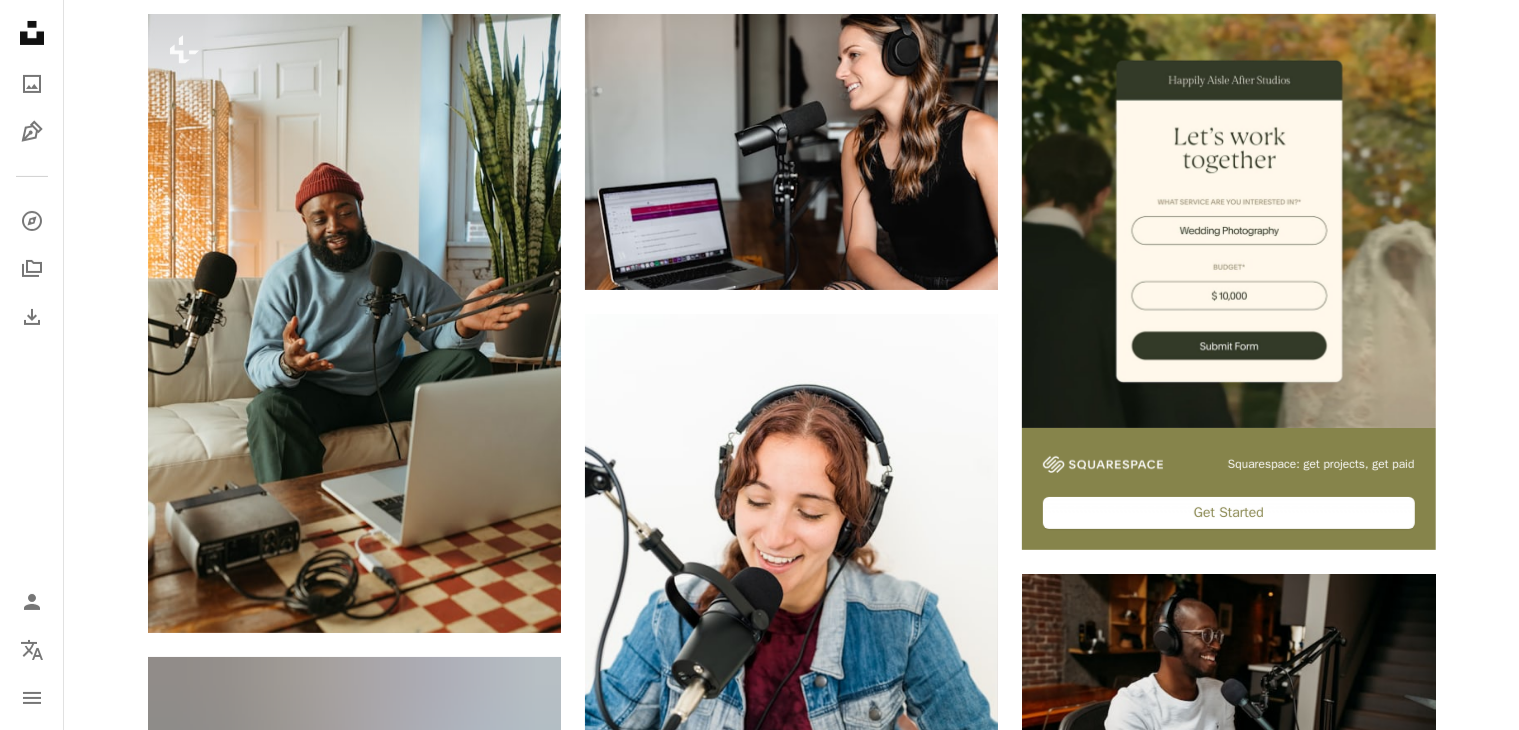 scroll, scrollTop: 0, scrollLeft: 0, axis: both 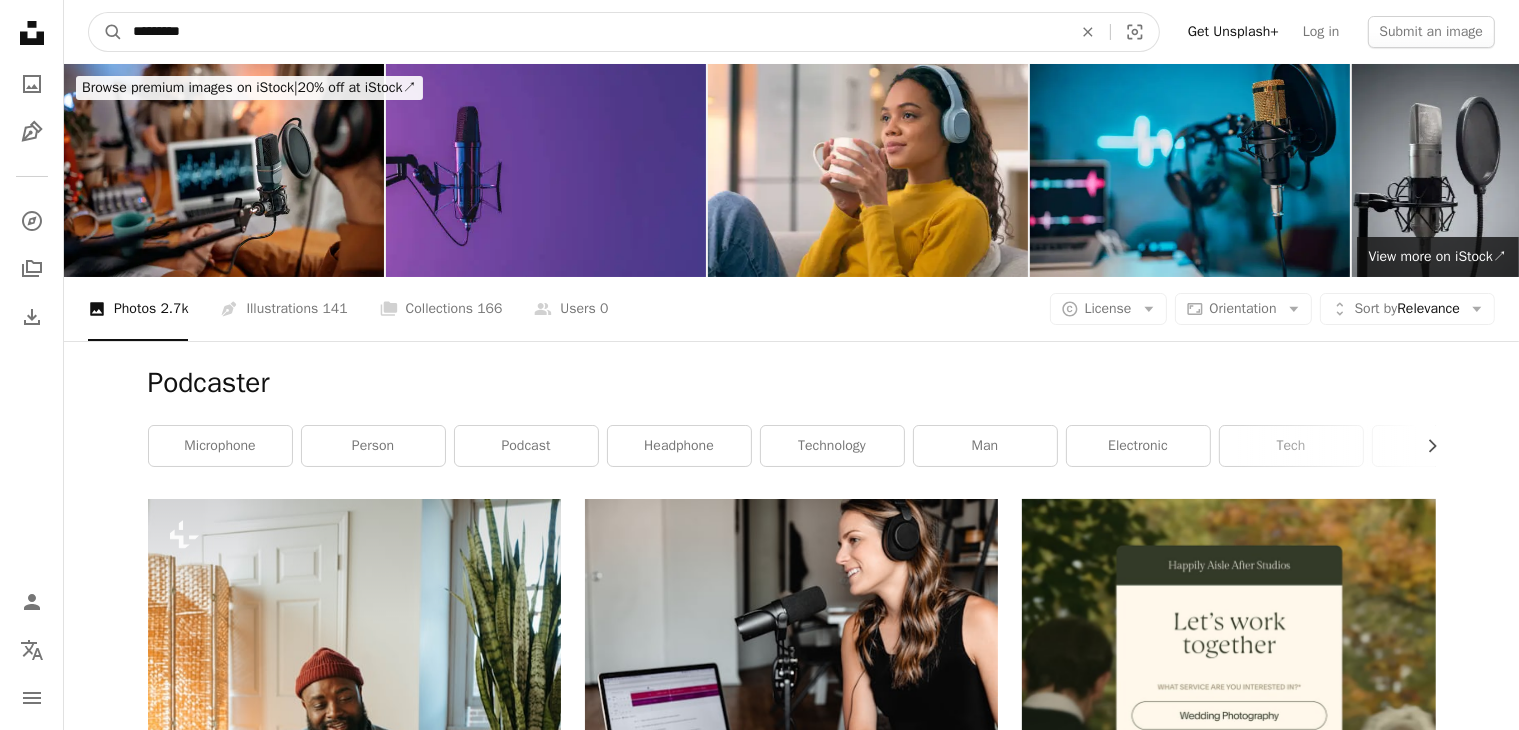 click on "*********" at bounding box center (594, 32) 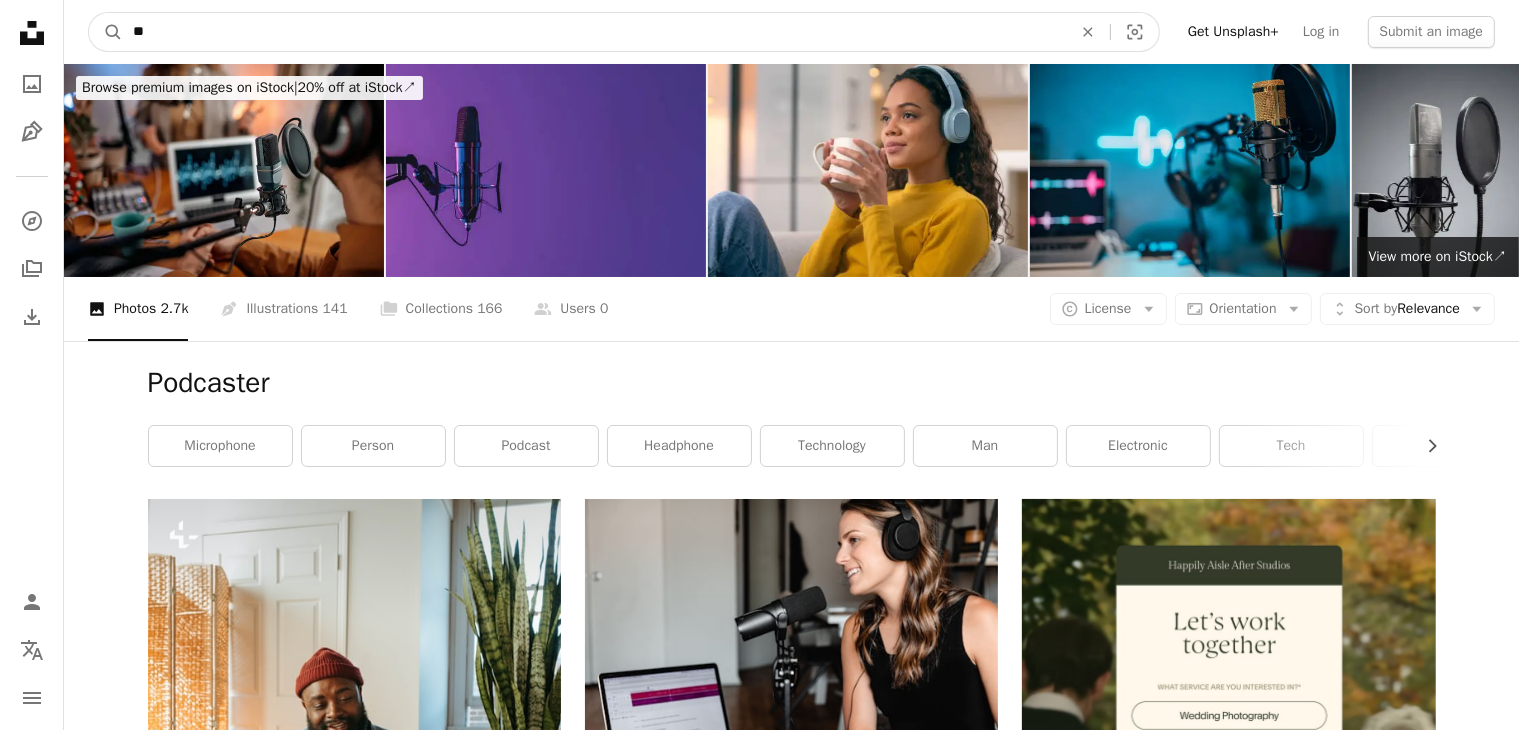 type on "*" 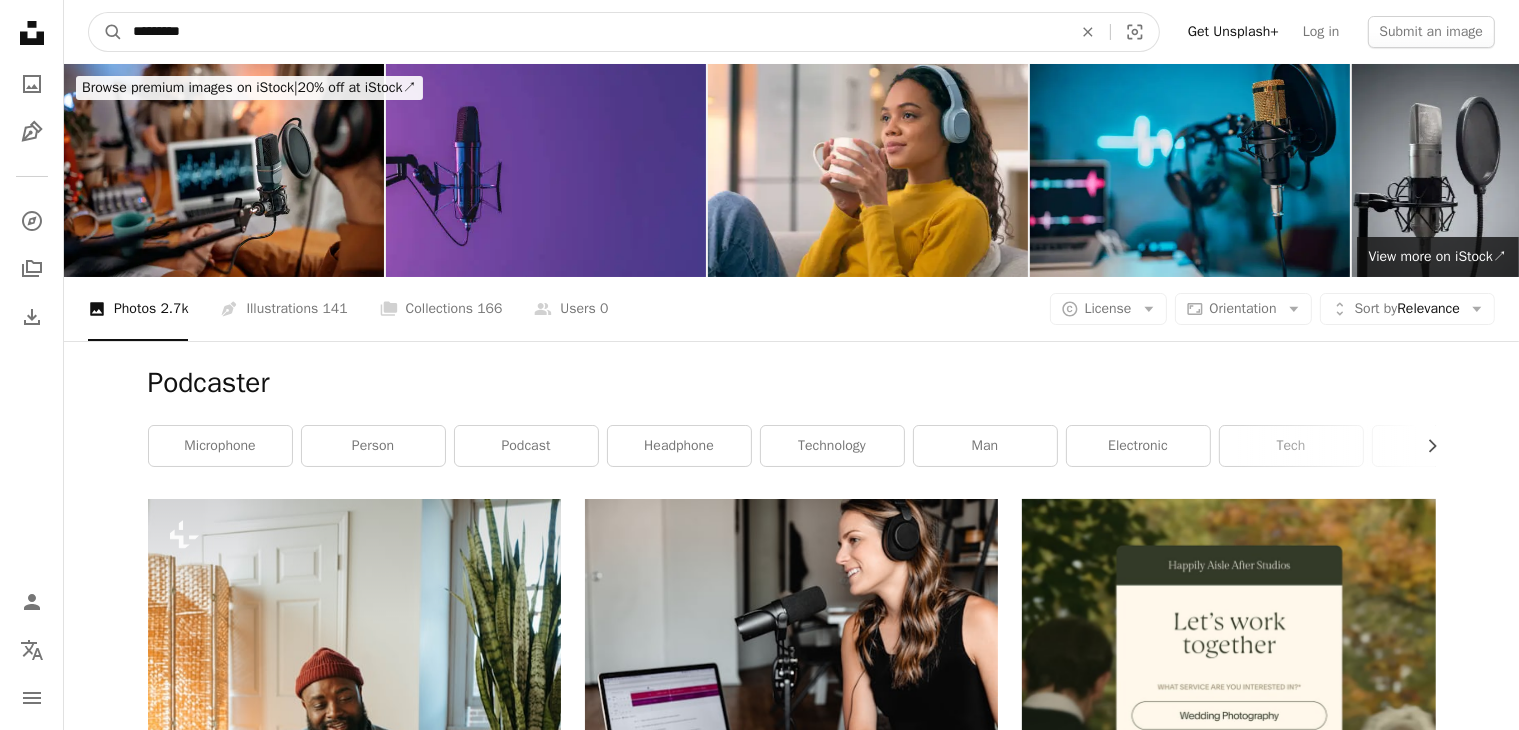 type on "*********" 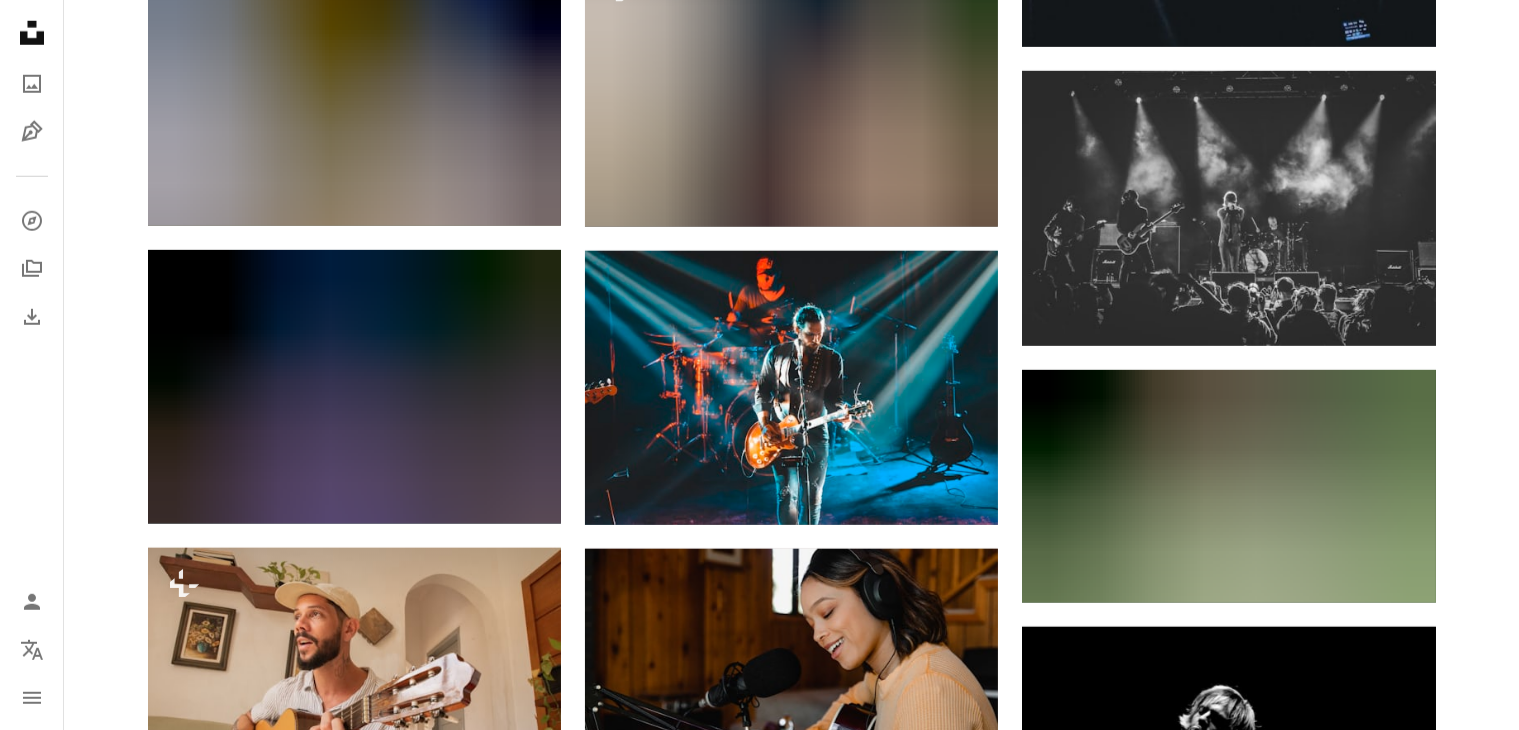 scroll, scrollTop: 1743, scrollLeft: 0, axis: vertical 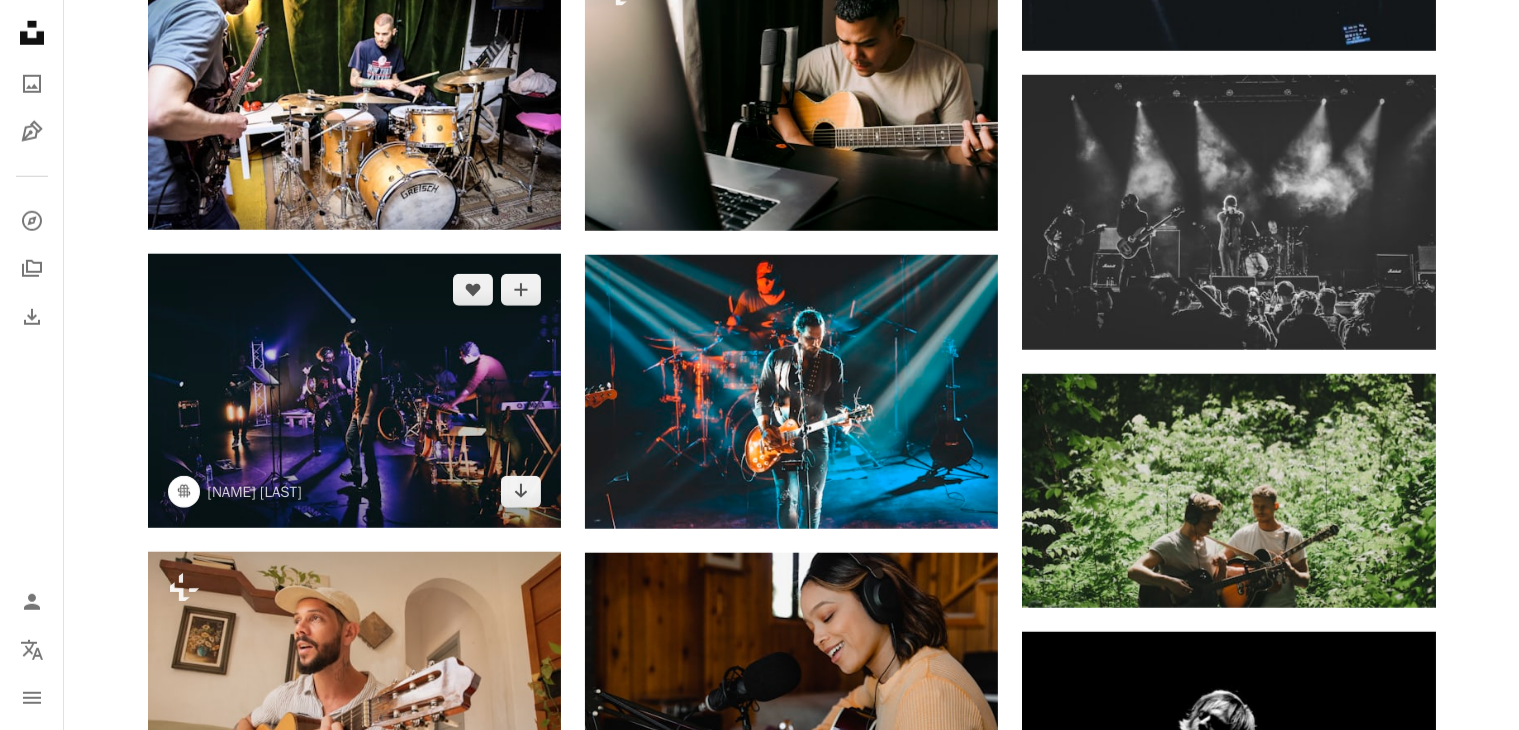 click at bounding box center (354, 391) 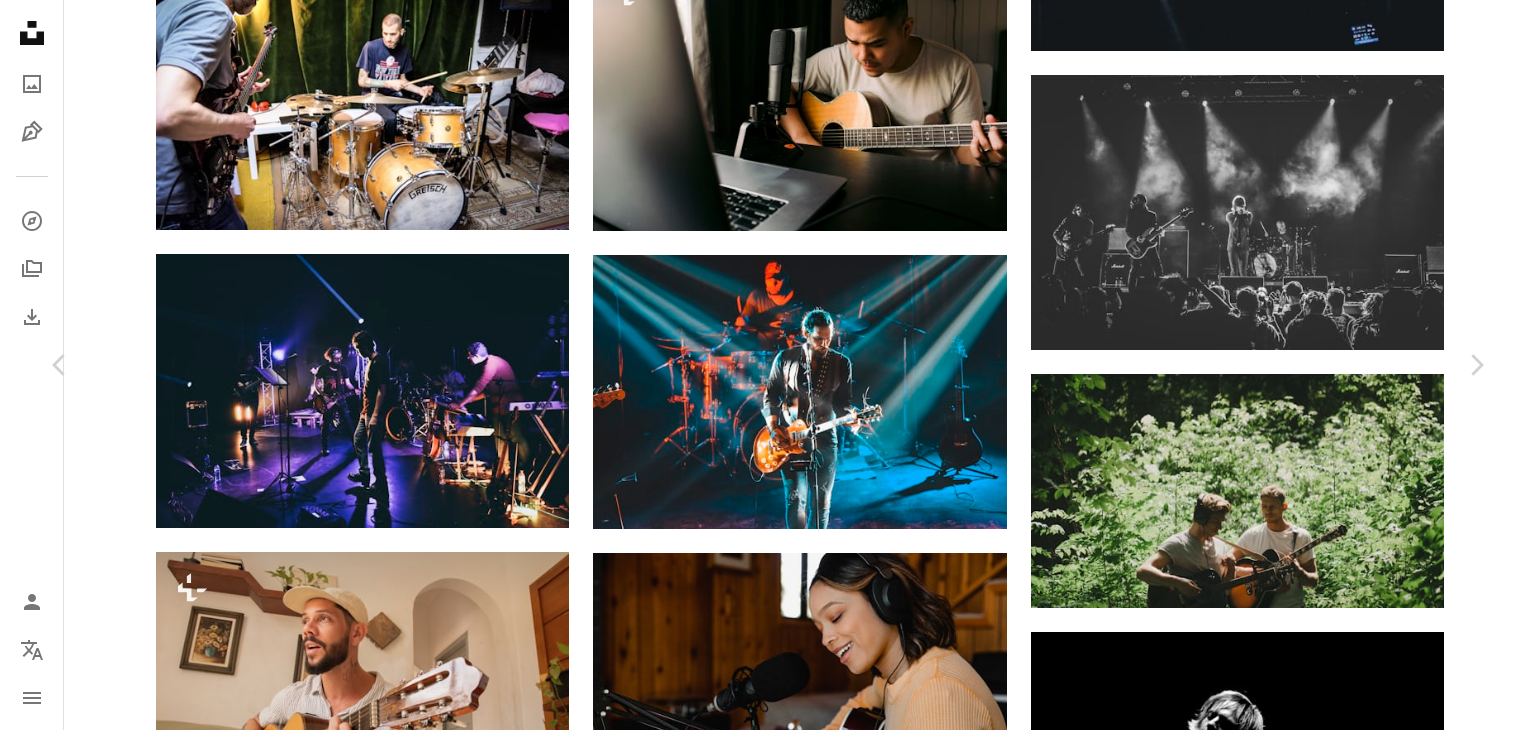 click on "Chevron down" 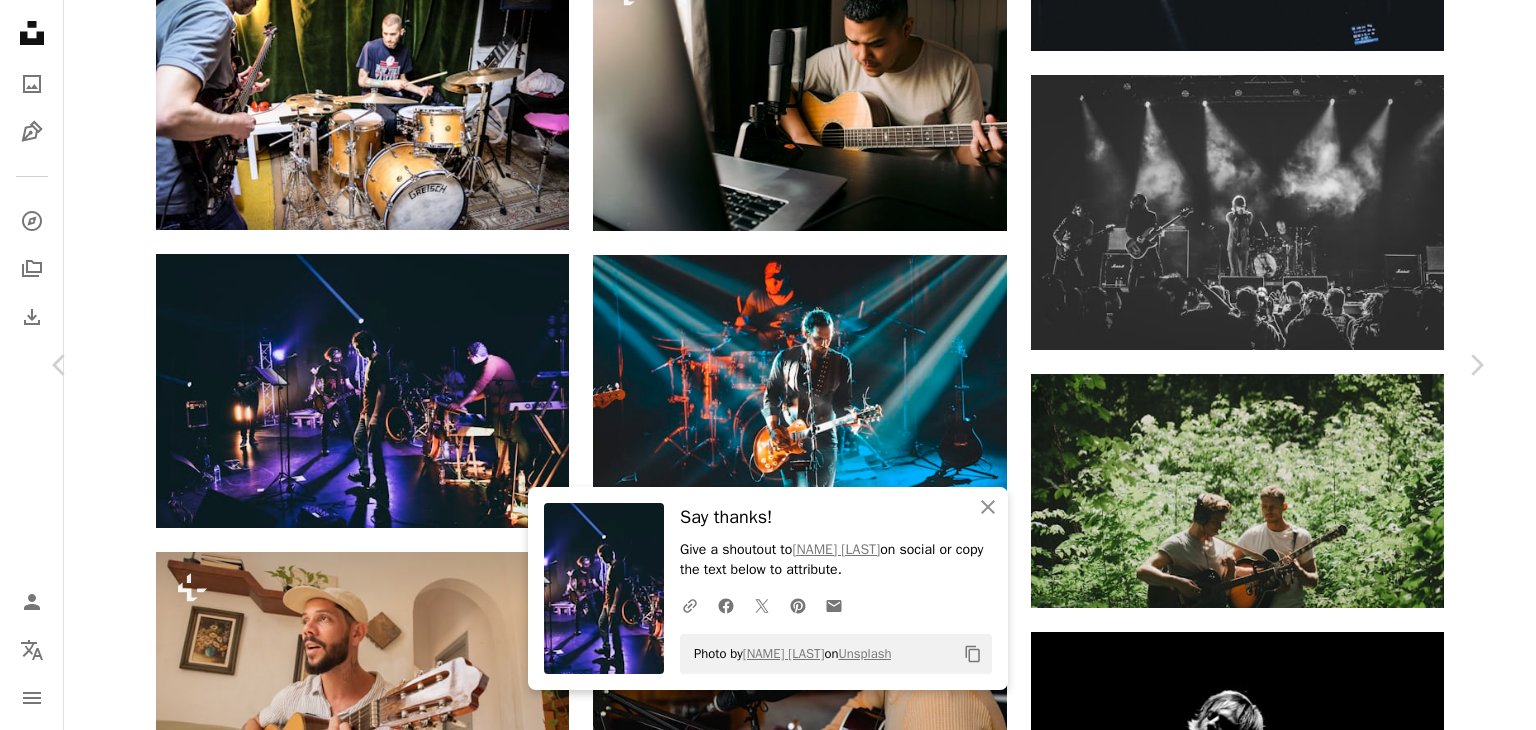 type 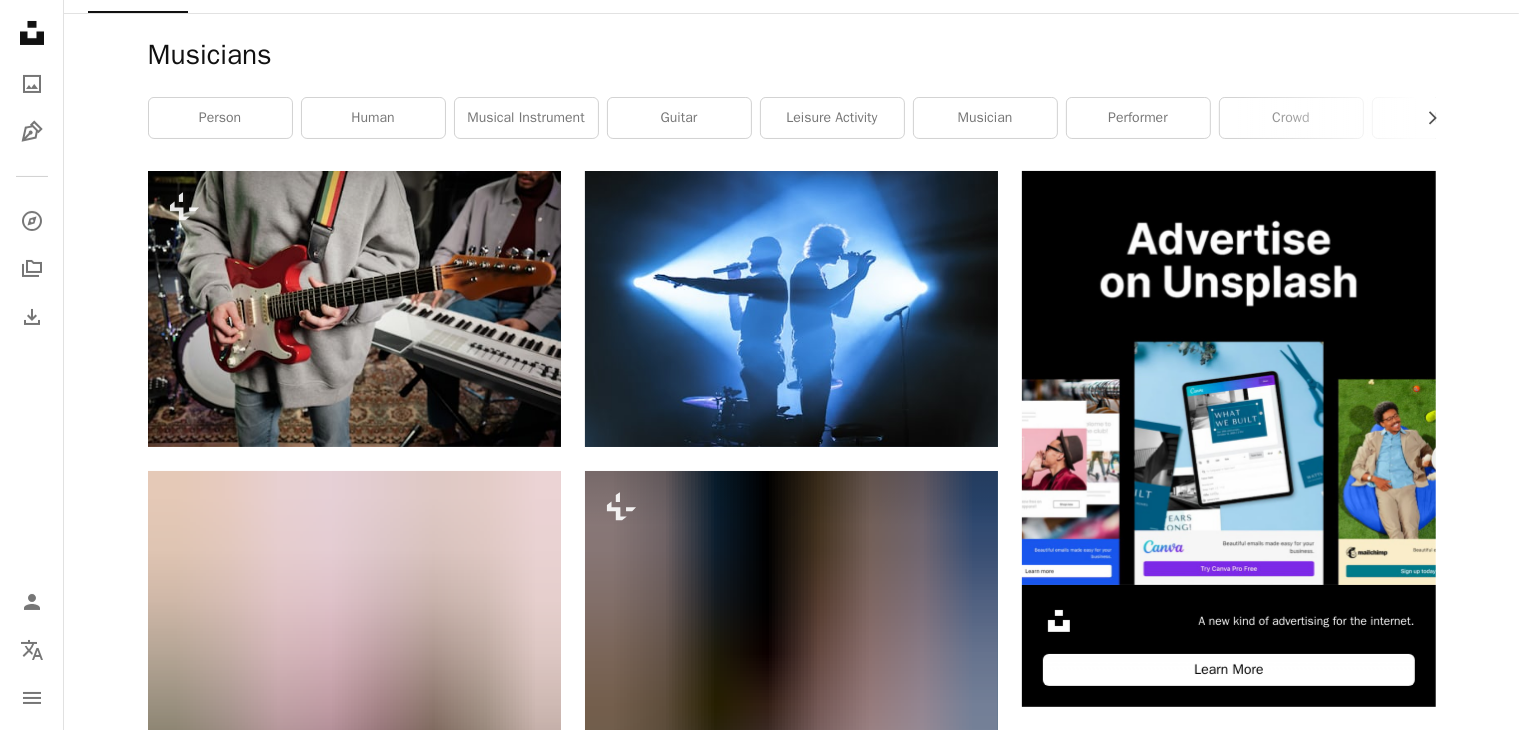scroll, scrollTop: 0, scrollLeft: 0, axis: both 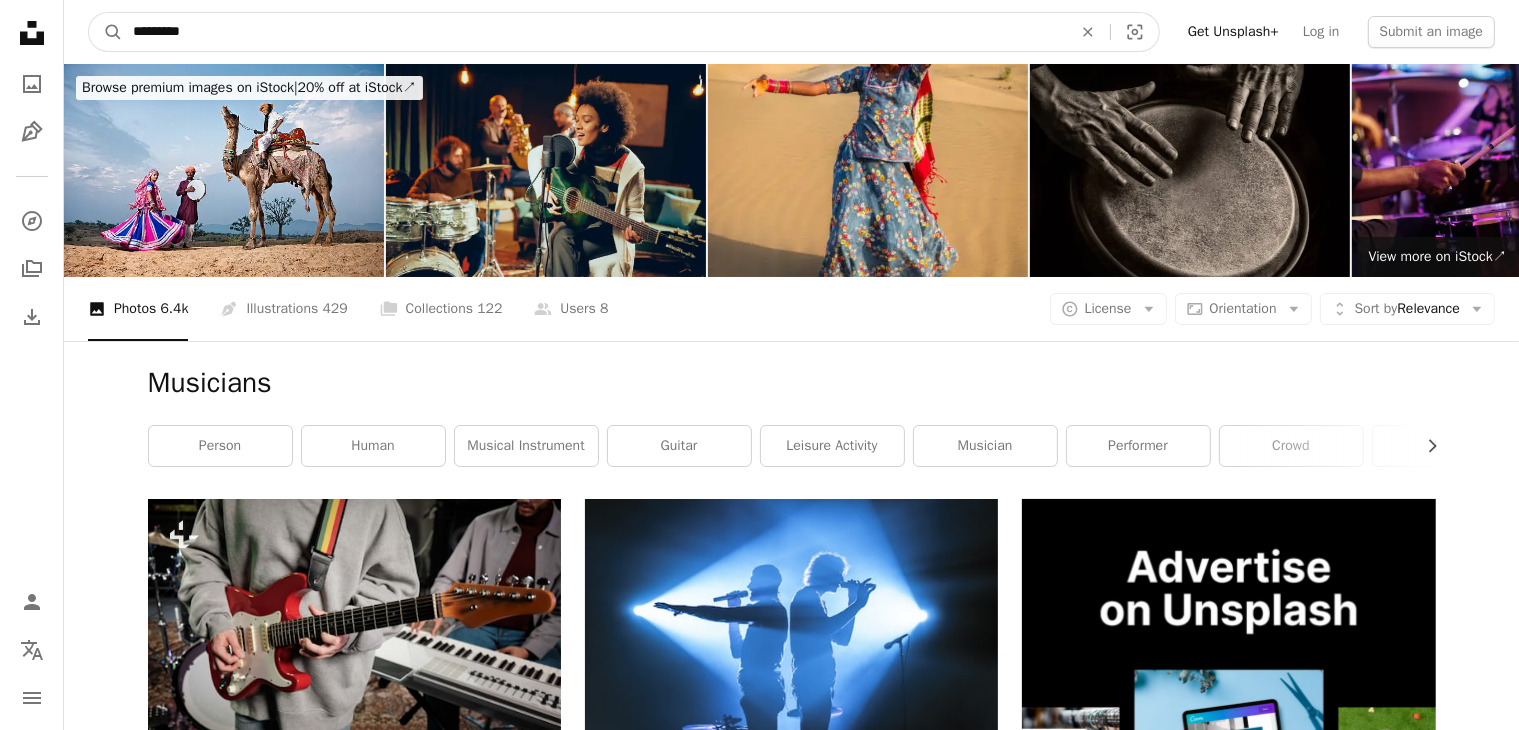 click on "*********" at bounding box center (594, 32) 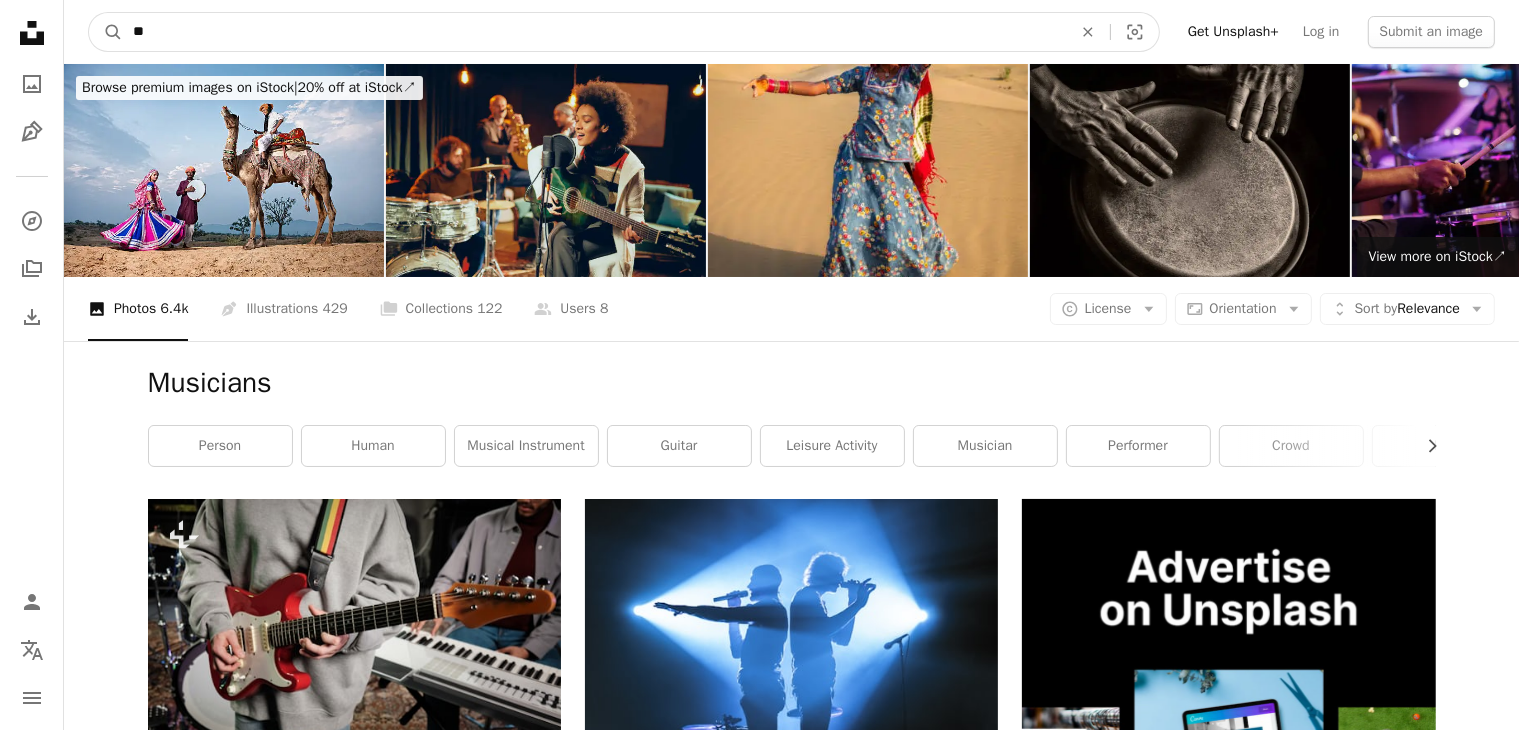 type on "*" 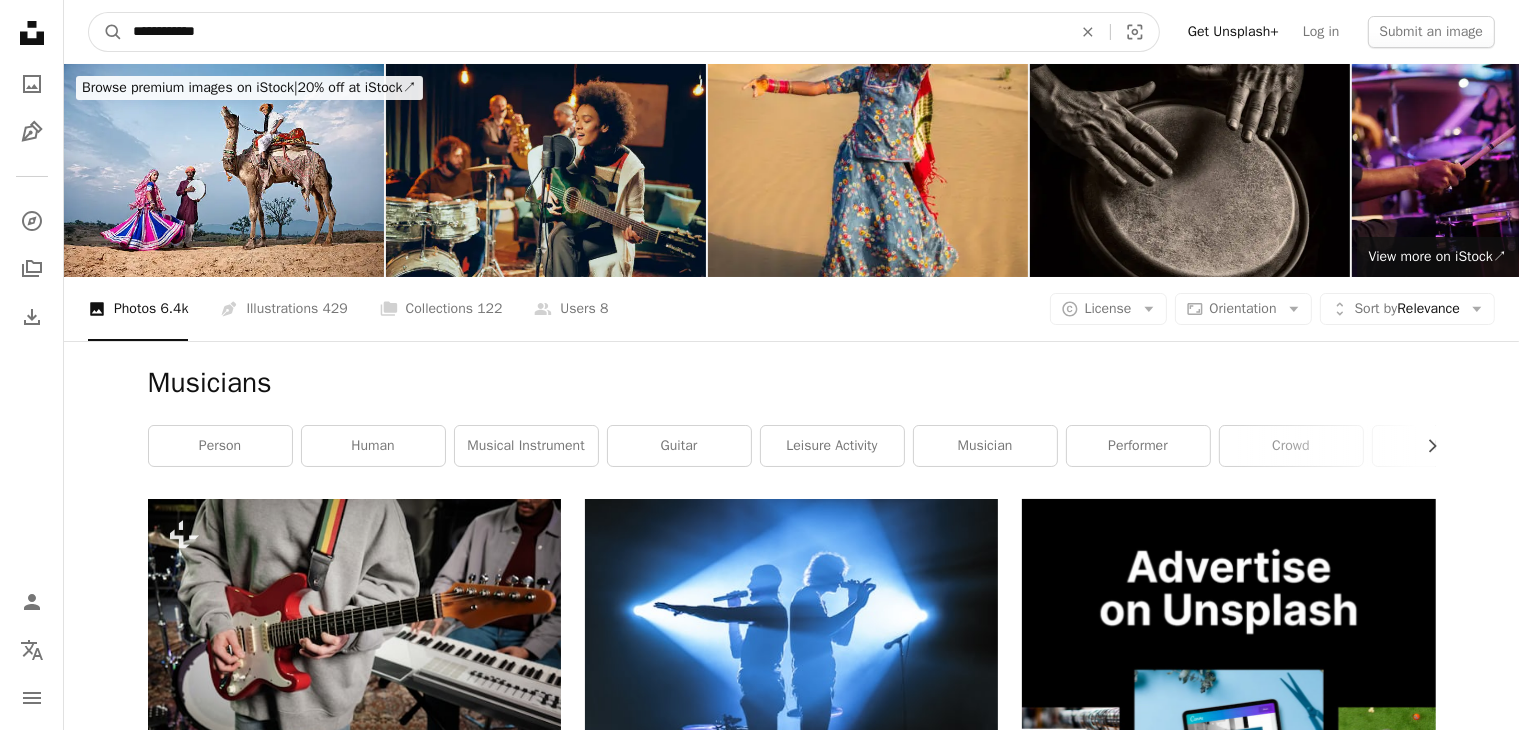 type on "**********" 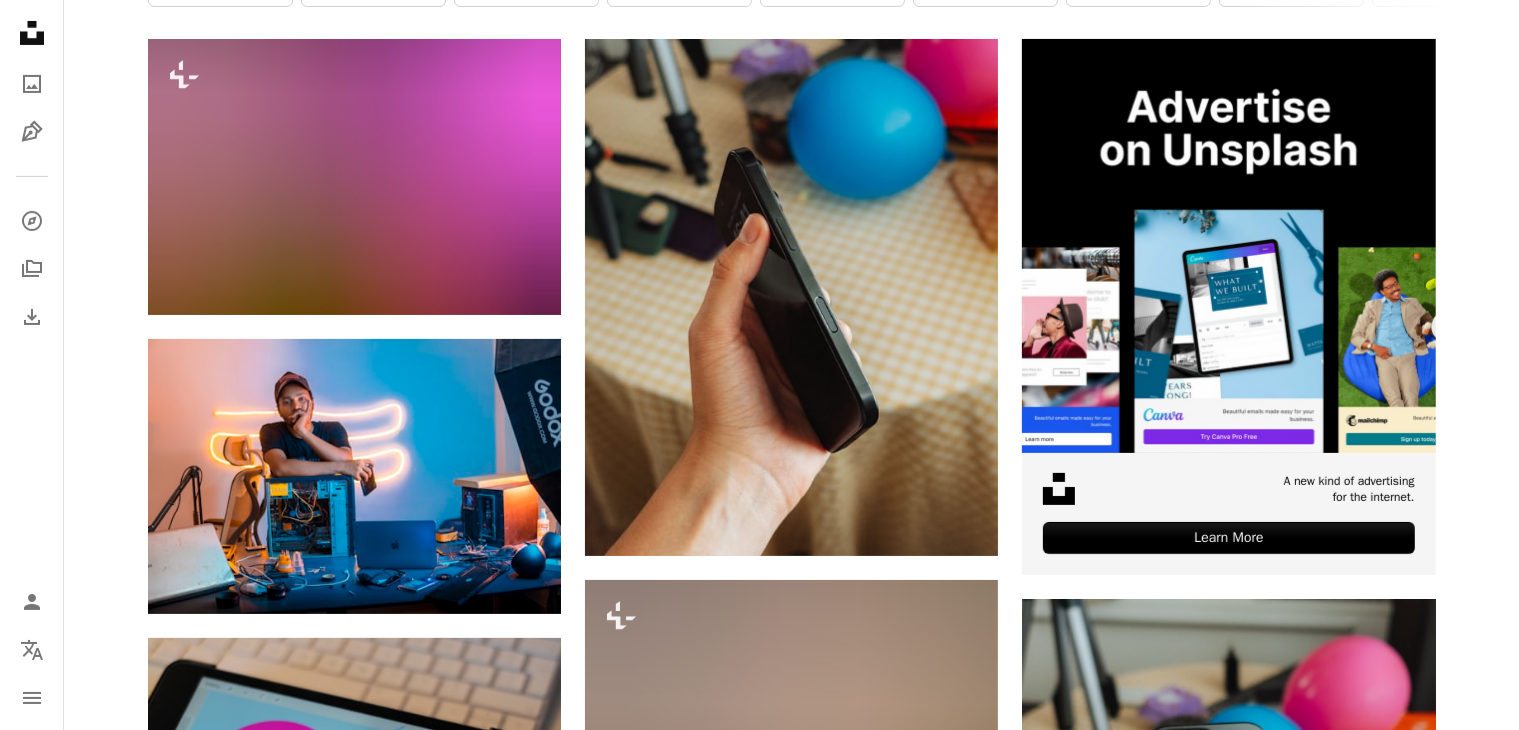 scroll, scrollTop: 622, scrollLeft: 0, axis: vertical 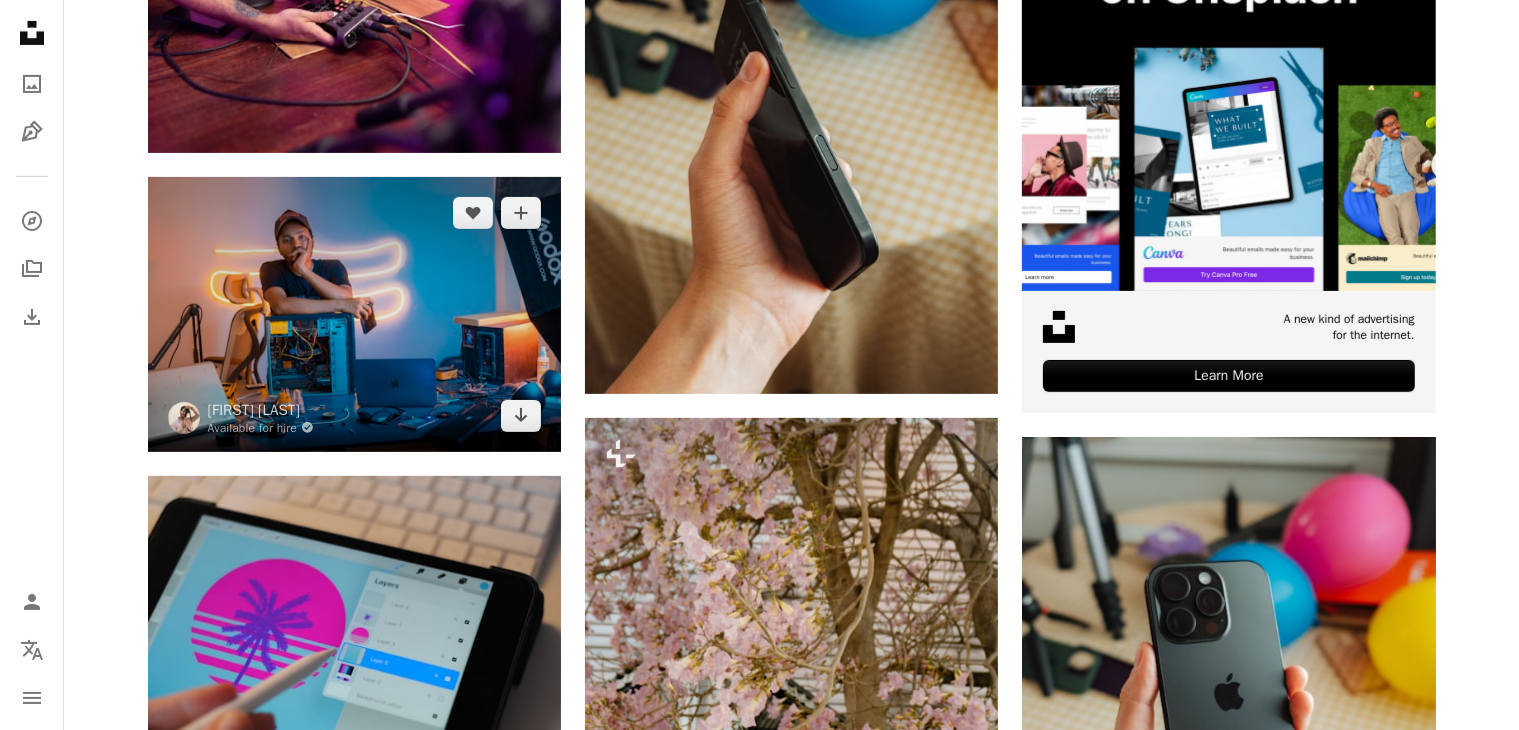 click at bounding box center [354, 314] 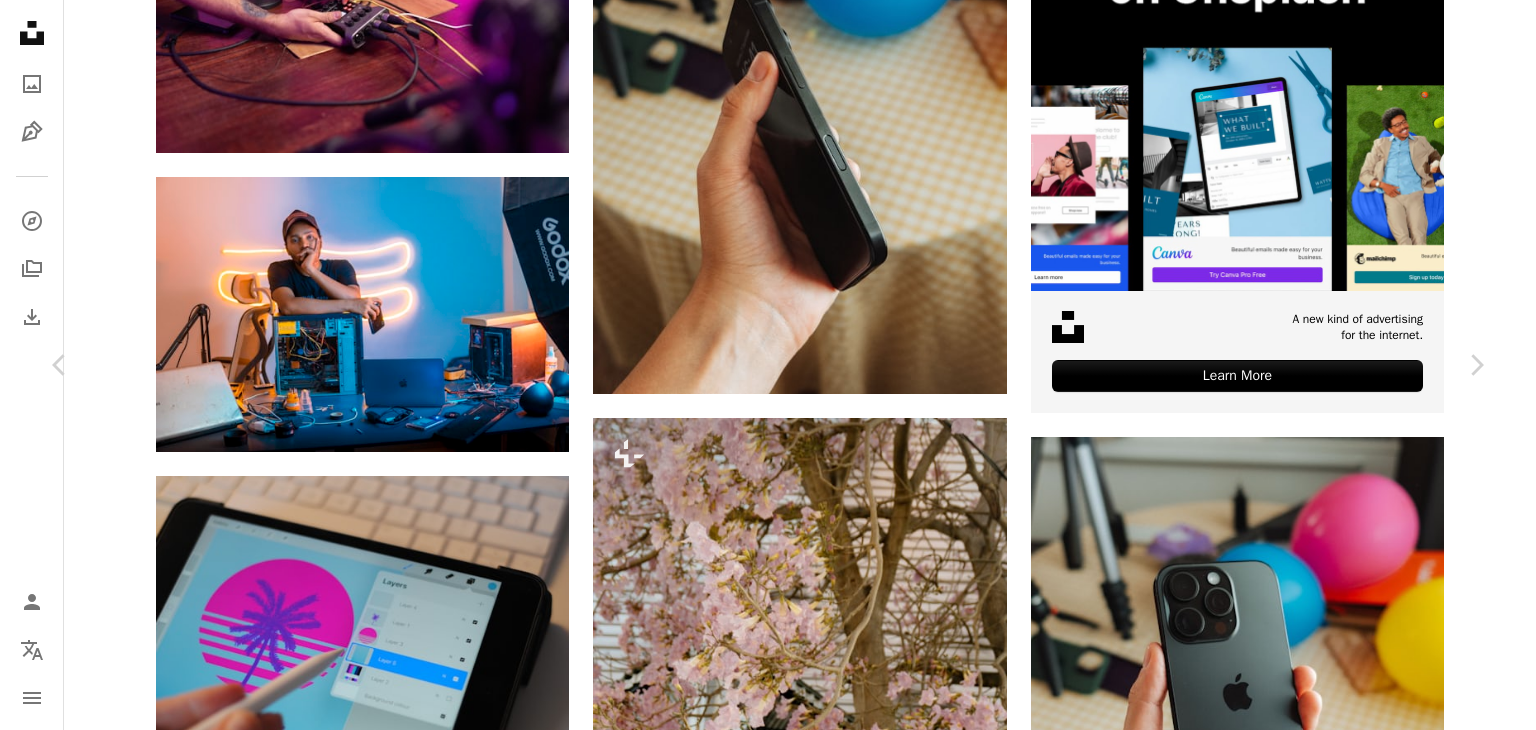 click on "Chevron down" 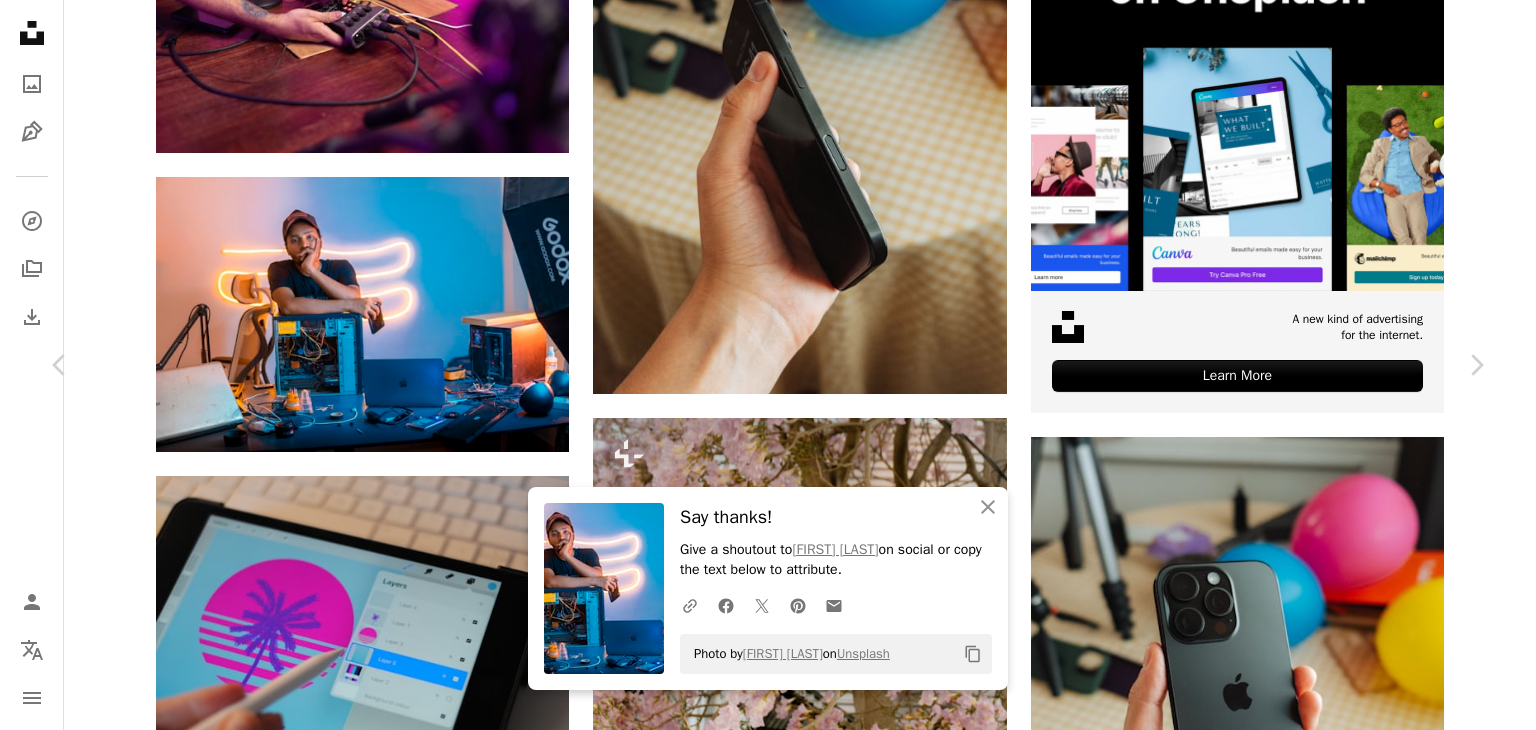 click on "An X shape Chevron left Chevron right An X shape Close Say thanks! Give a shoutout to  [NAME] [LAST]  on social or copy the text below to attribute. A URL sharing icon (chains) Facebook icon X (formerly Twitter) icon Pinterest icon An envelope Photo by  [NAME] [LAST]  on  Unsplash
Copy content [NAME] [LAST] Available for hire A checkmark inside of a circle A heart A plus sign Download free Chevron down Zoom in Views 32,018 Downloads 378 A forward-right arrow Share Info icon Info More Actions A tech enthusiast leans on an open CPU, surrounded by gadgets and tools on a vibrant, neon-lit workspace, reflecting a creative and tech-savvy vibe. Calendar outlined Published on  [DATE], [YEAR] Camera SONY, ILCE-6400 Safety Free to use under the  Unsplash License technology computer home office hardware problem solving computer hardware freelancer modern technology tech guy pc repair tech tools electronics repair tech workspace digital creativity human laptop face phone furniture table Free images  |   ↗ A heart" at bounding box center [768, 4769] 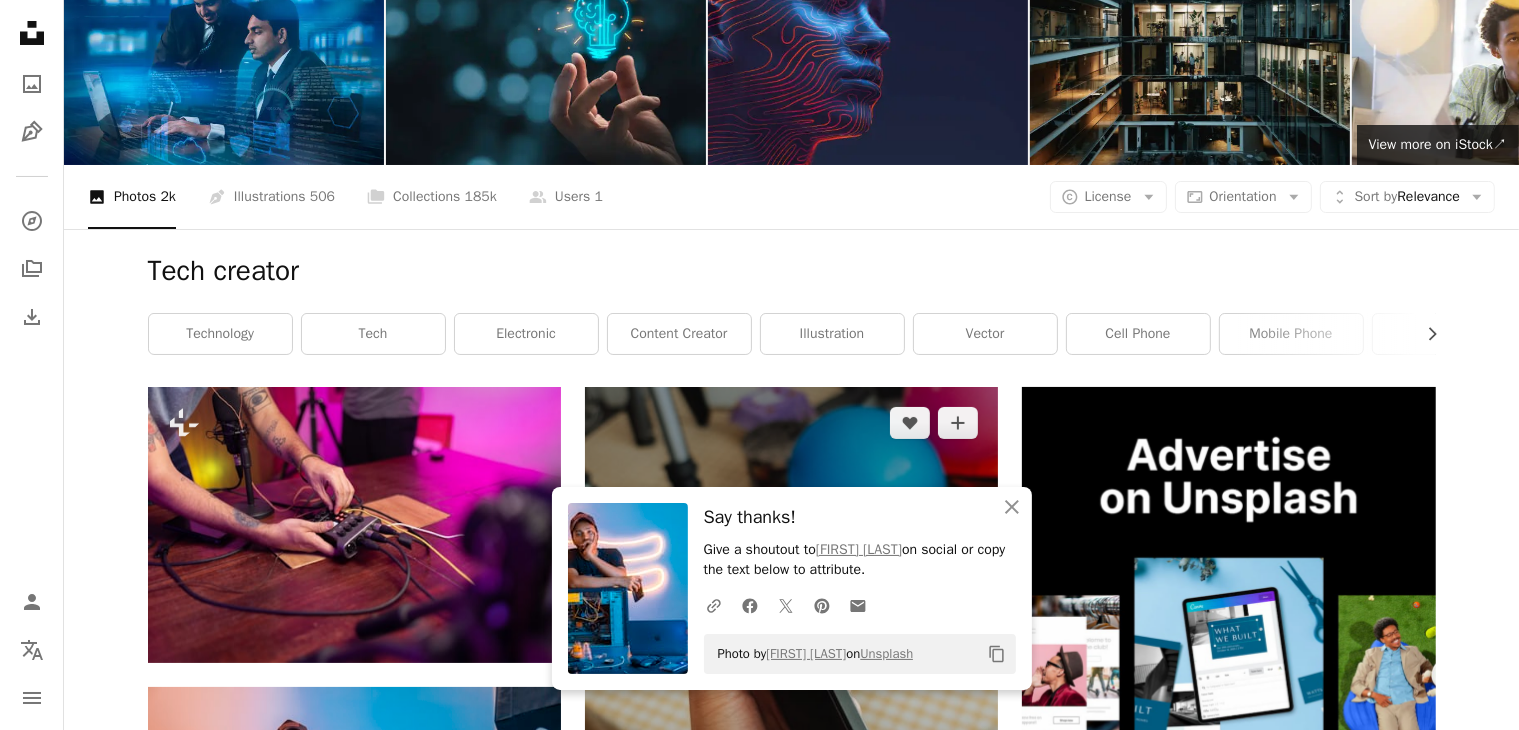 scroll, scrollTop: 0, scrollLeft: 0, axis: both 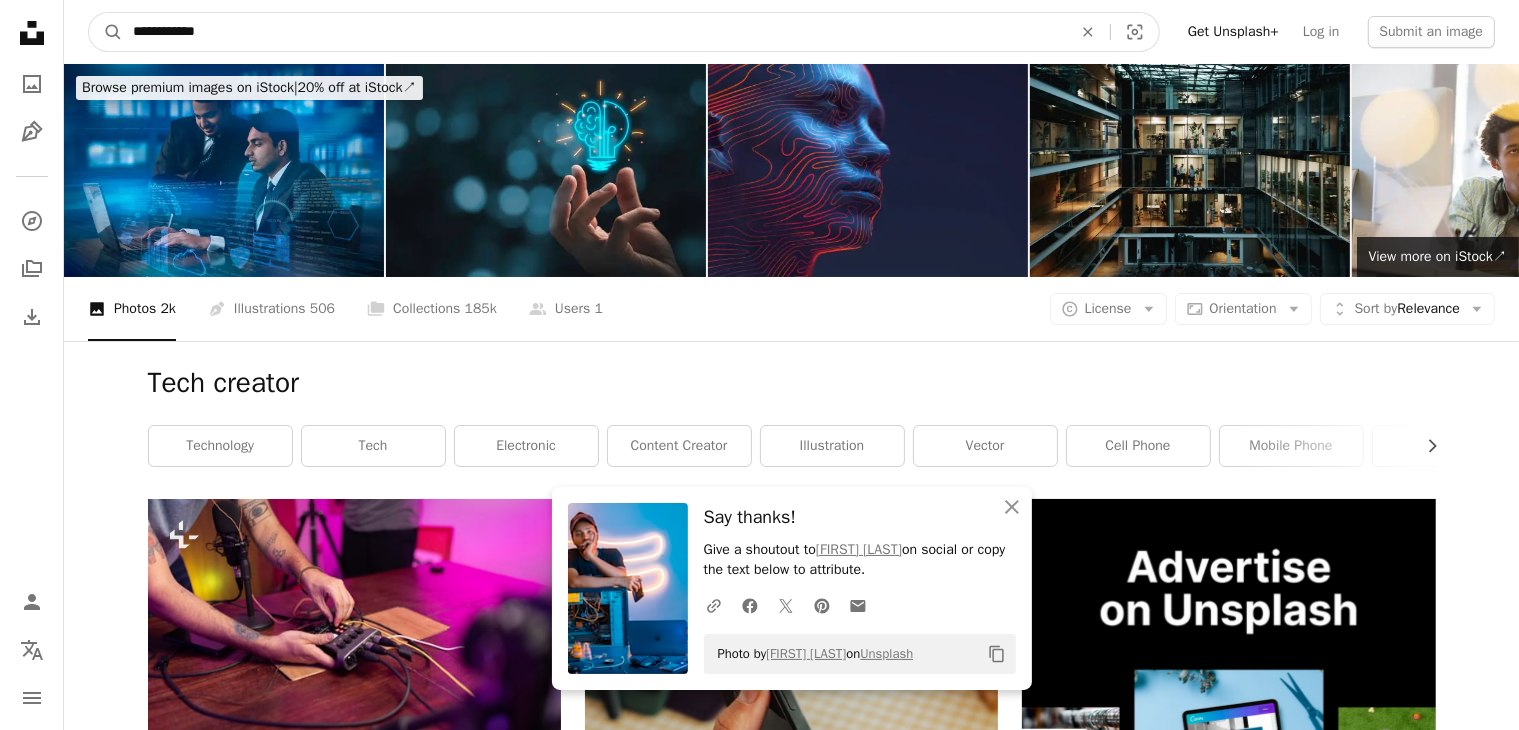 click on "**********" at bounding box center [594, 32] 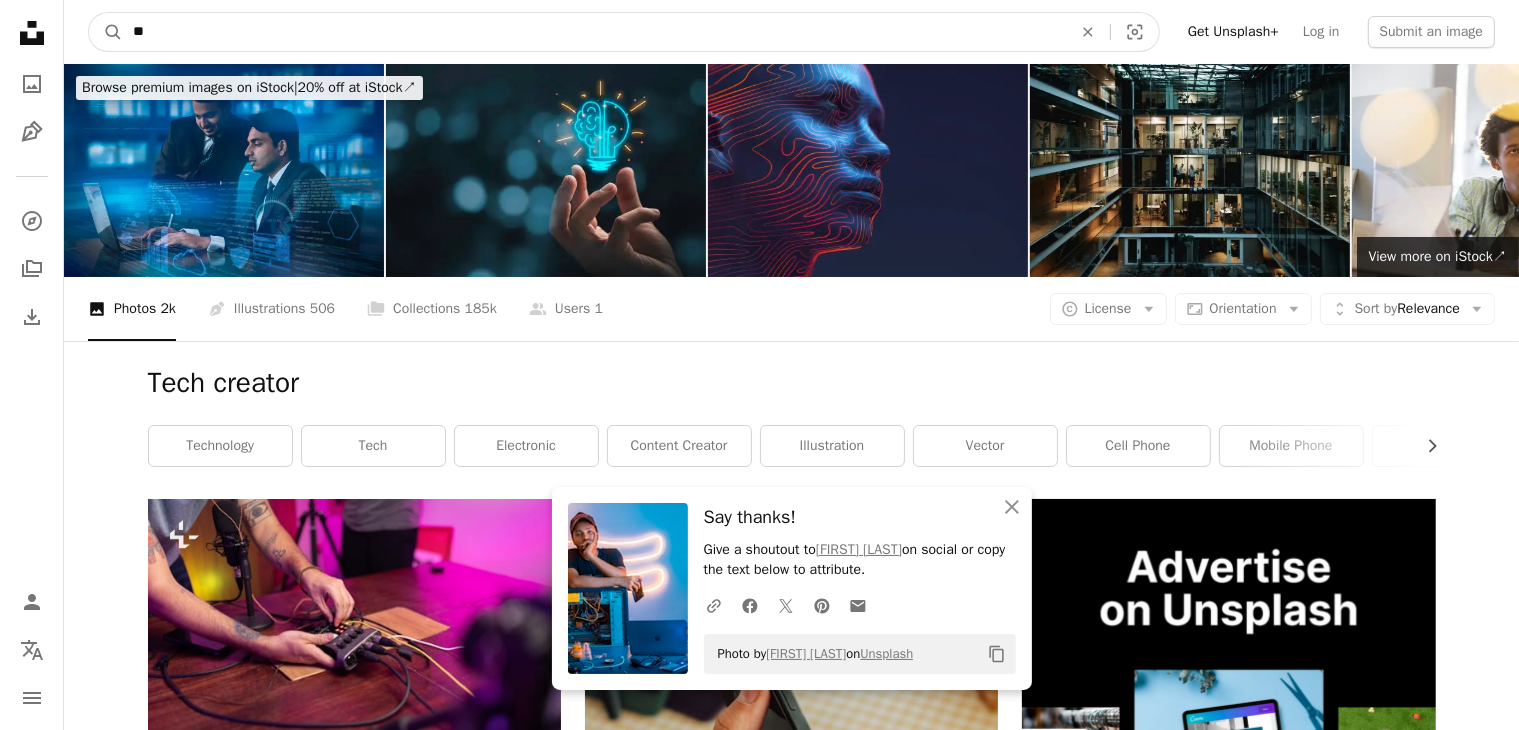 type on "*" 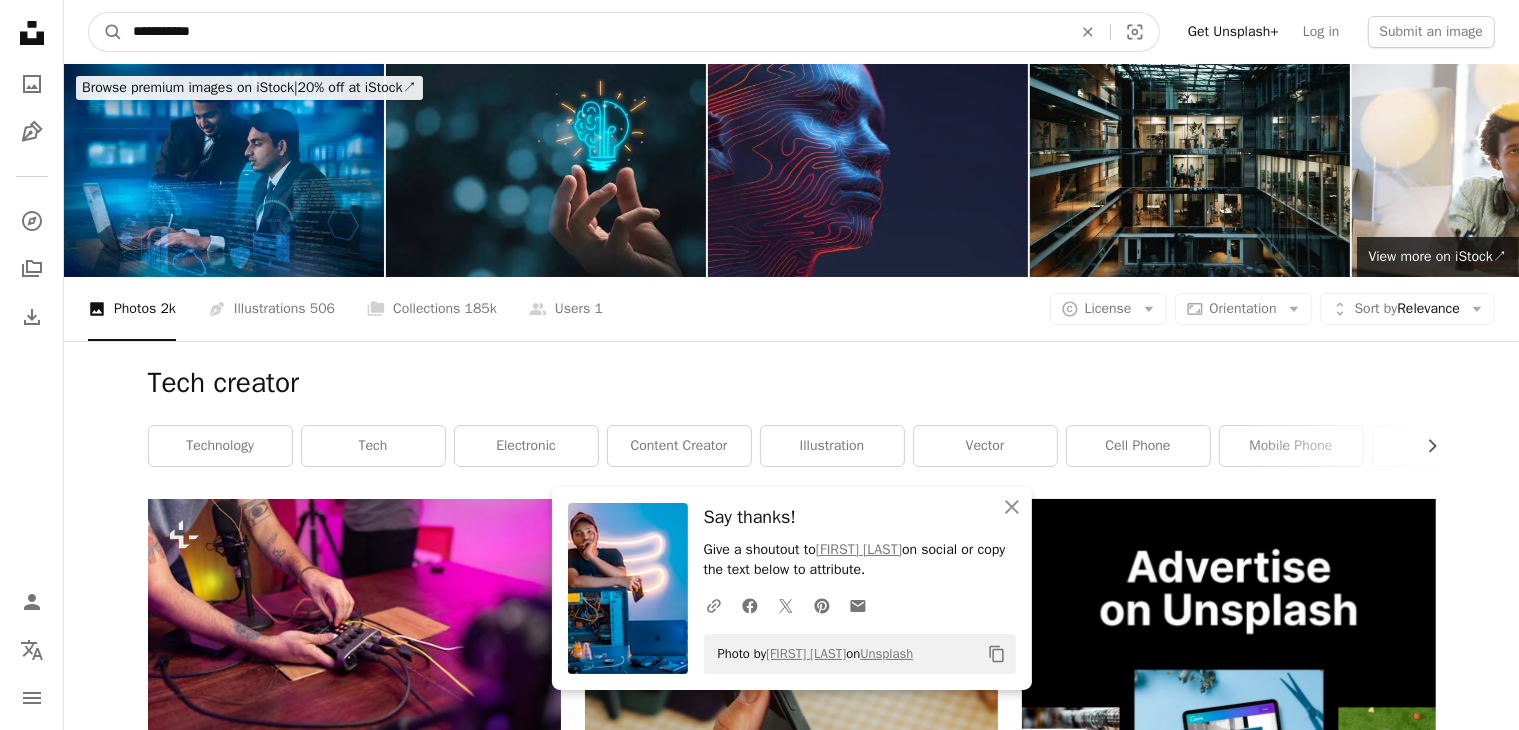 type on "**********" 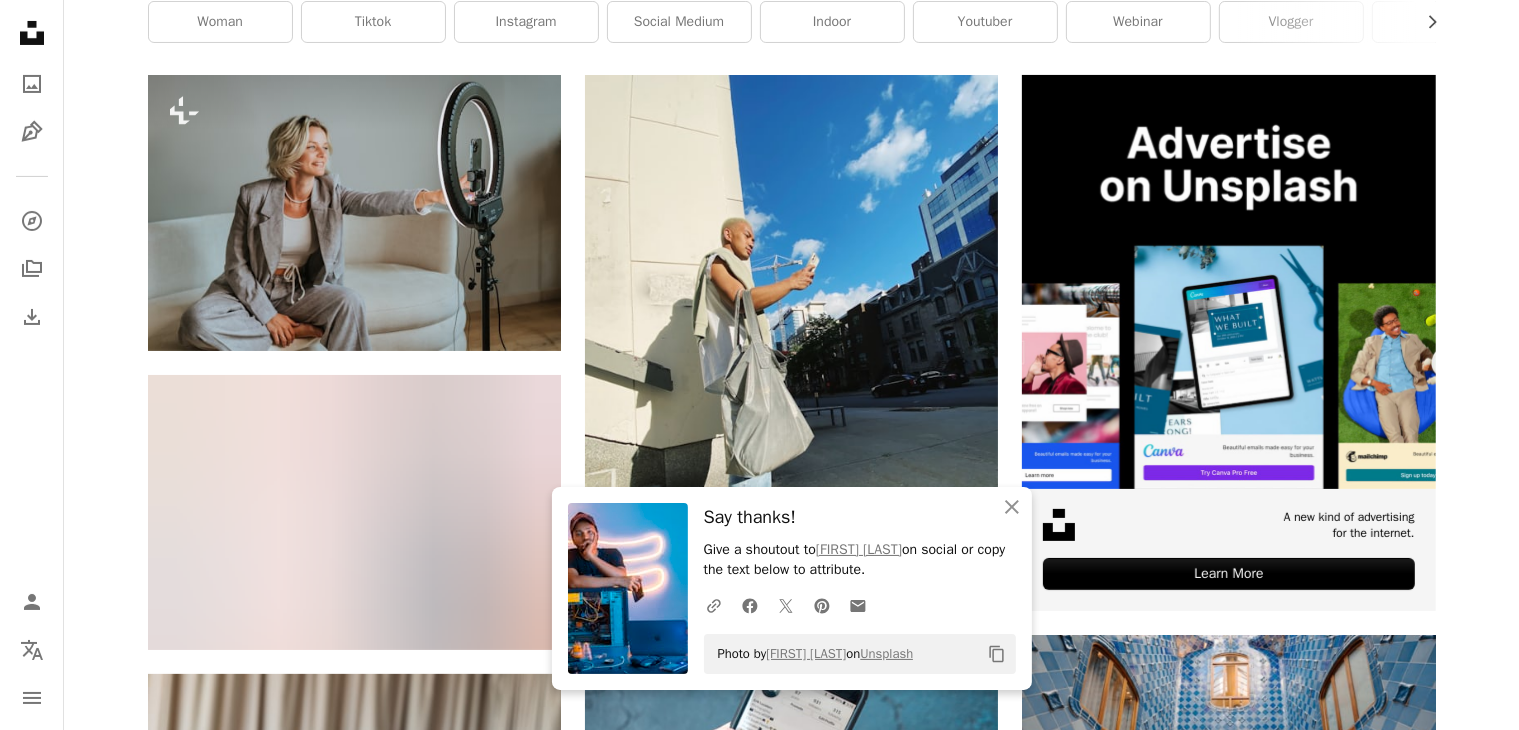 scroll, scrollTop: 491, scrollLeft: 0, axis: vertical 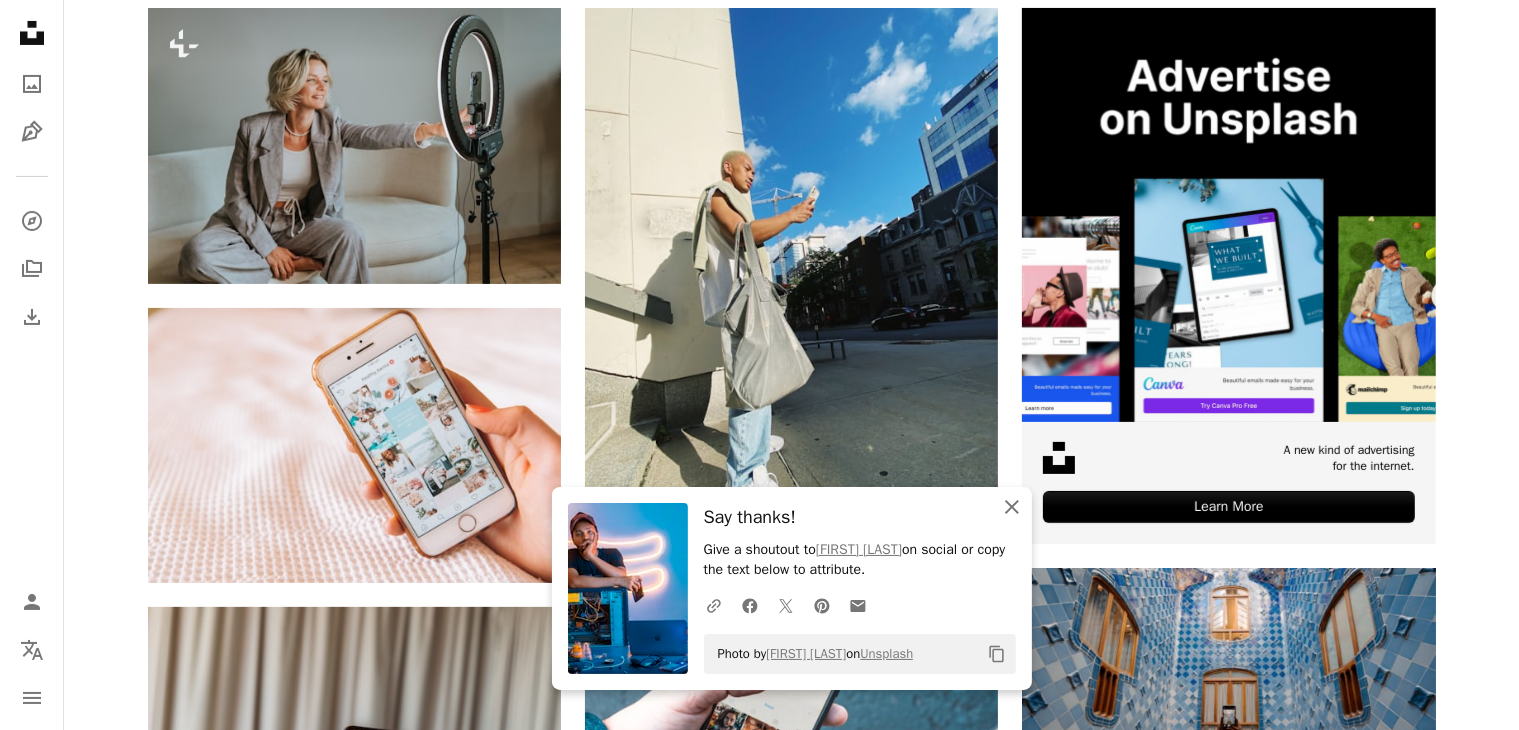 click on "An X shape" 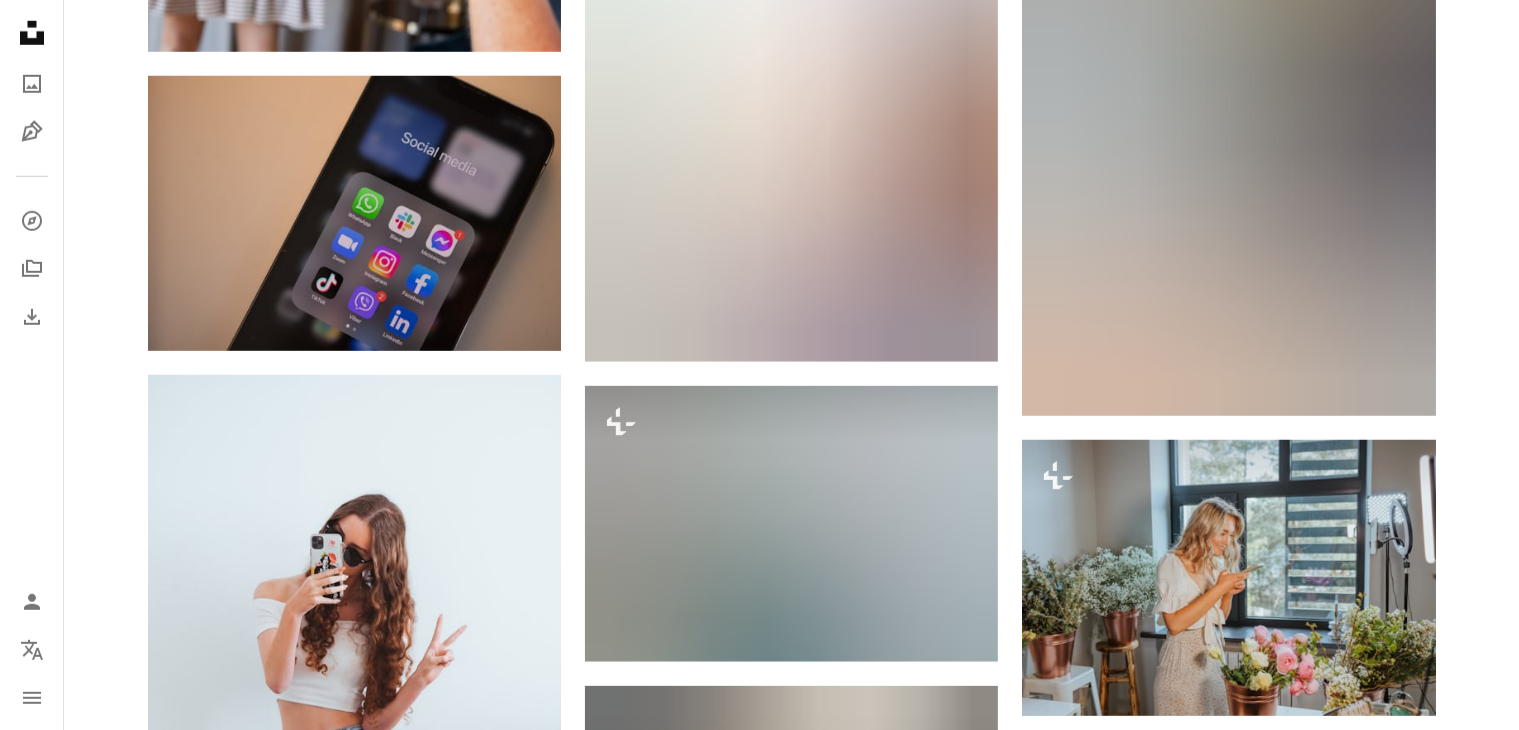 scroll, scrollTop: 1586, scrollLeft: 0, axis: vertical 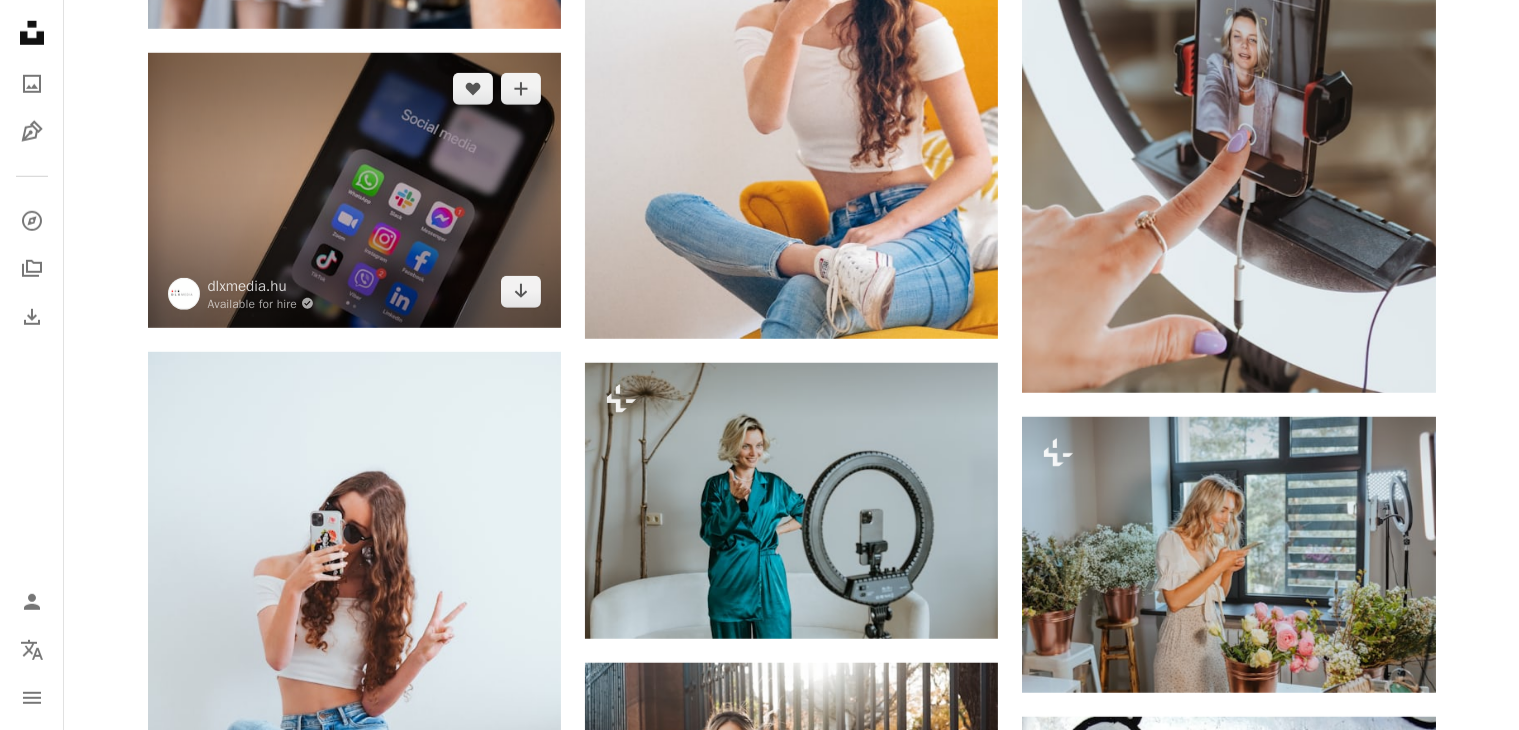 click at bounding box center (354, 190) 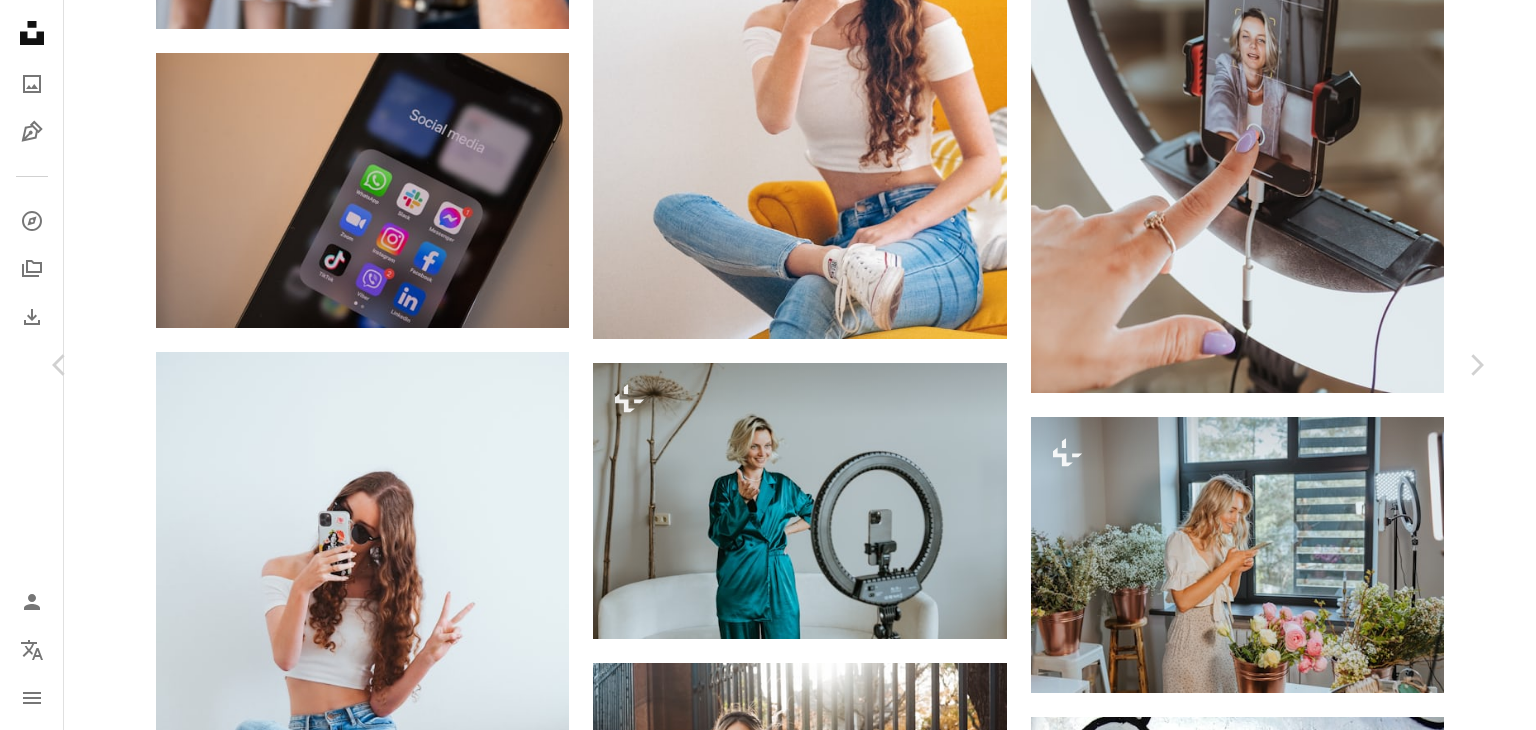 click on "Chevron down" 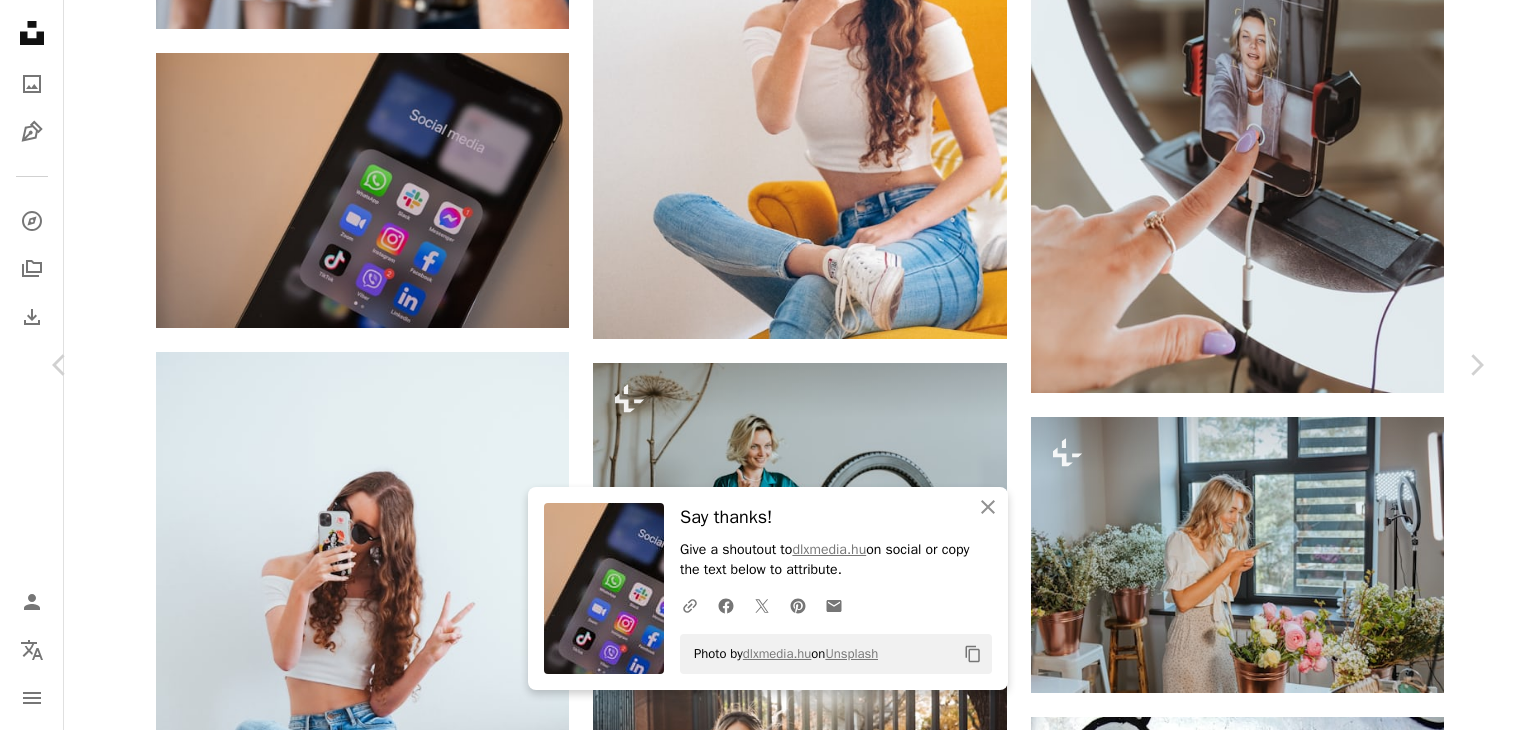 type 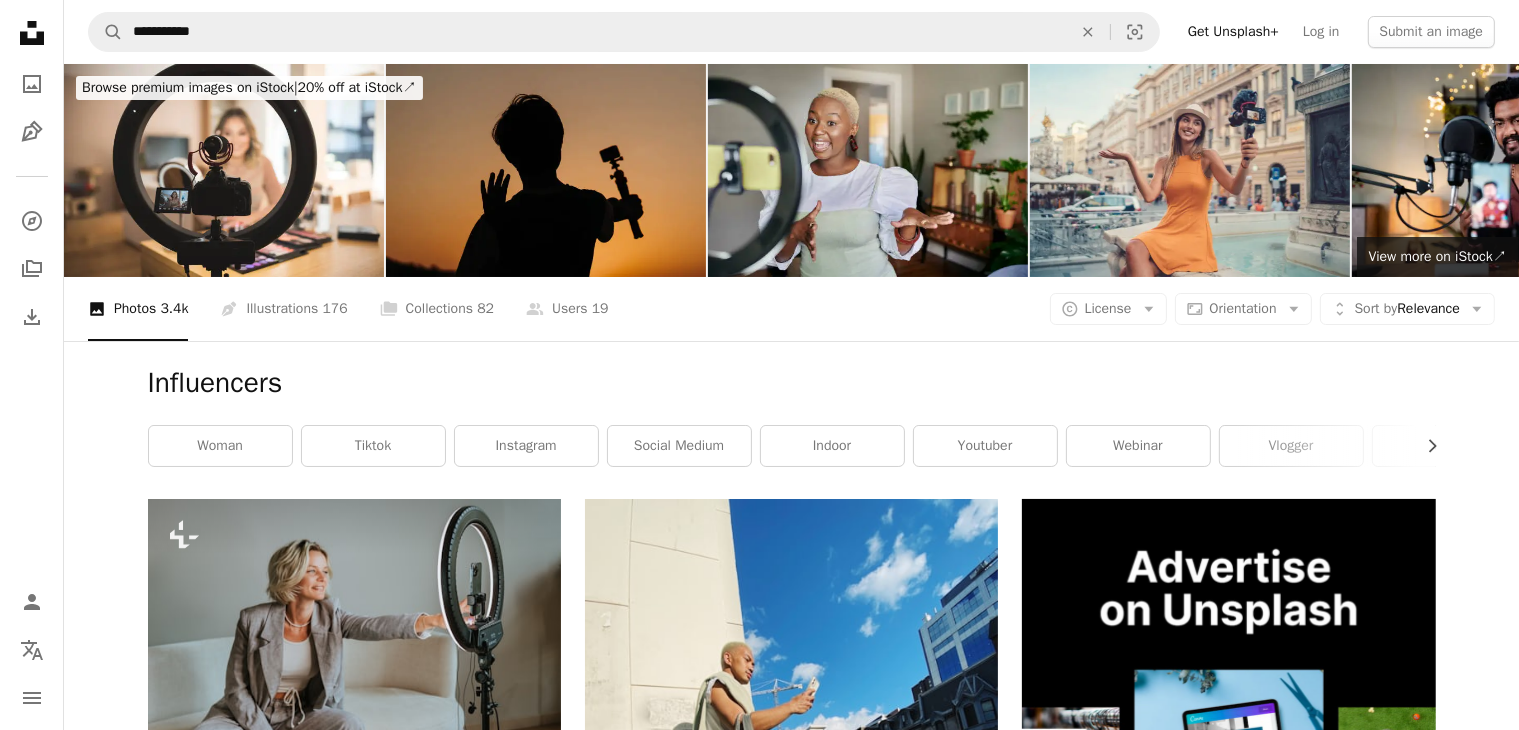 scroll, scrollTop: 0, scrollLeft: 0, axis: both 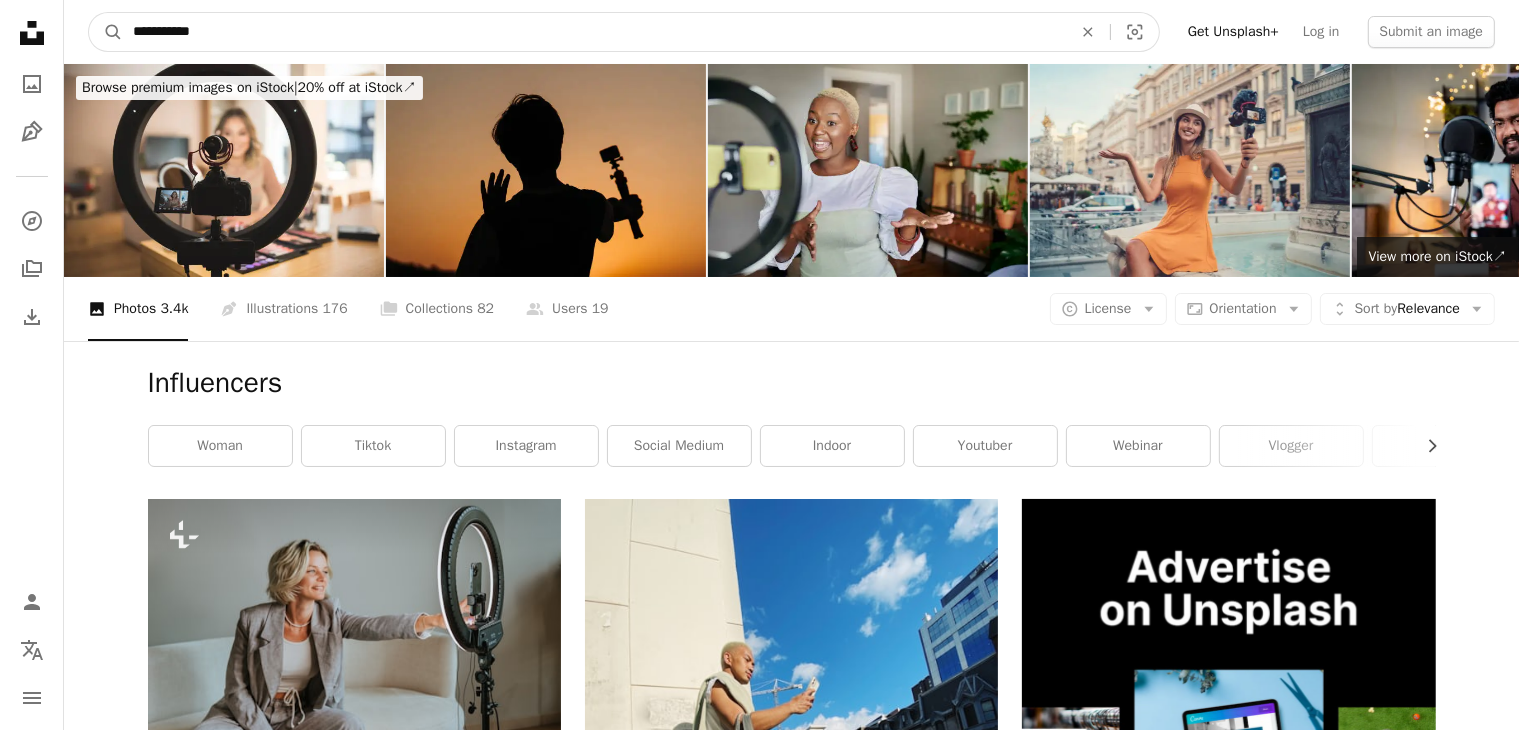 click on "**********" at bounding box center (594, 32) 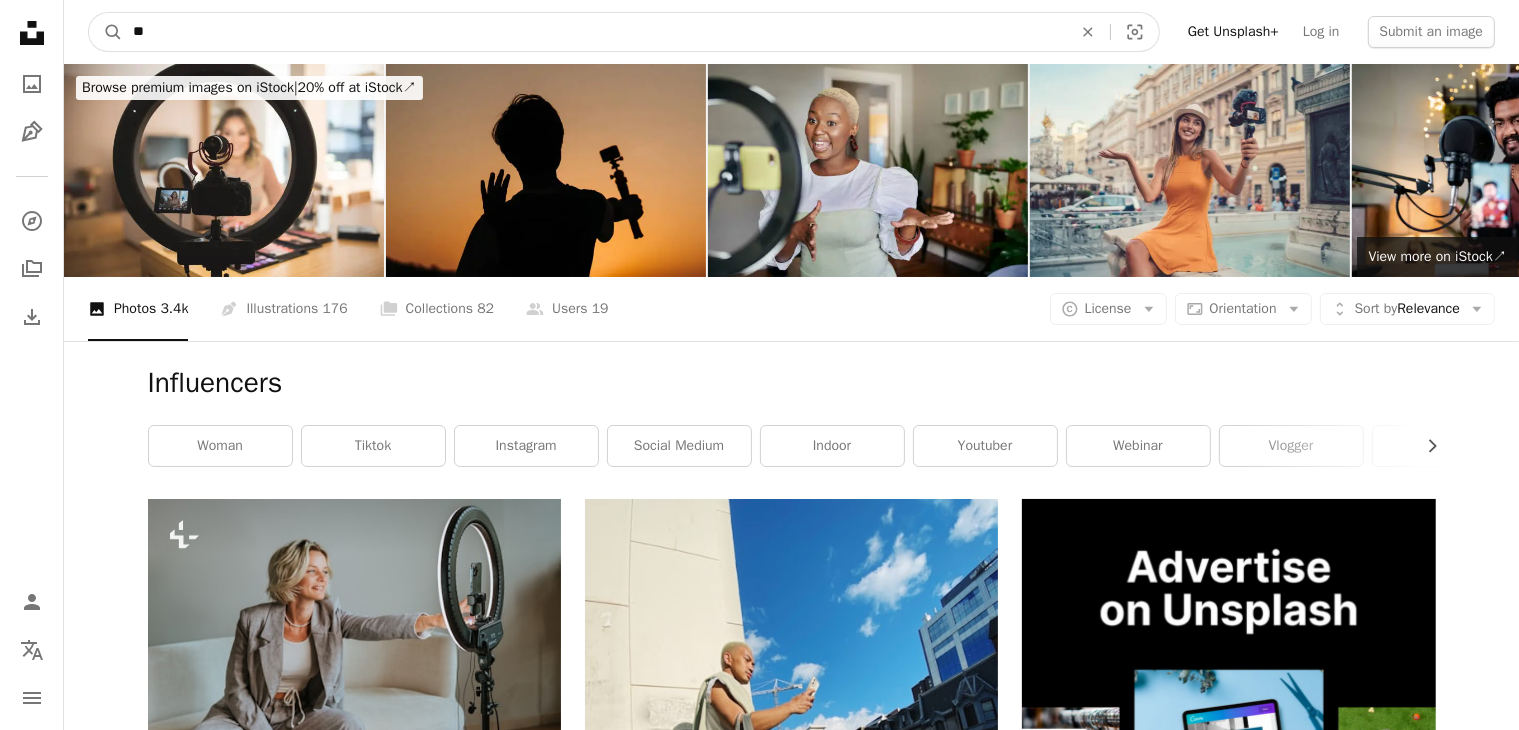 type on "*" 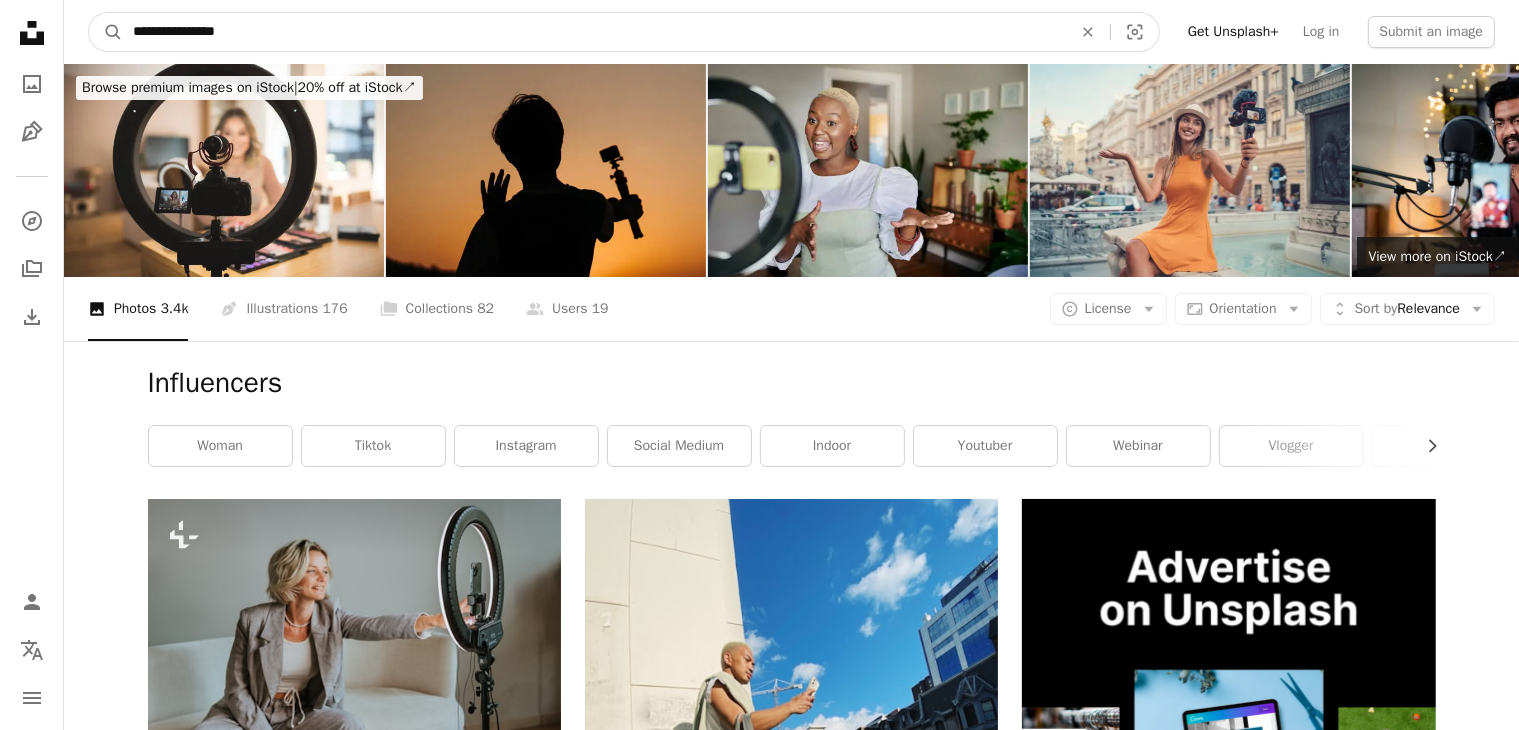 type on "**********" 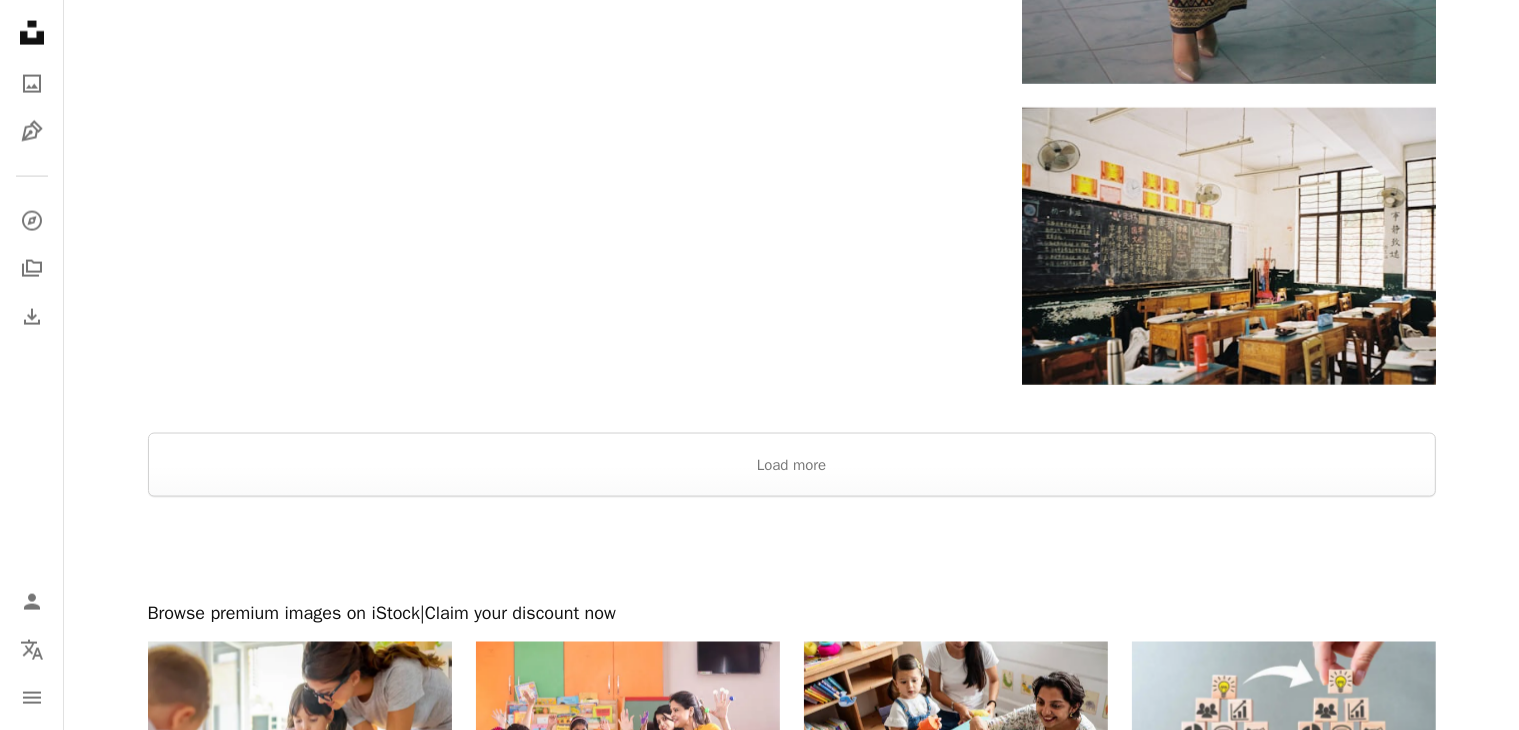 scroll, scrollTop: 3120, scrollLeft: 0, axis: vertical 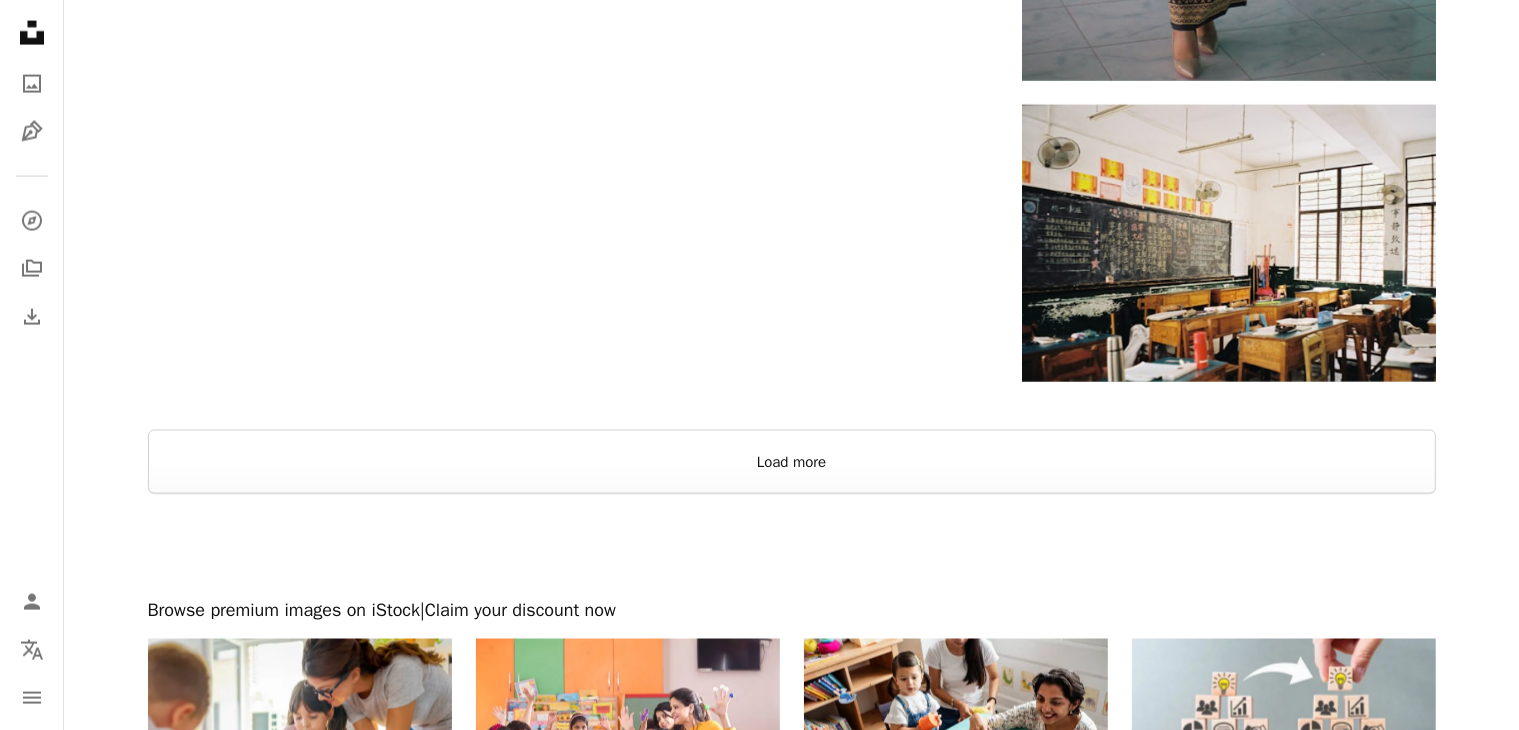 click on "Load more" at bounding box center [792, 462] 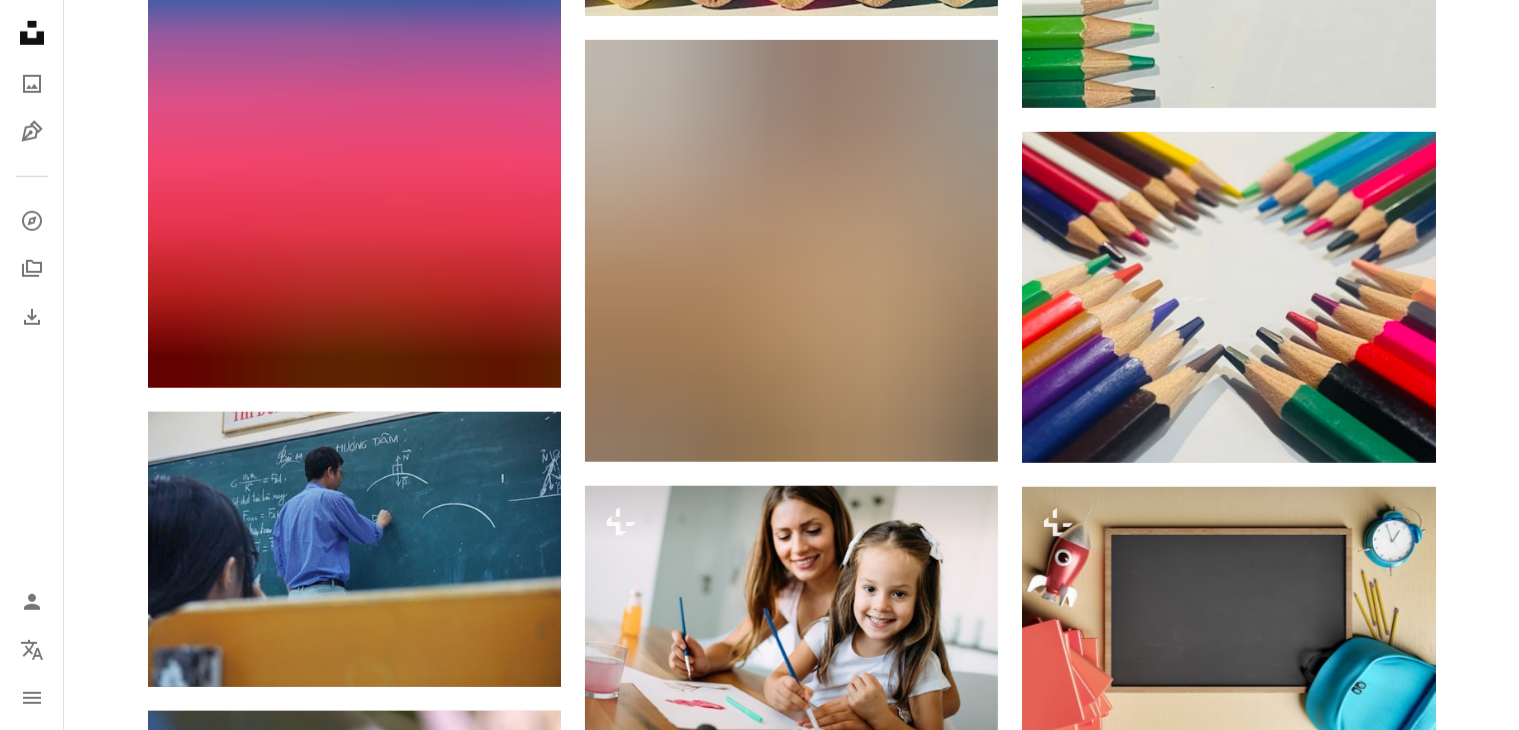 scroll, scrollTop: 0, scrollLeft: 0, axis: both 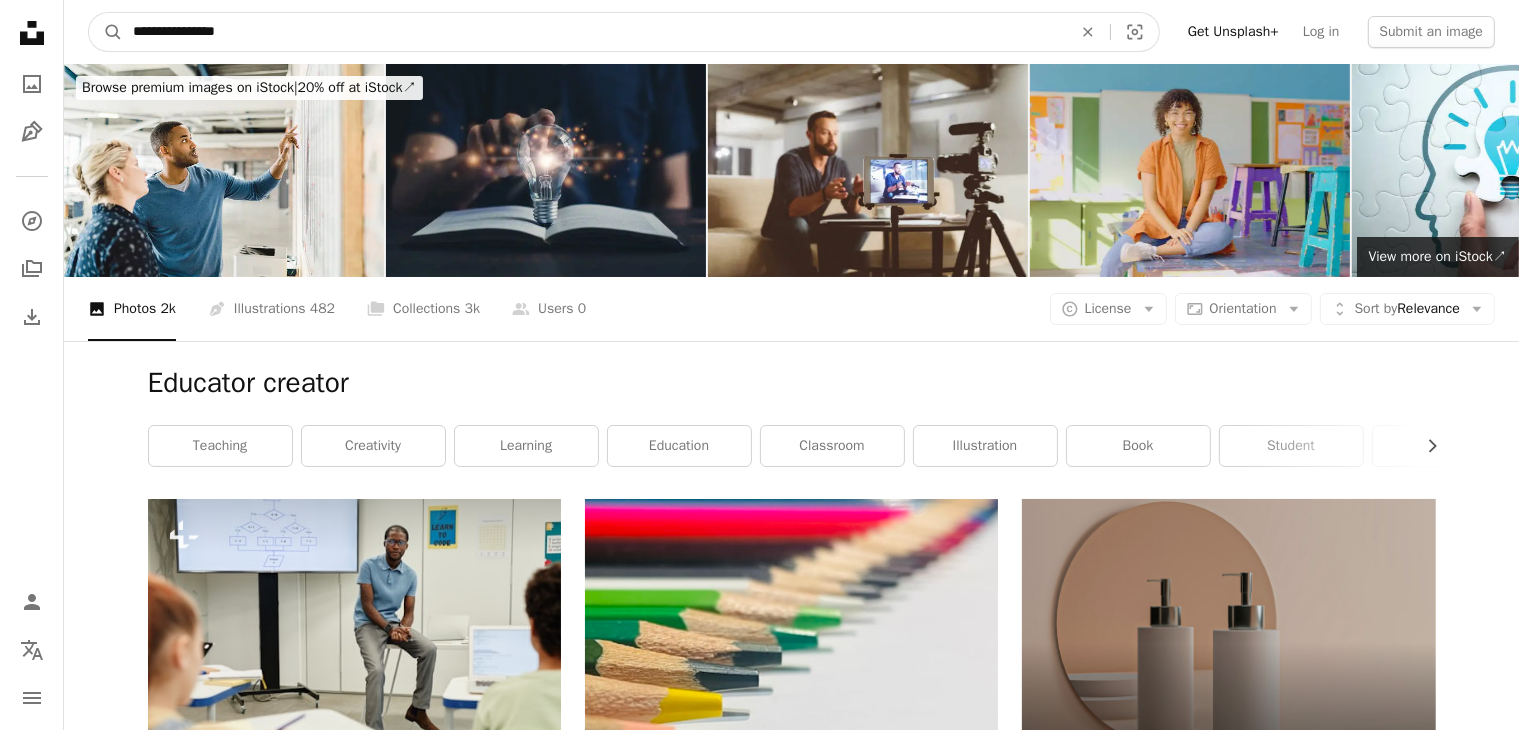 click on "**********" at bounding box center [594, 32] 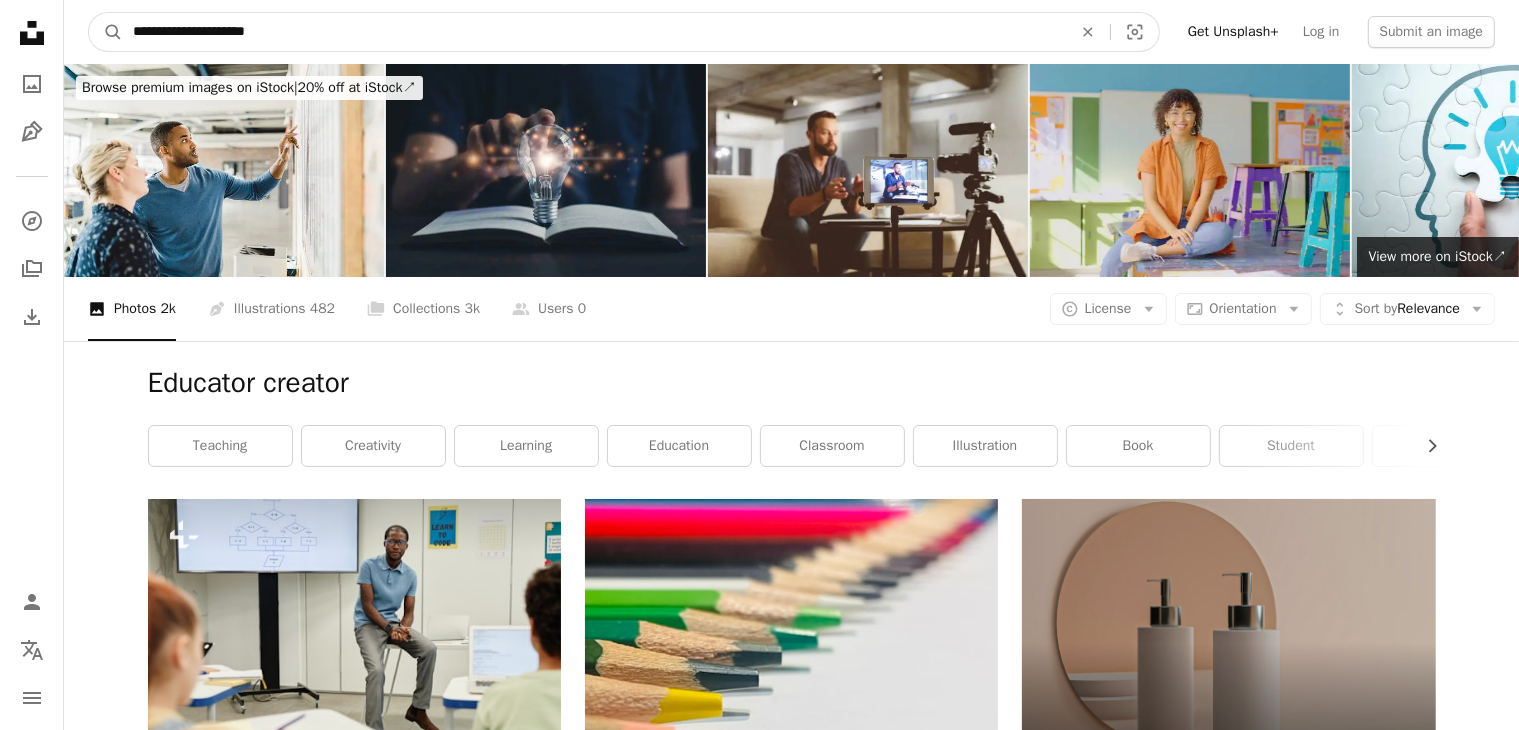 type on "**********" 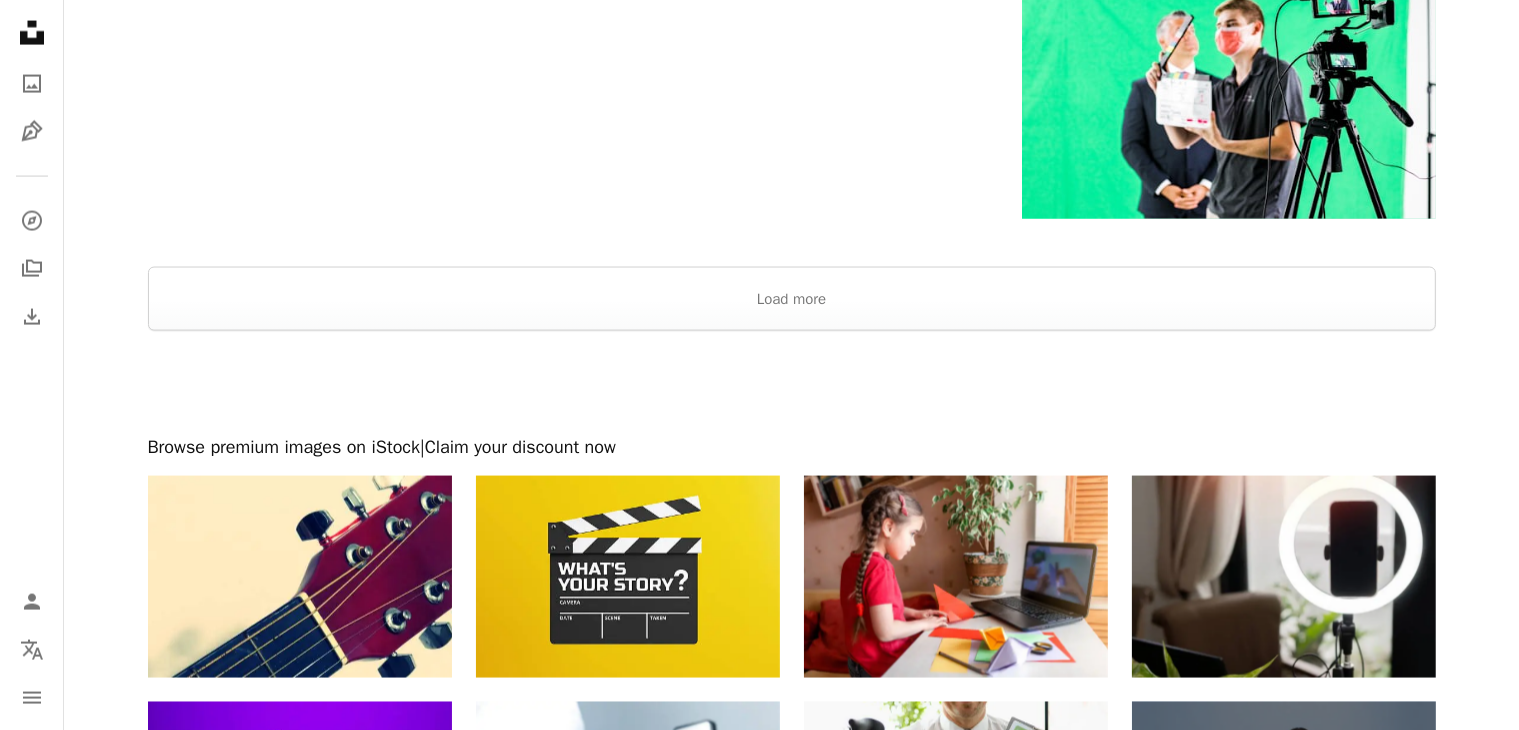 scroll, scrollTop: 3322, scrollLeft: 0, axis: vertical 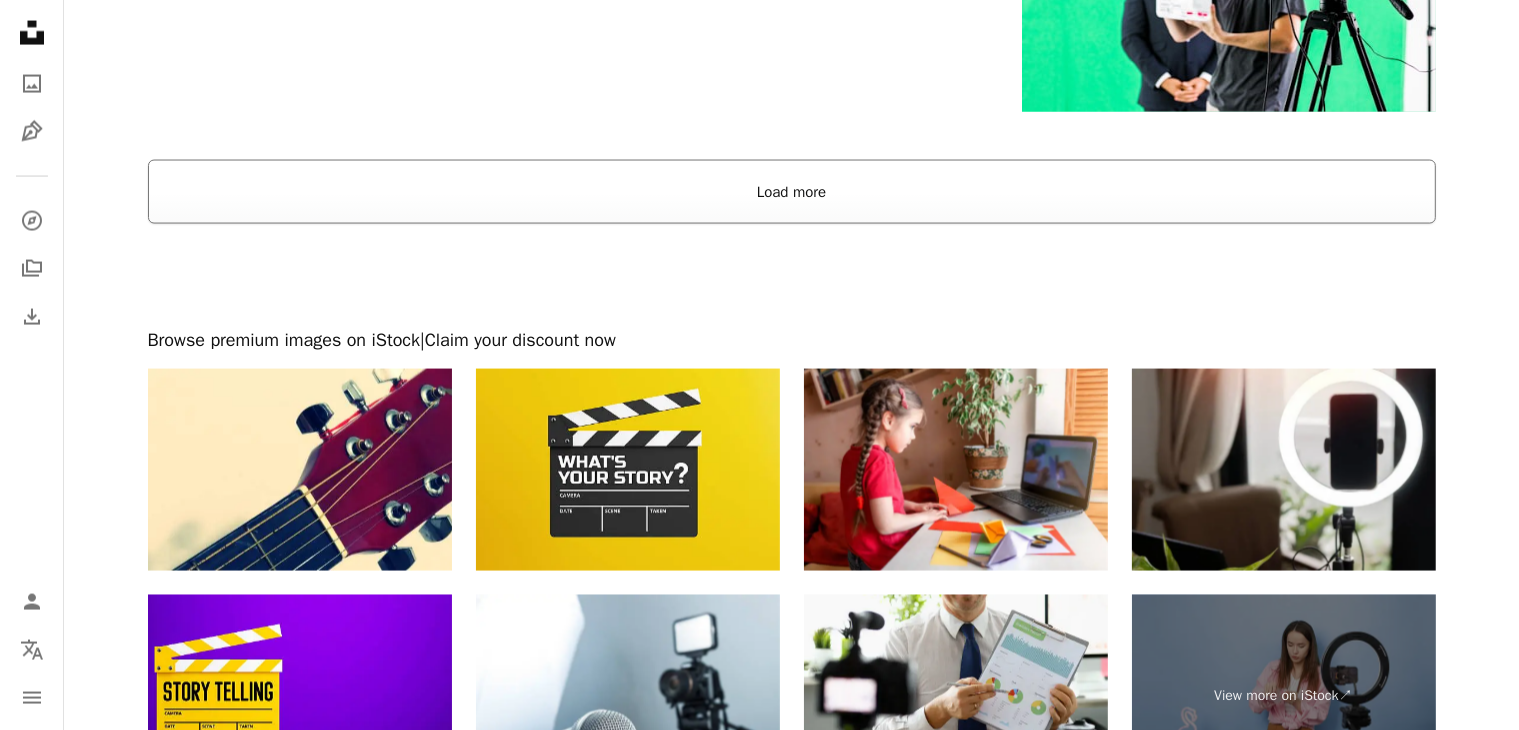 click on "Load more" at bounding box center [792, 192] 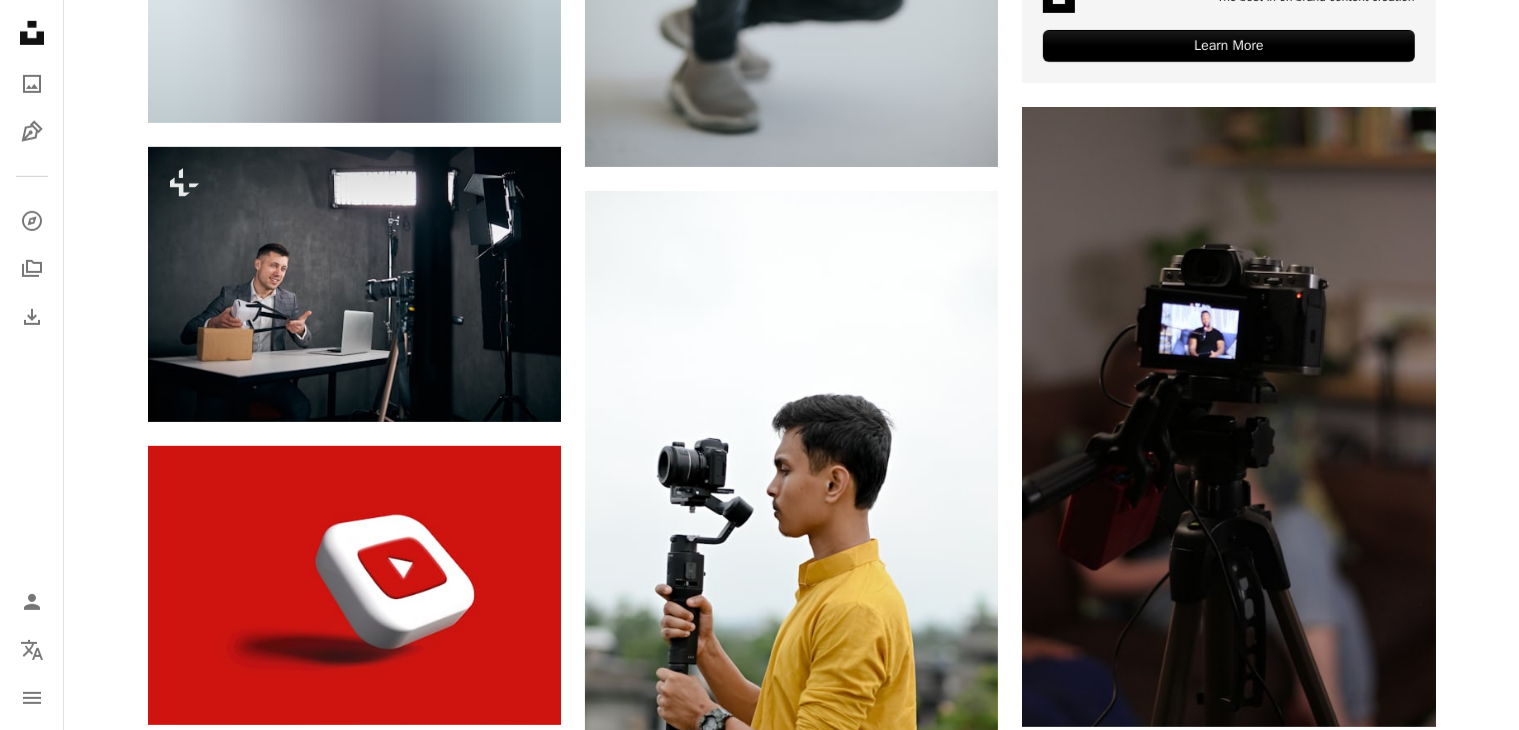 scroll, scrollTop: 0, scrollLeft: 0, axis: both 